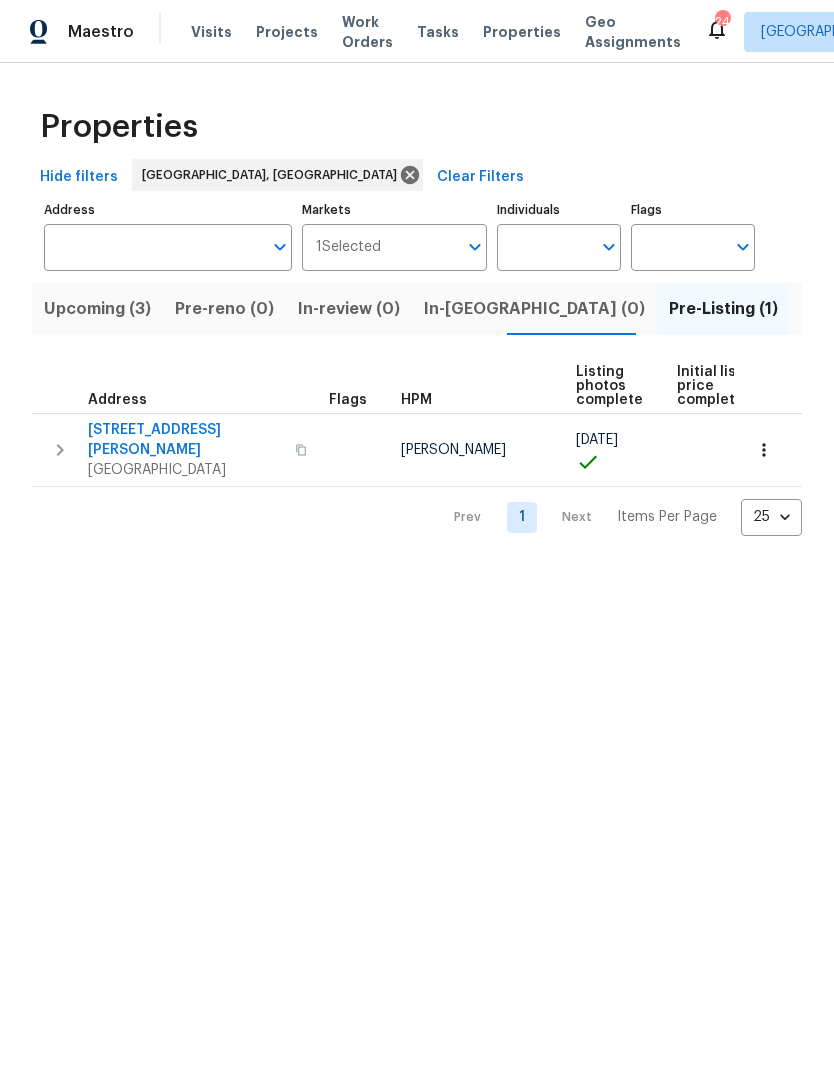 scroll, scrollTop: 0, scrollLeft: 0, axis: both 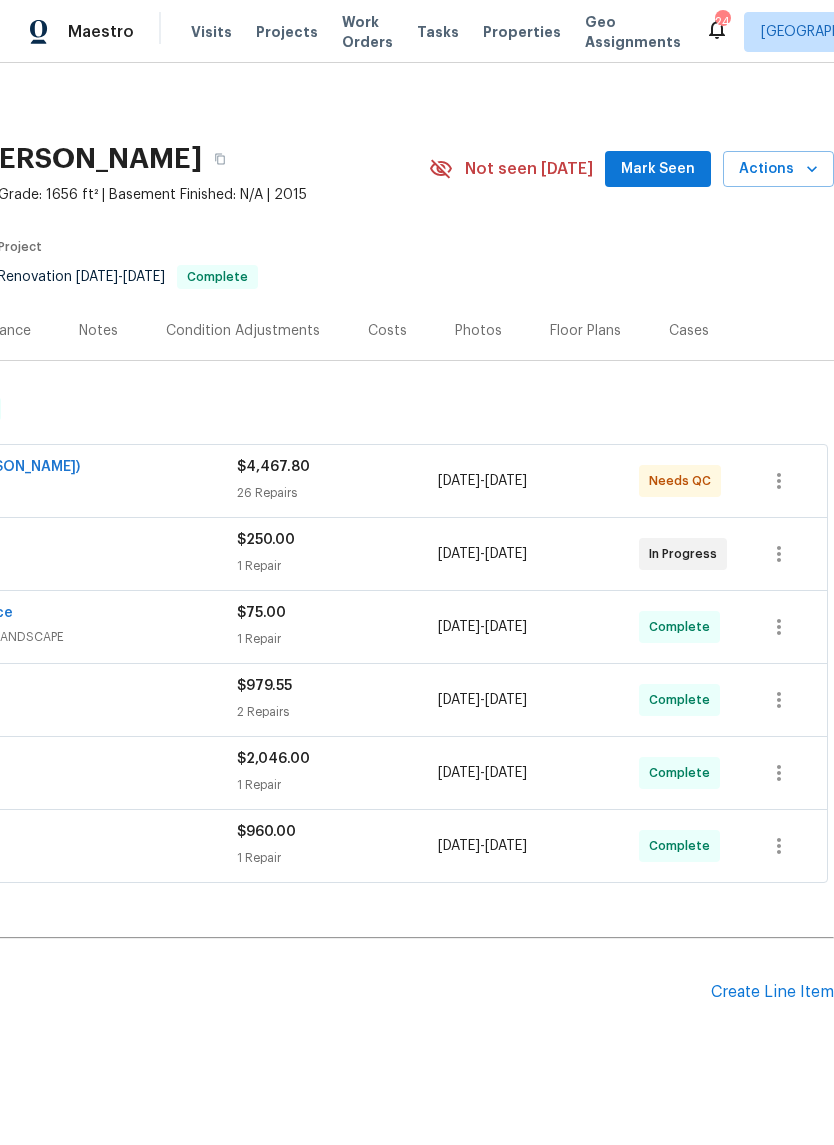 click on "Create Line Item" at bounding box center (772, 992) 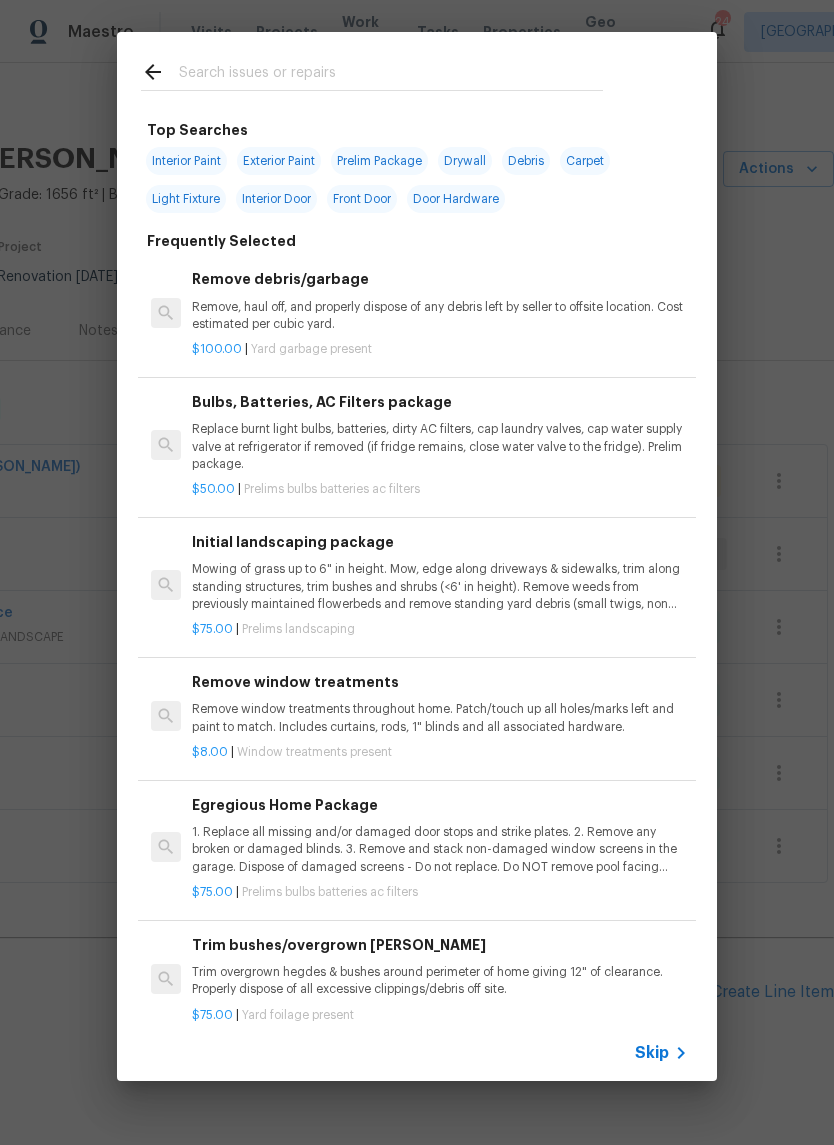 click on "Remove, haul off, and properly dispose of any debris left by seller to offsite location. Cost estimated per cubic yard." at bounding box center [440, 316] 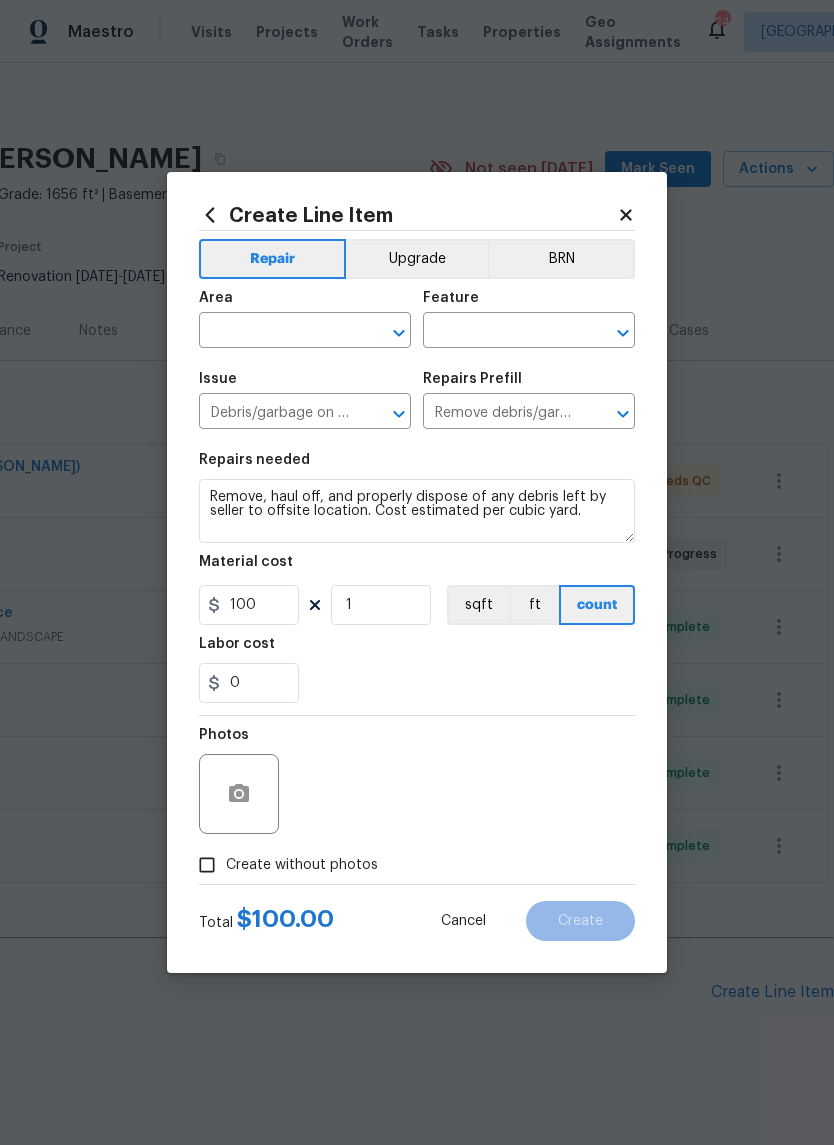 click on "Create without photos" at bounding box center [302, 865] 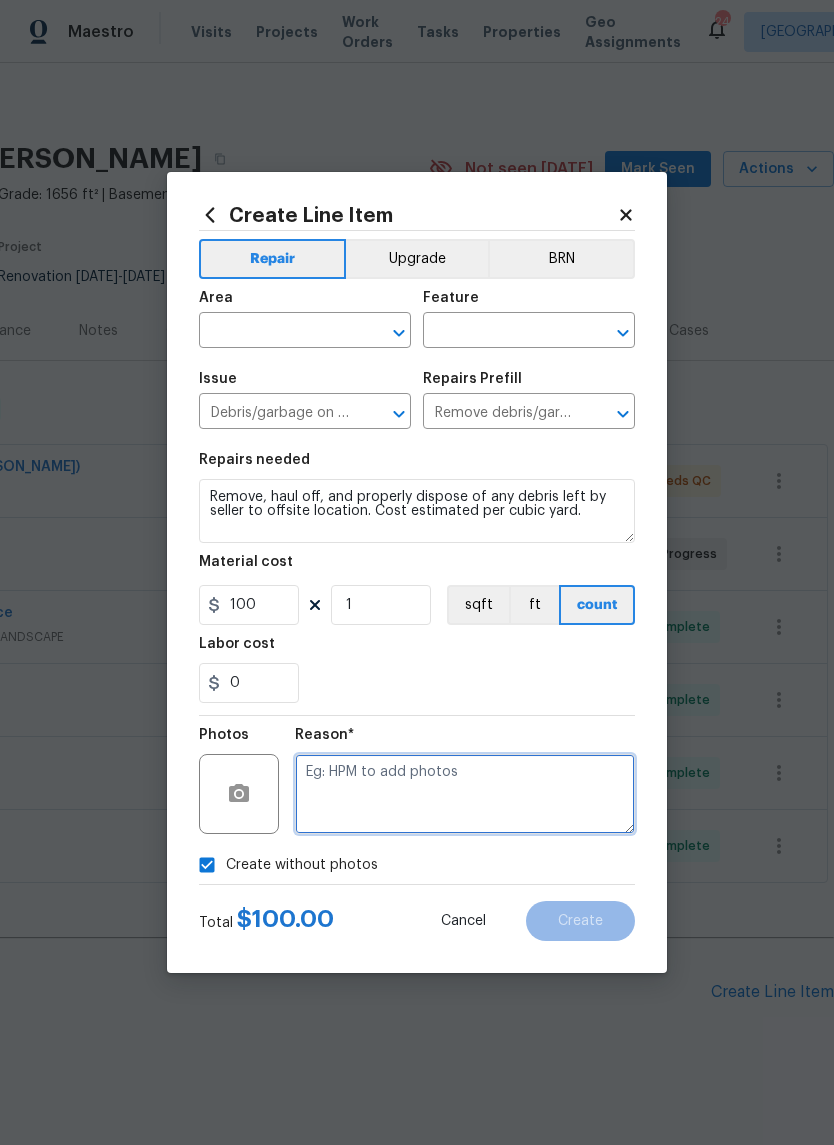 click at bounding box center (465, 794) 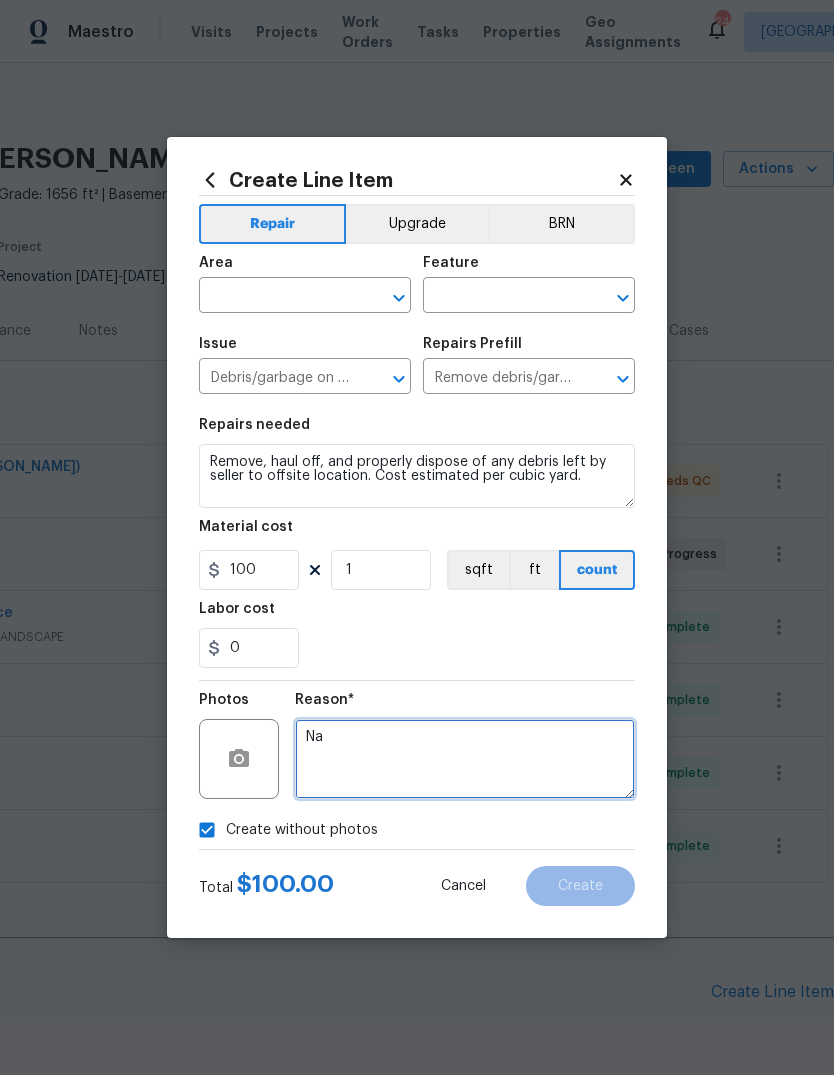 scroll, scrollTop: 0, scrollLeft: 0, axis: both 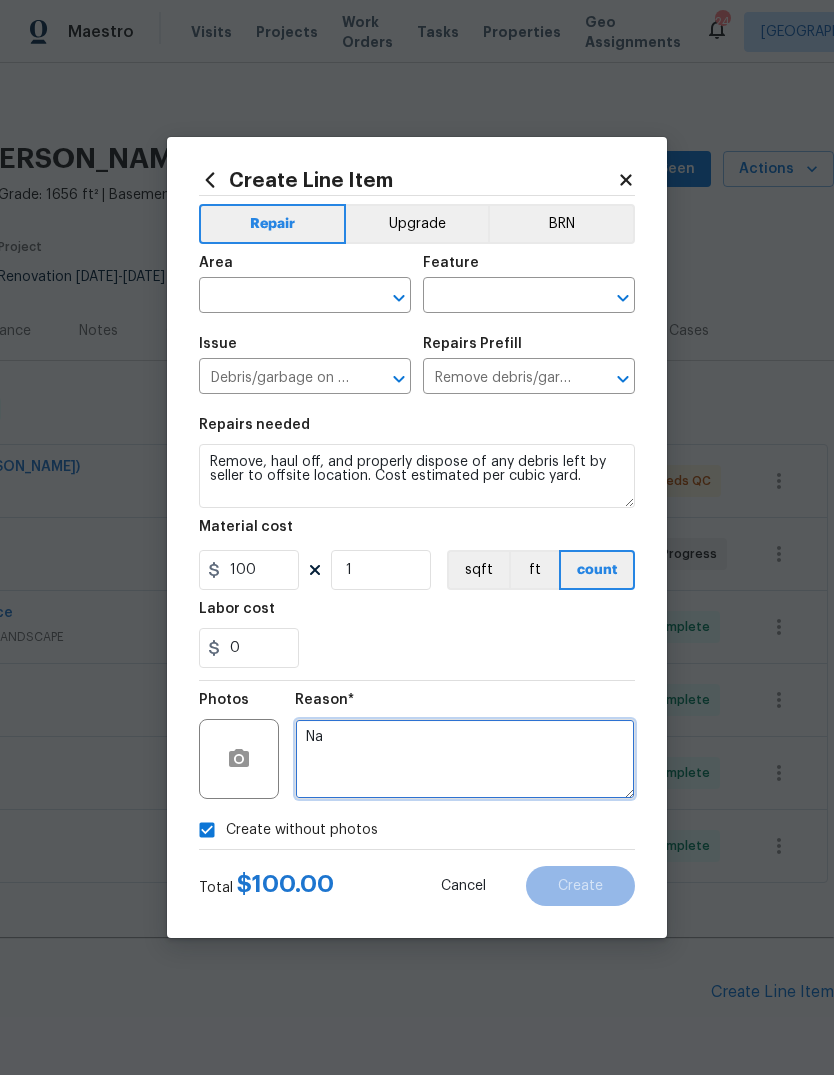 type on "Na" 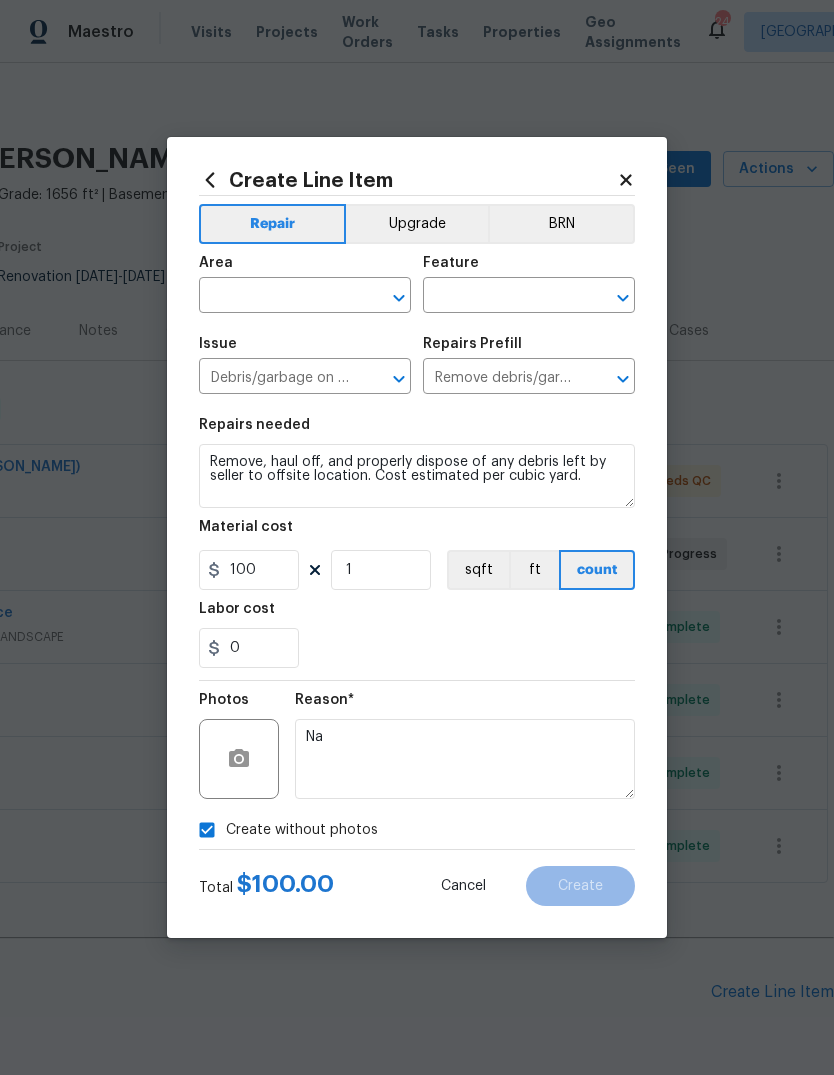 click at bounding box center (277, 297) 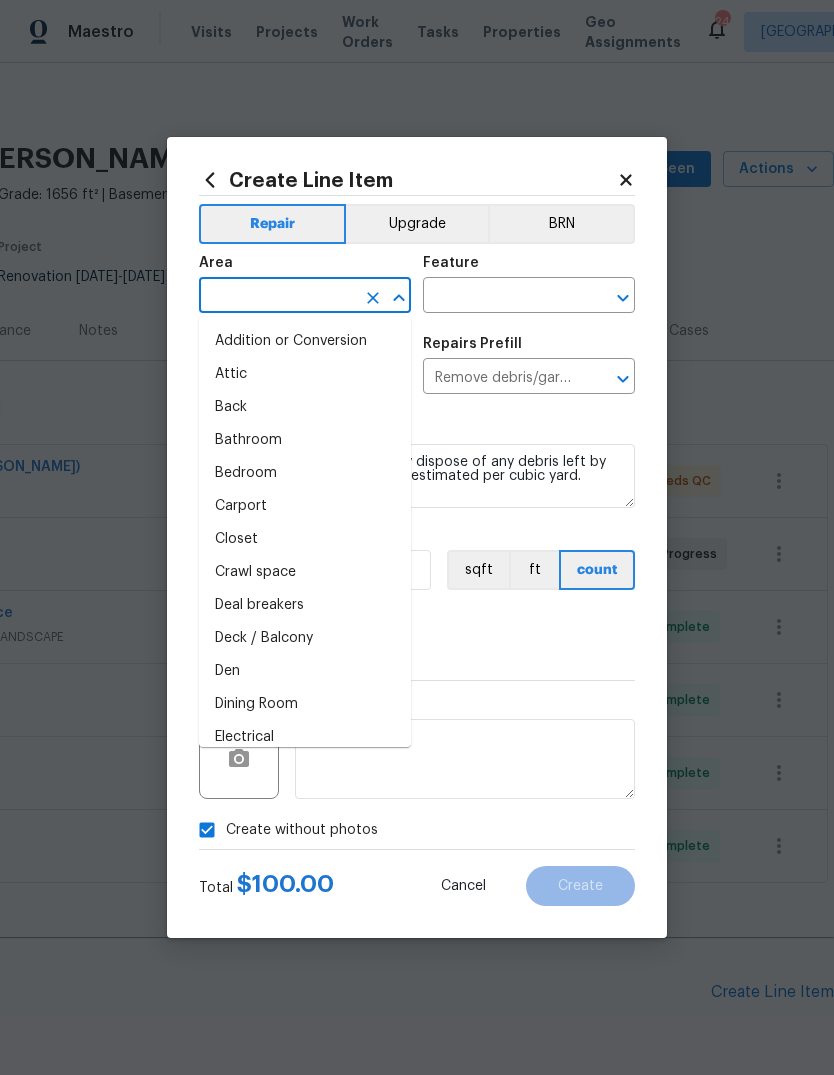 click on "Carport" at bounding box center (305, 506) 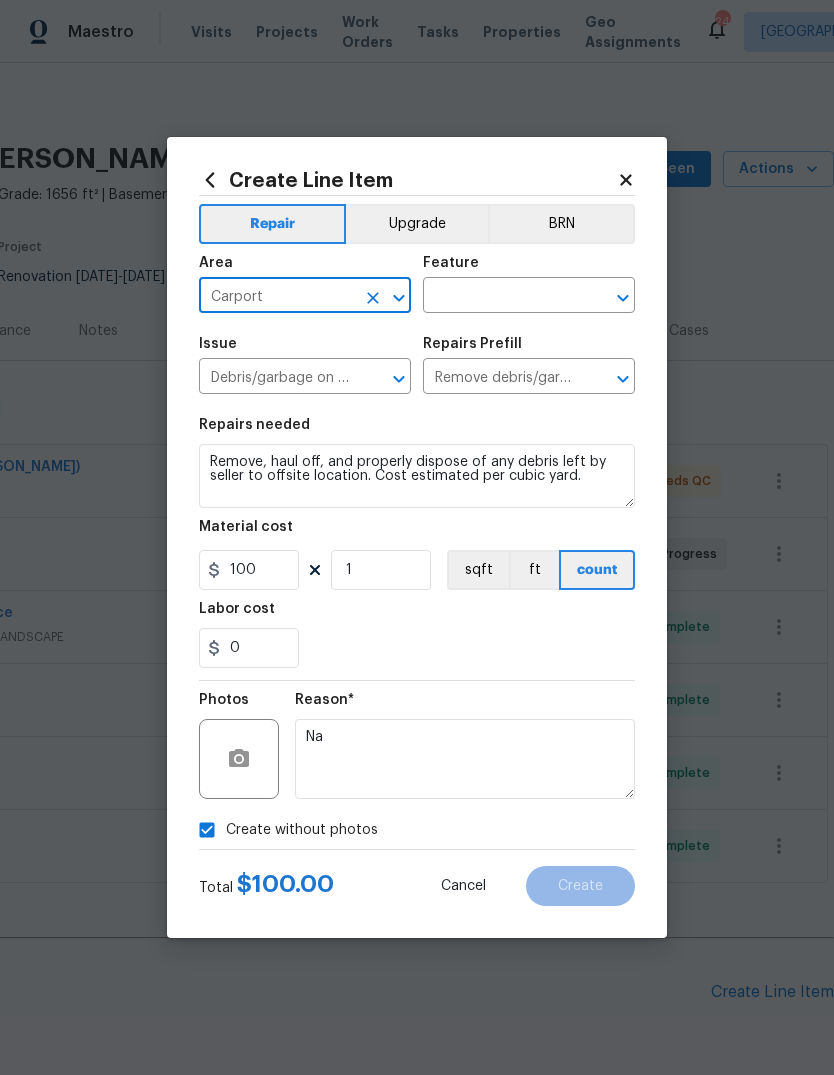 click at bounding box center (501, 297) 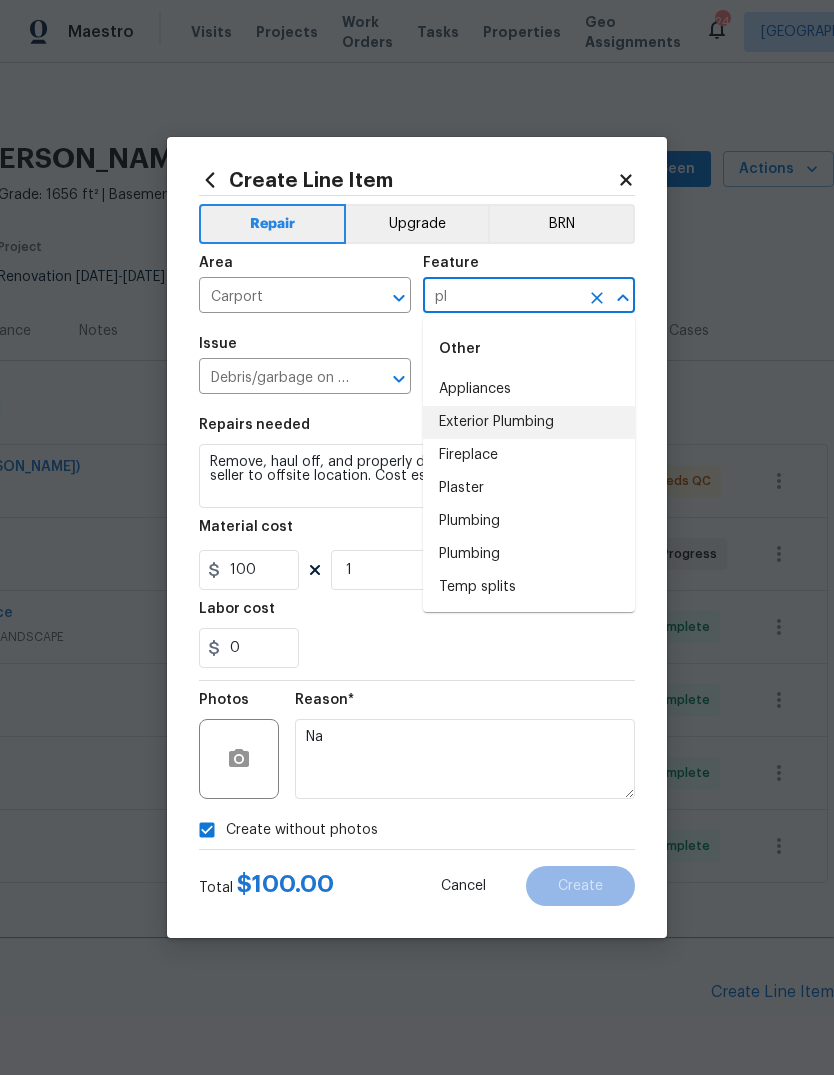 click on "Exterior Plumbing" at bounding box center [529, 422] 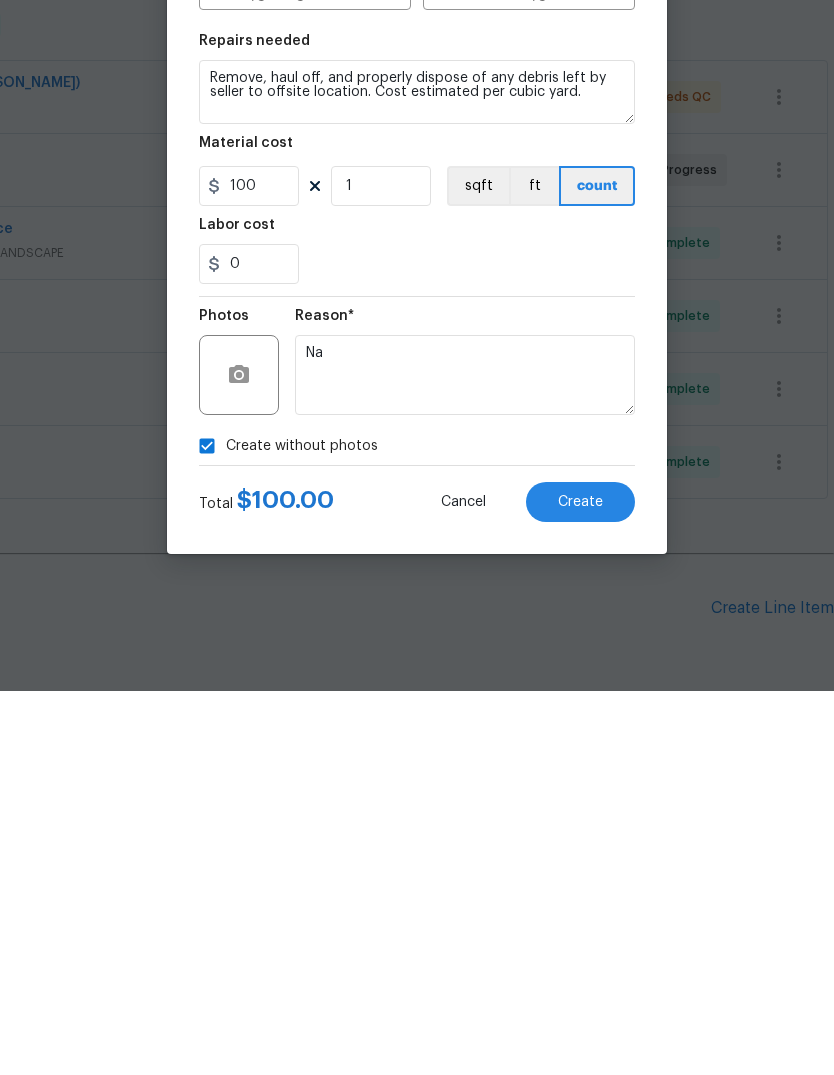 scroll, scrollTop: 75, scrollLeft: 0, axis: vertical 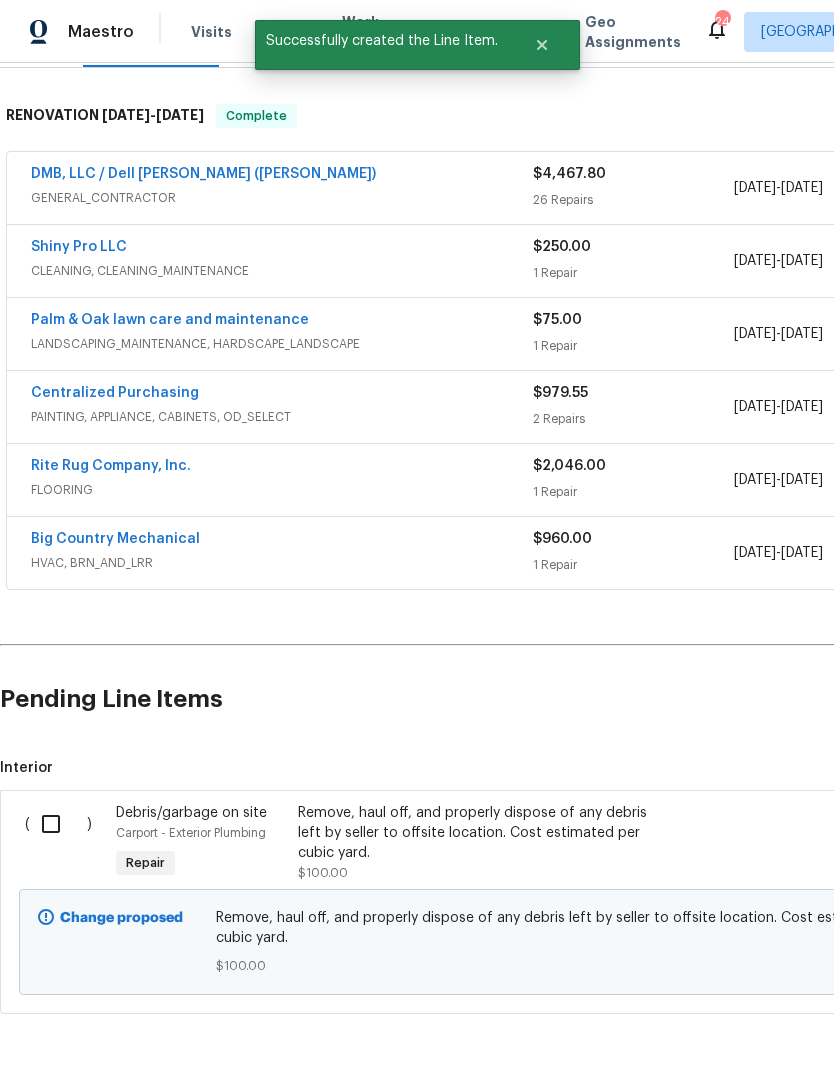 click at bounding box center (58, 824) 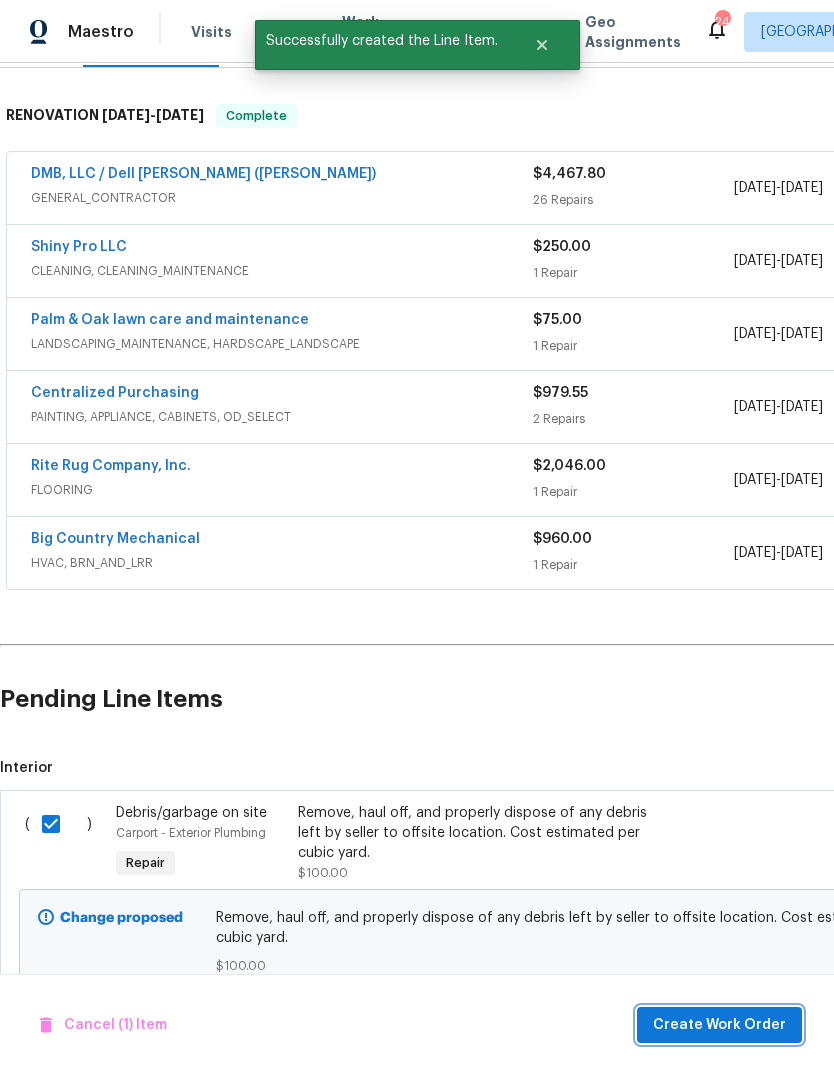 click on "Create Work Order" at bounding box center [719, 1025] 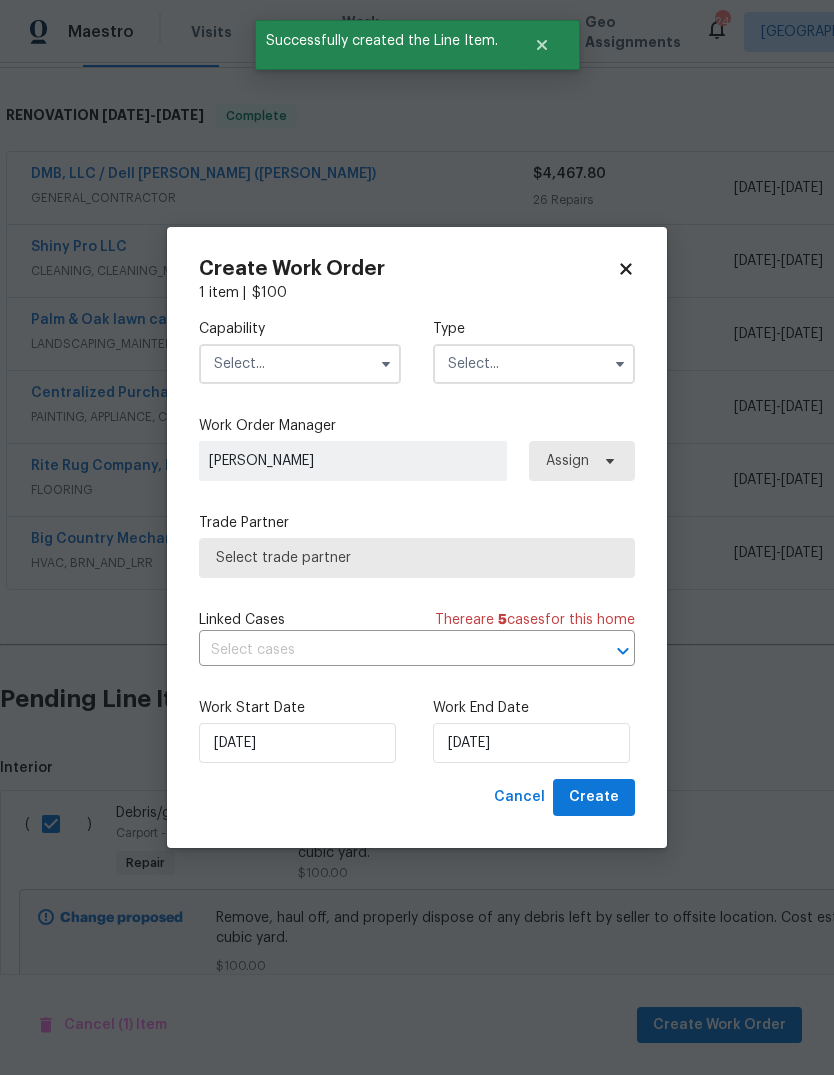 click at bounding box center (300, 364) 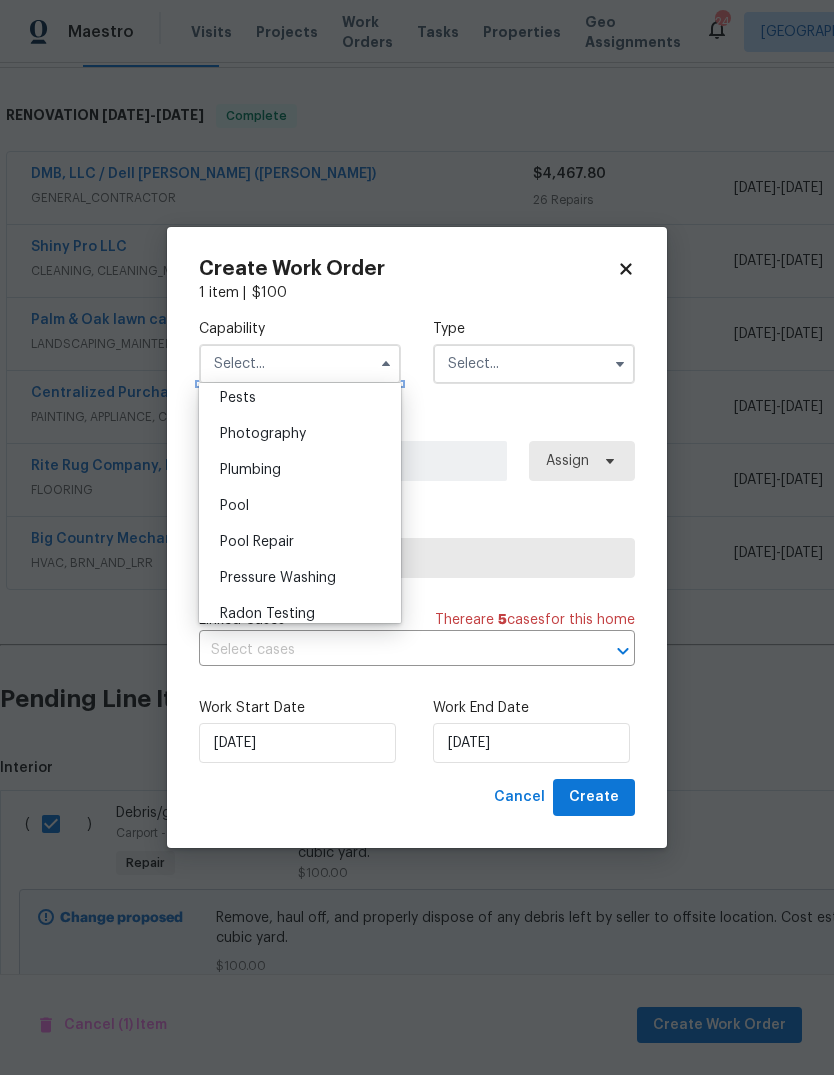 scroll, scrollTop: 1722, scrollLeft: 0, axis: vertical 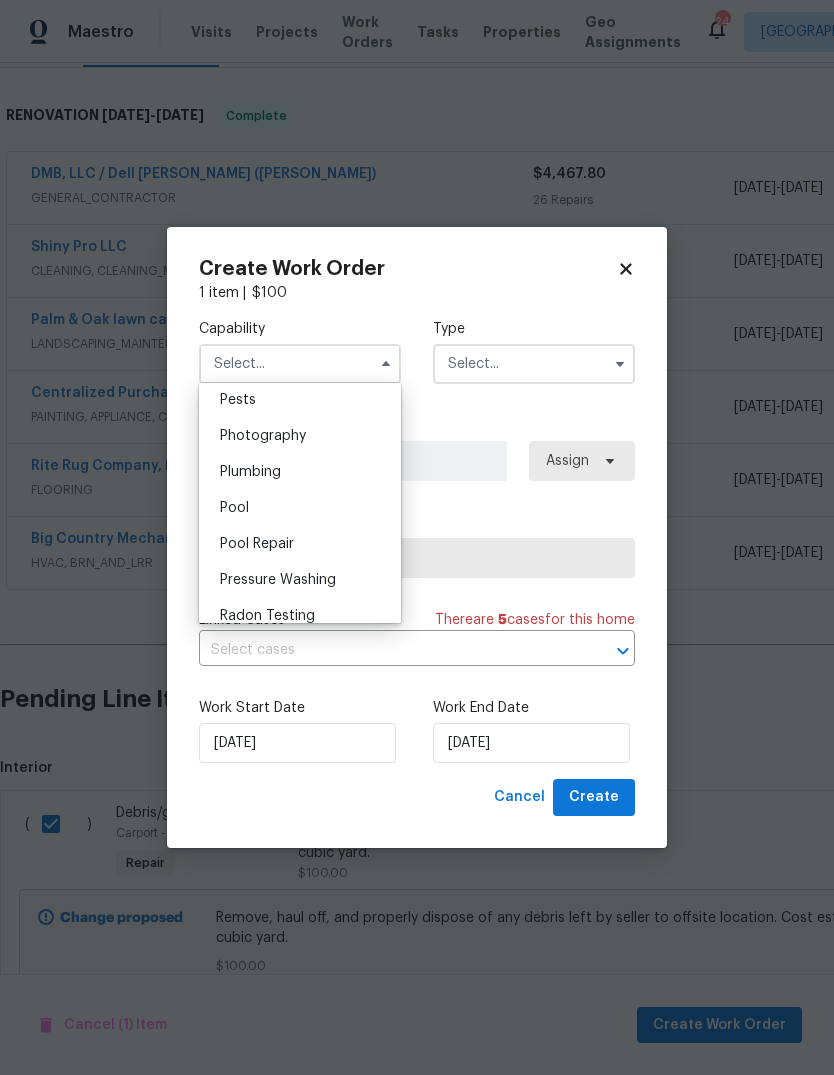 click on "Plumbing" at bounding box center (300, 472) 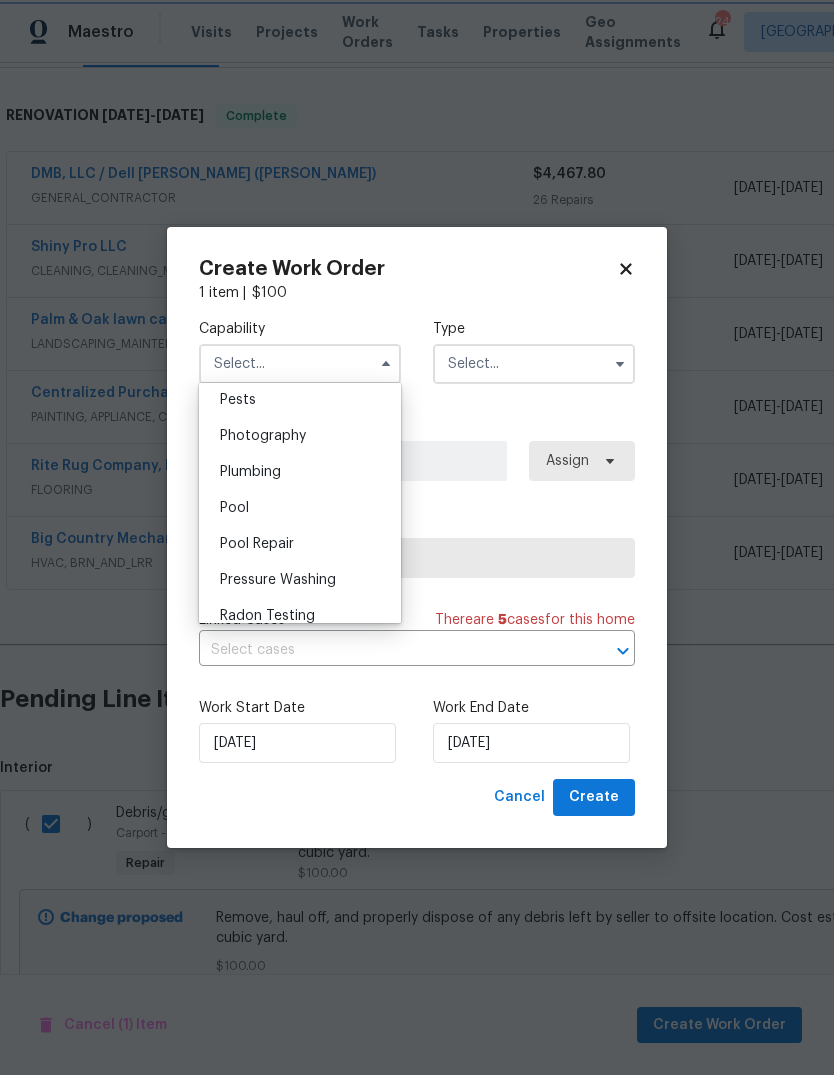 type on "Plumbing" 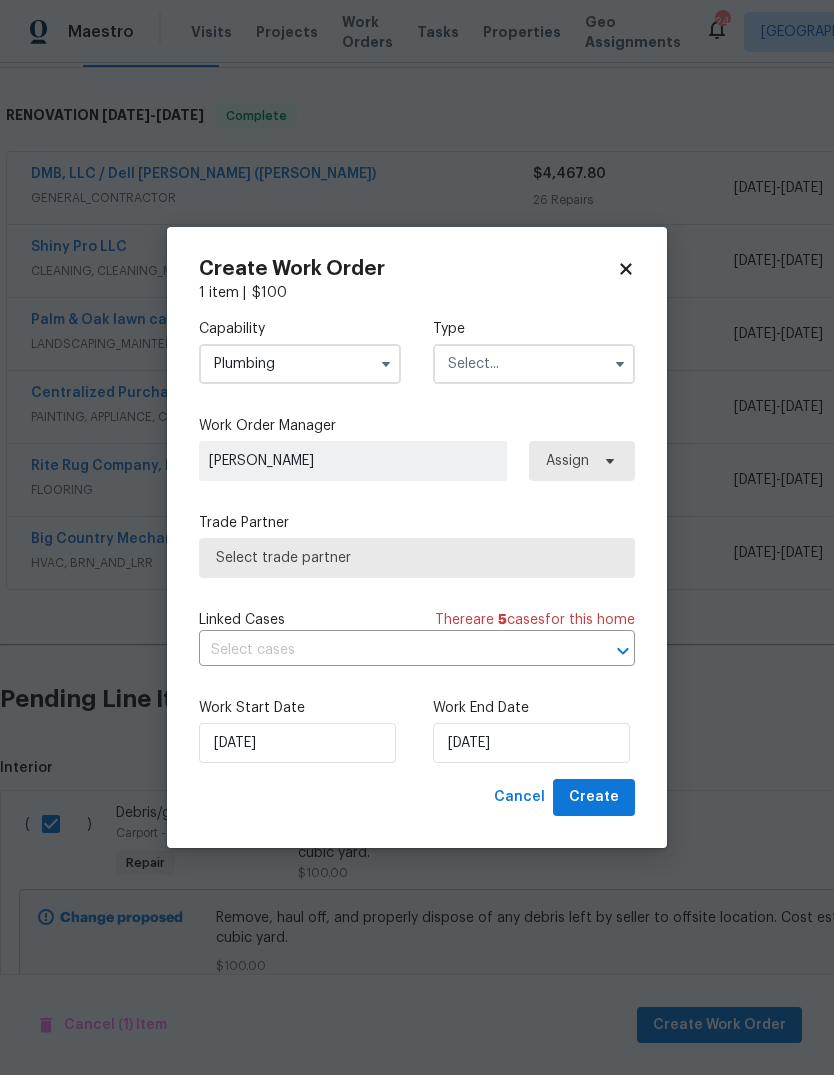 click at bounding box center [534, 364] 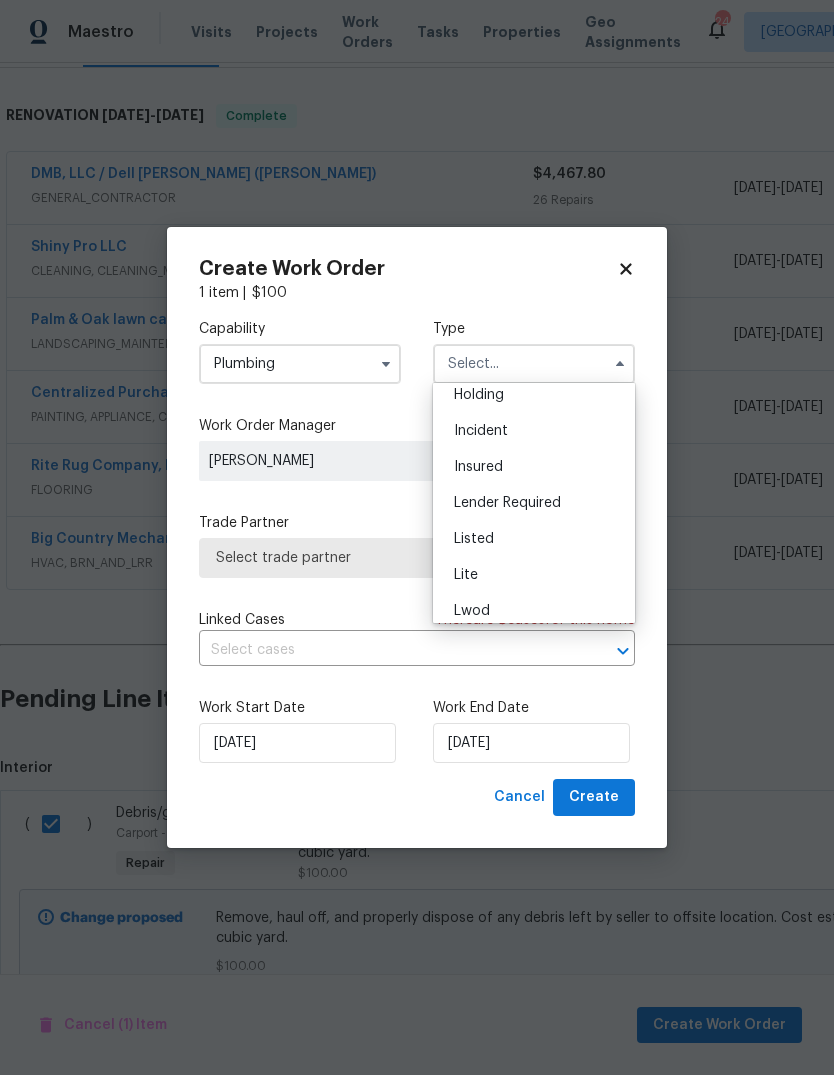scroll, scrollTop: 115, scrollLeft: 0, axis: vertical 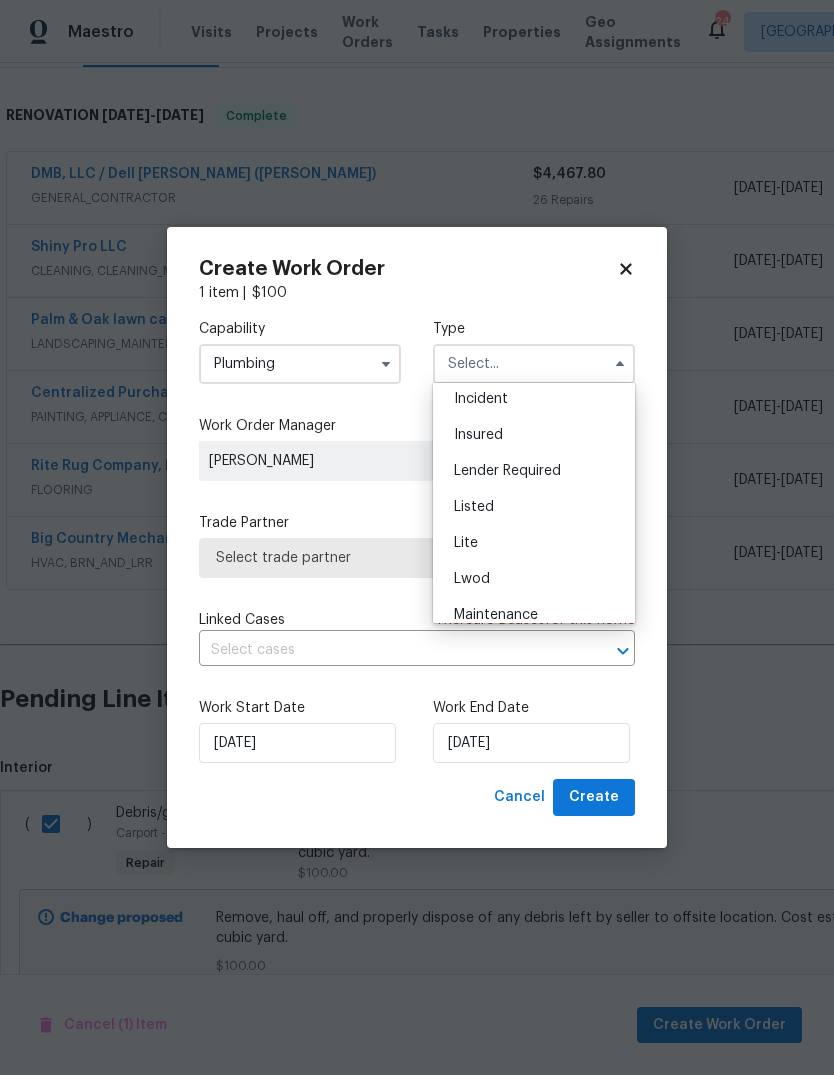 click on "Listed" at bounding box center (534, 507) 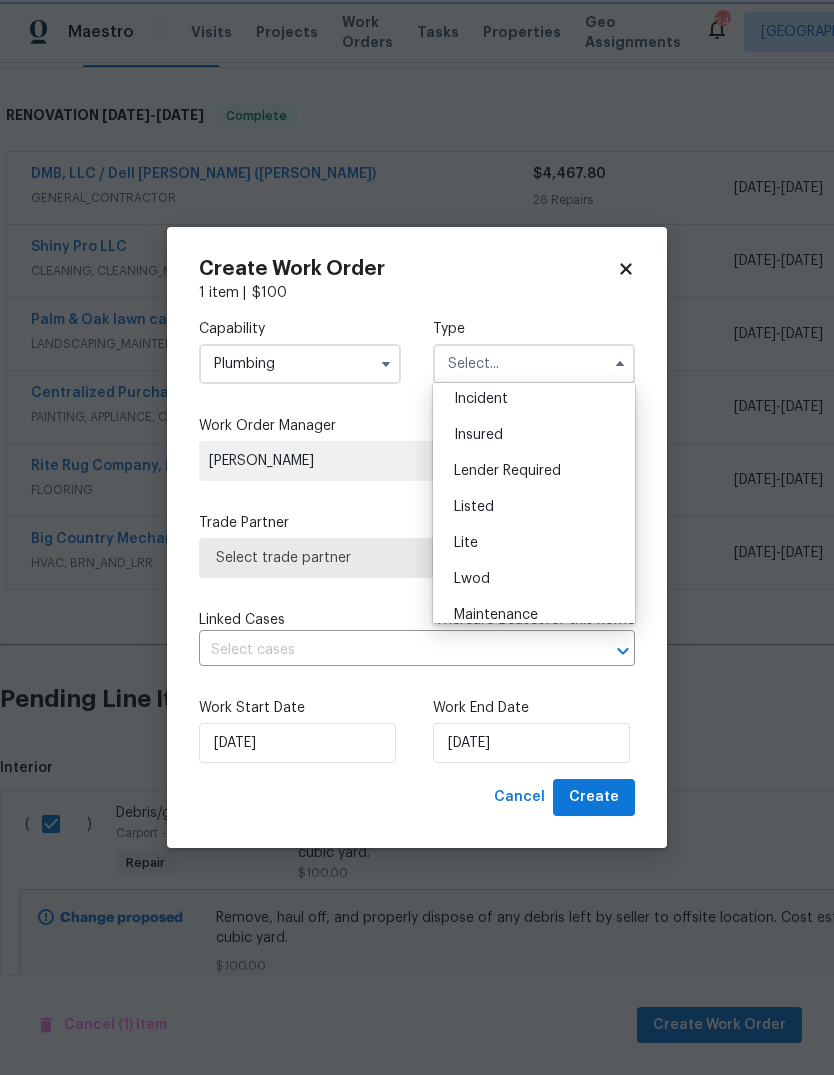 type on "Listed" 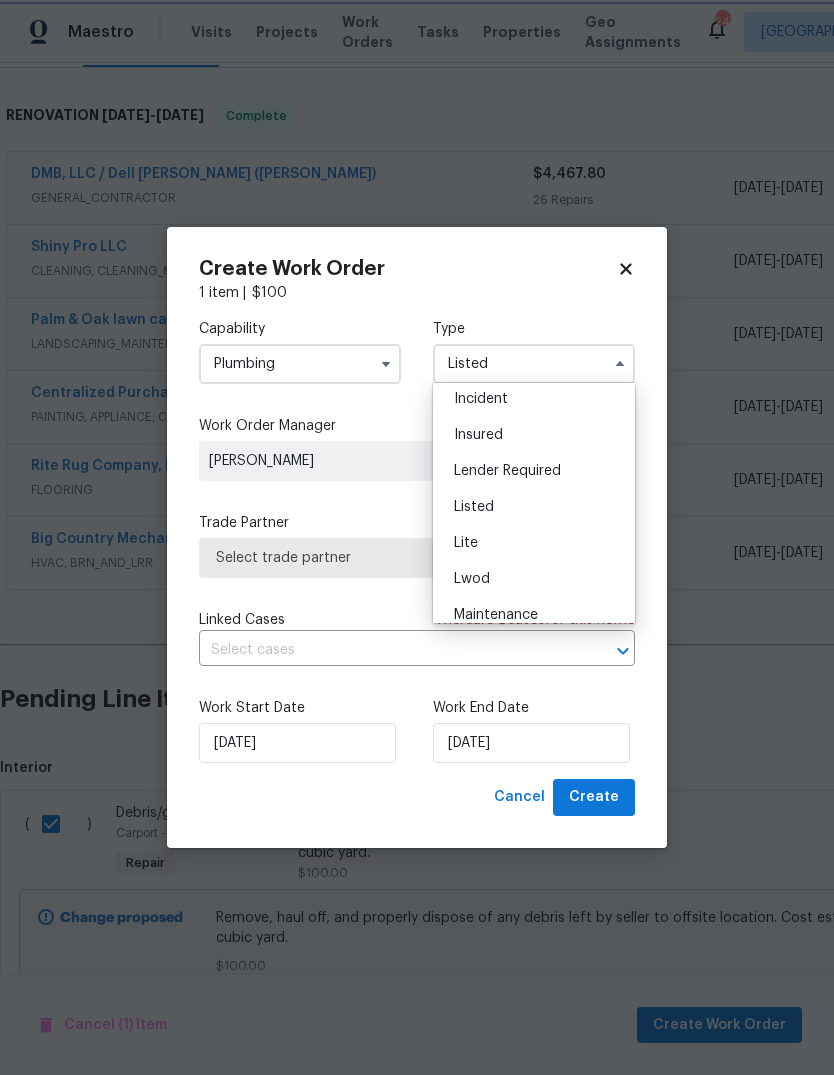 scroll, scrollTop: 0, scrollLeft: 0, axis: both 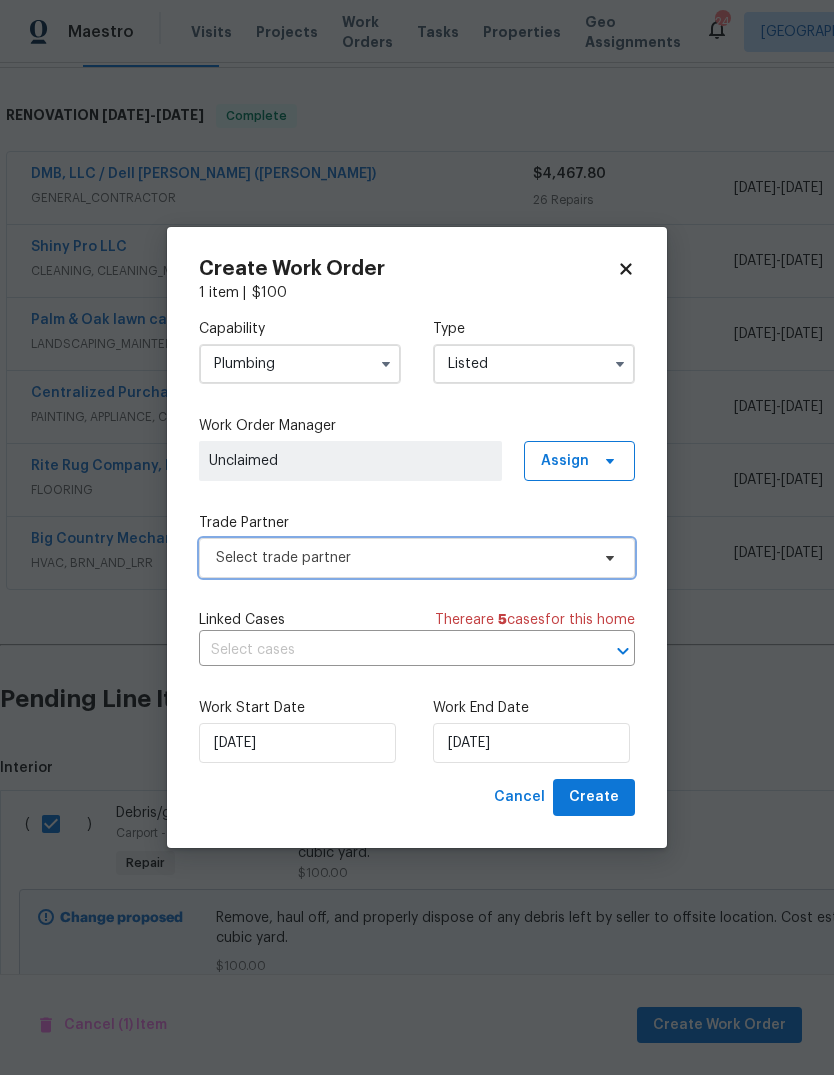 click on "Select trade partner" at bounding box center (417, 558) 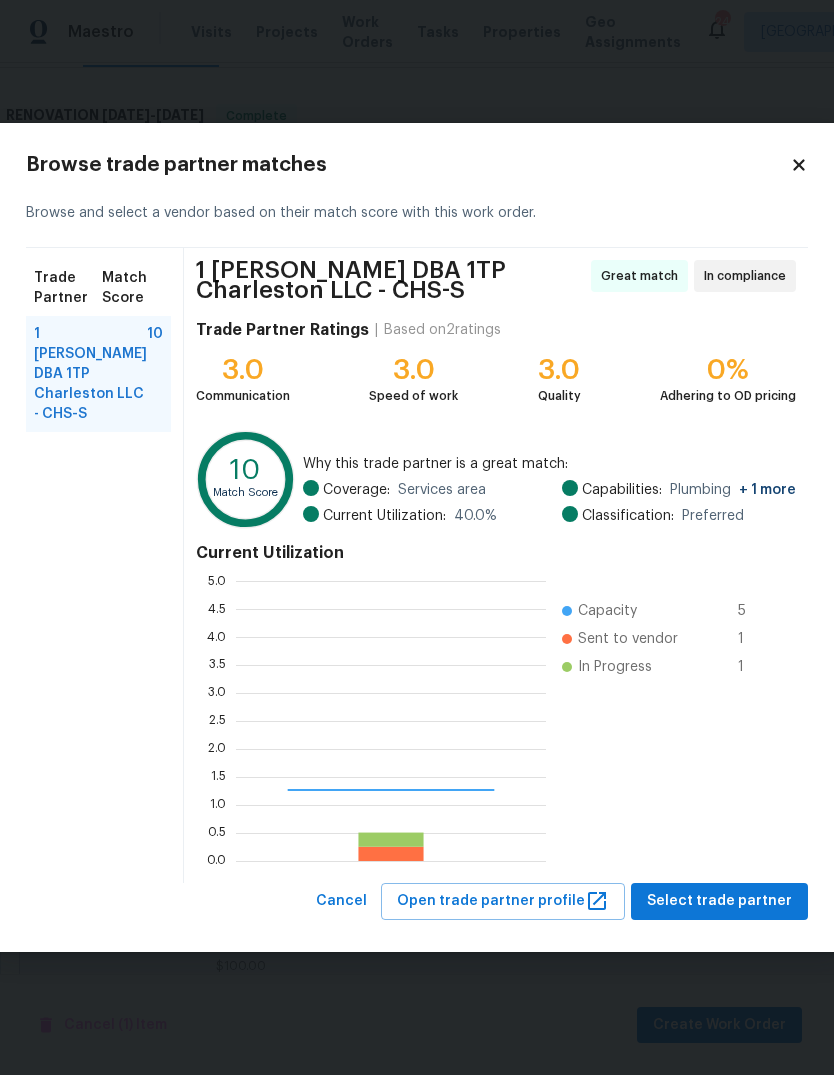 scroll, scrollTop: 2, scrollLeft: 2, axis: both 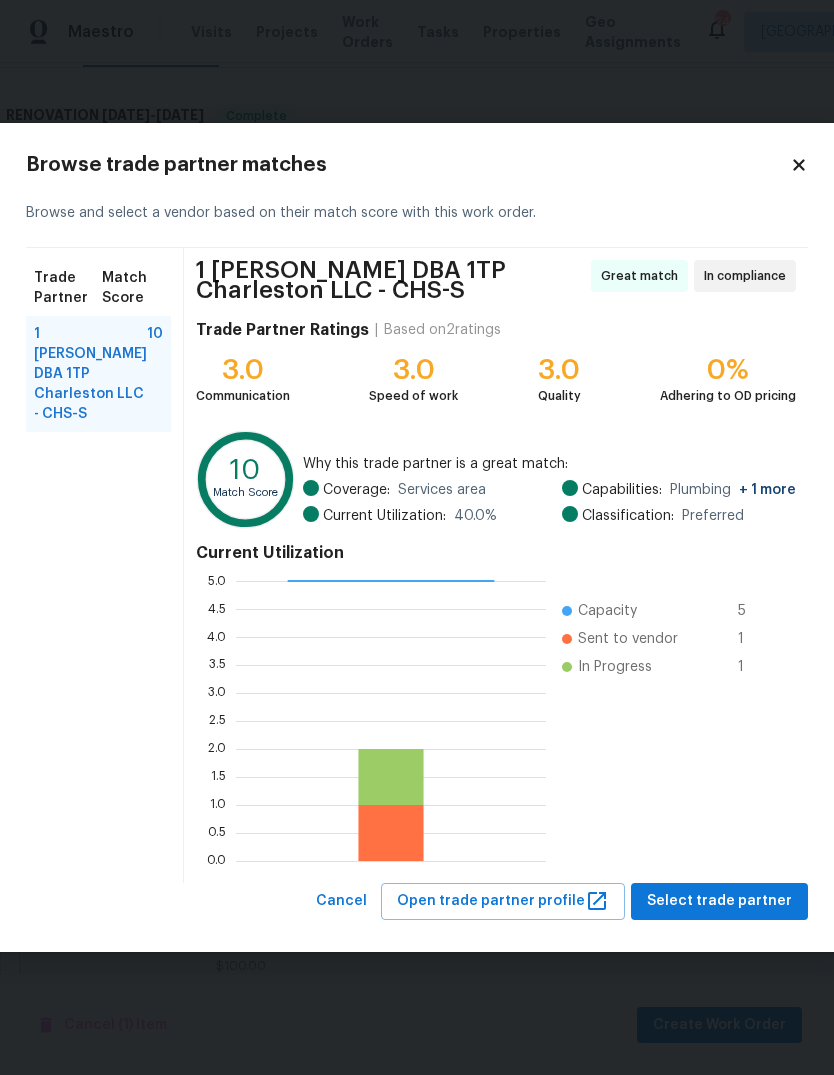 click 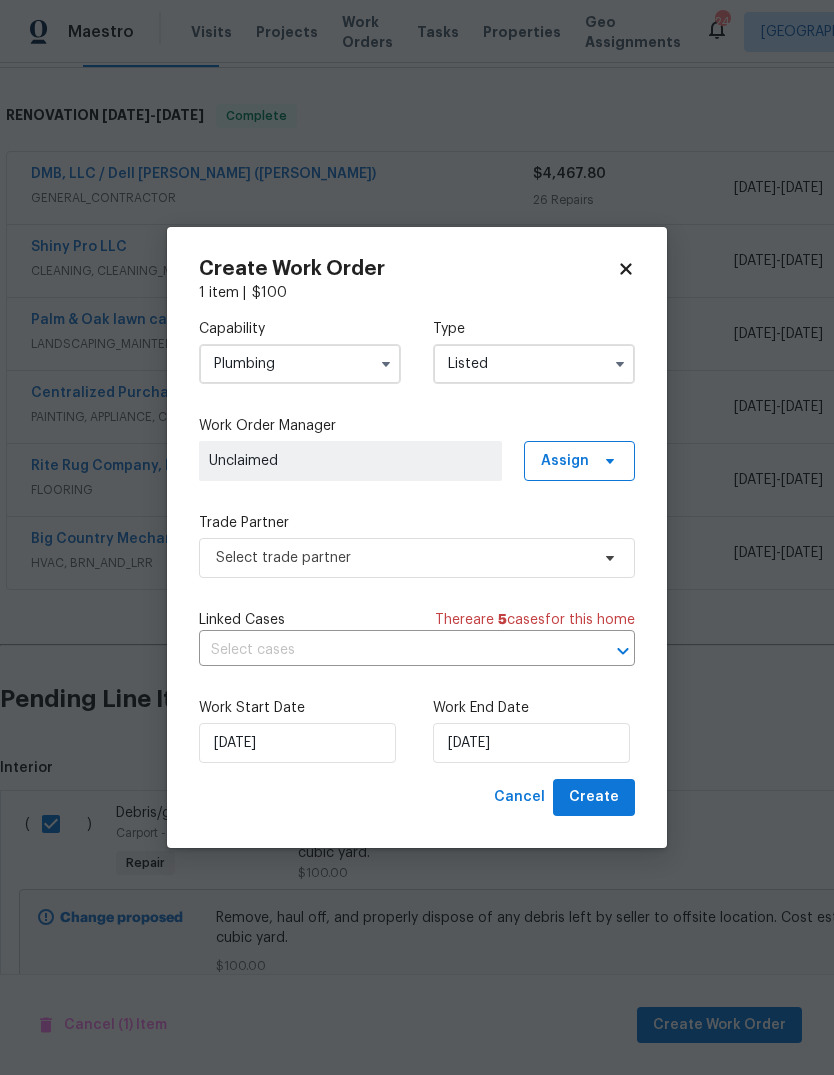 click 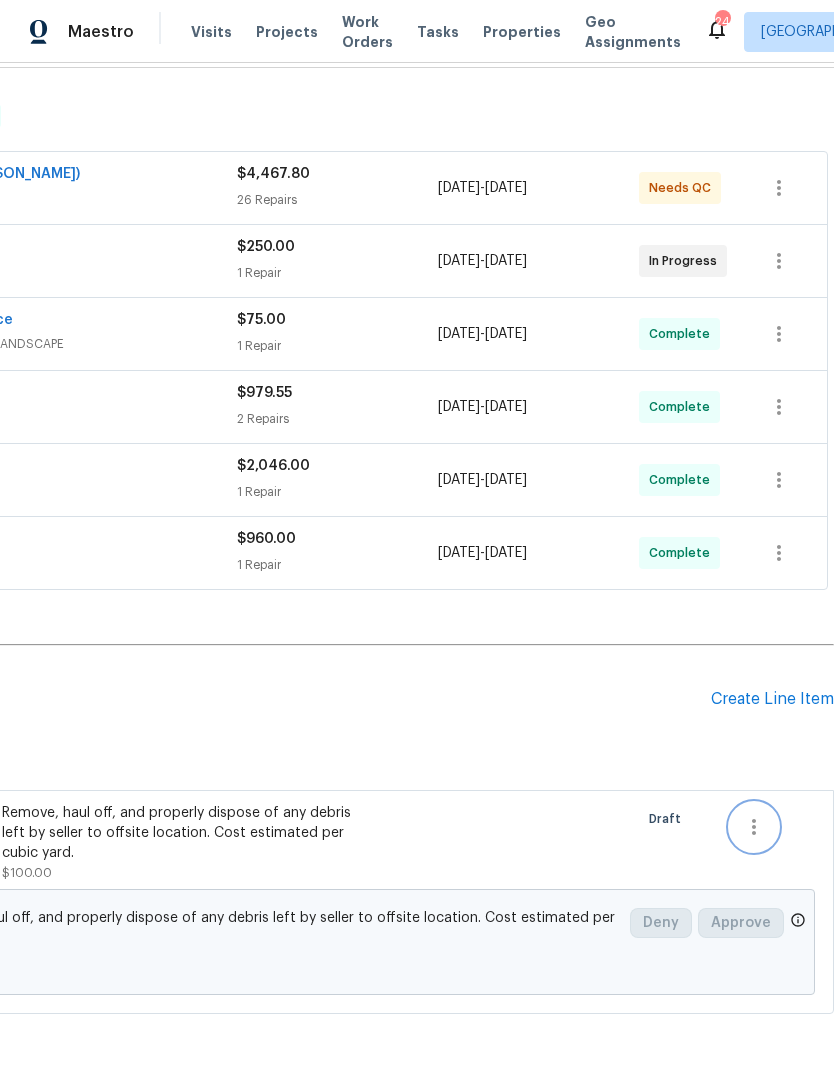 click 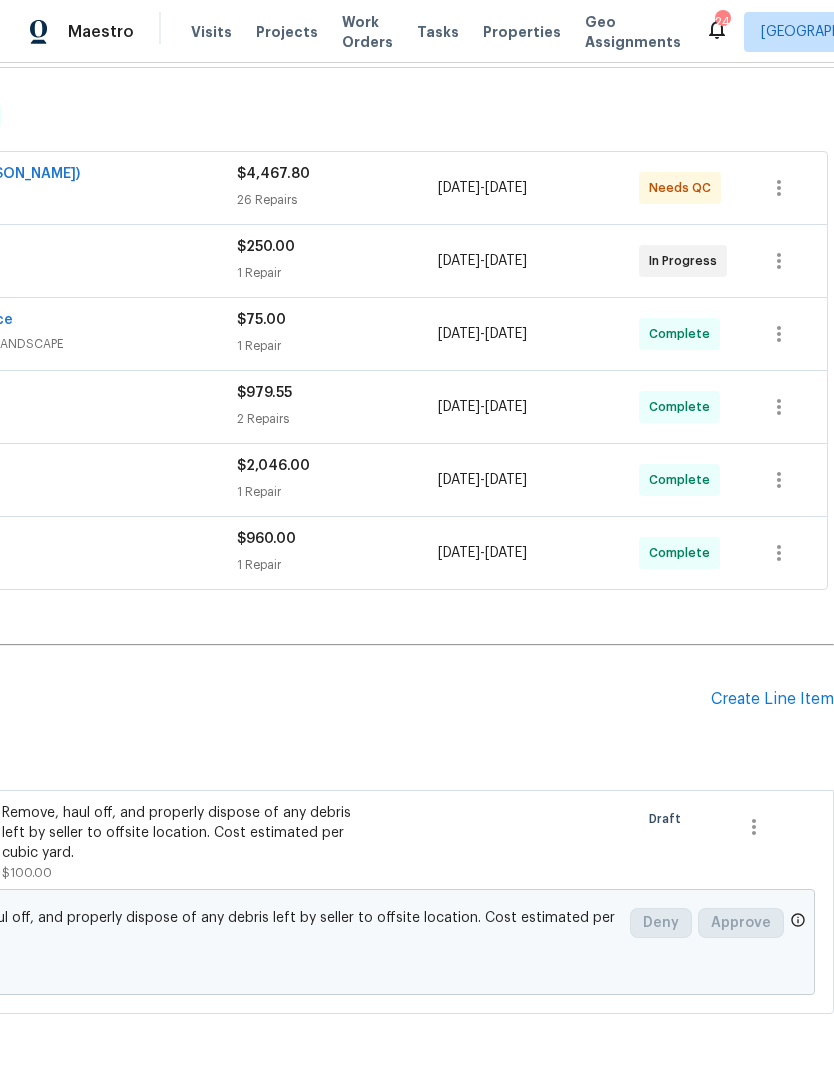 scroll, scrollTop: 295, scrollLeft: 296, axis: both 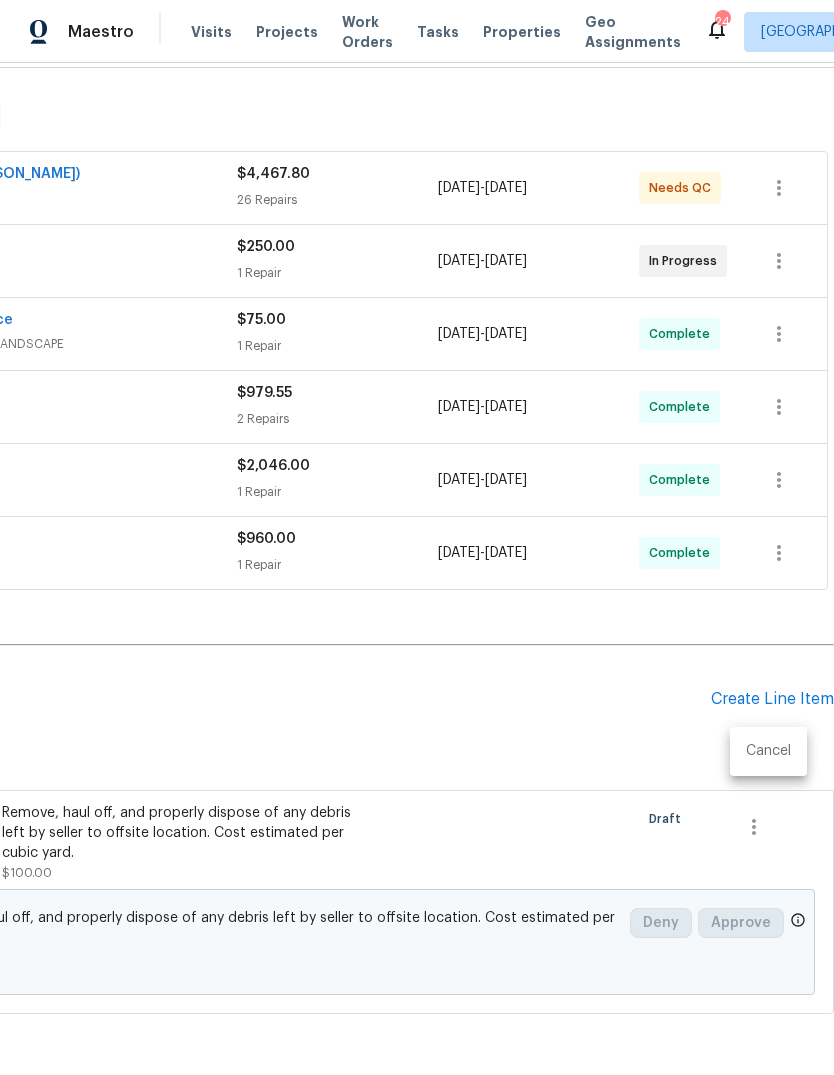 click on "Cancel" at bounding box center (768, 751) 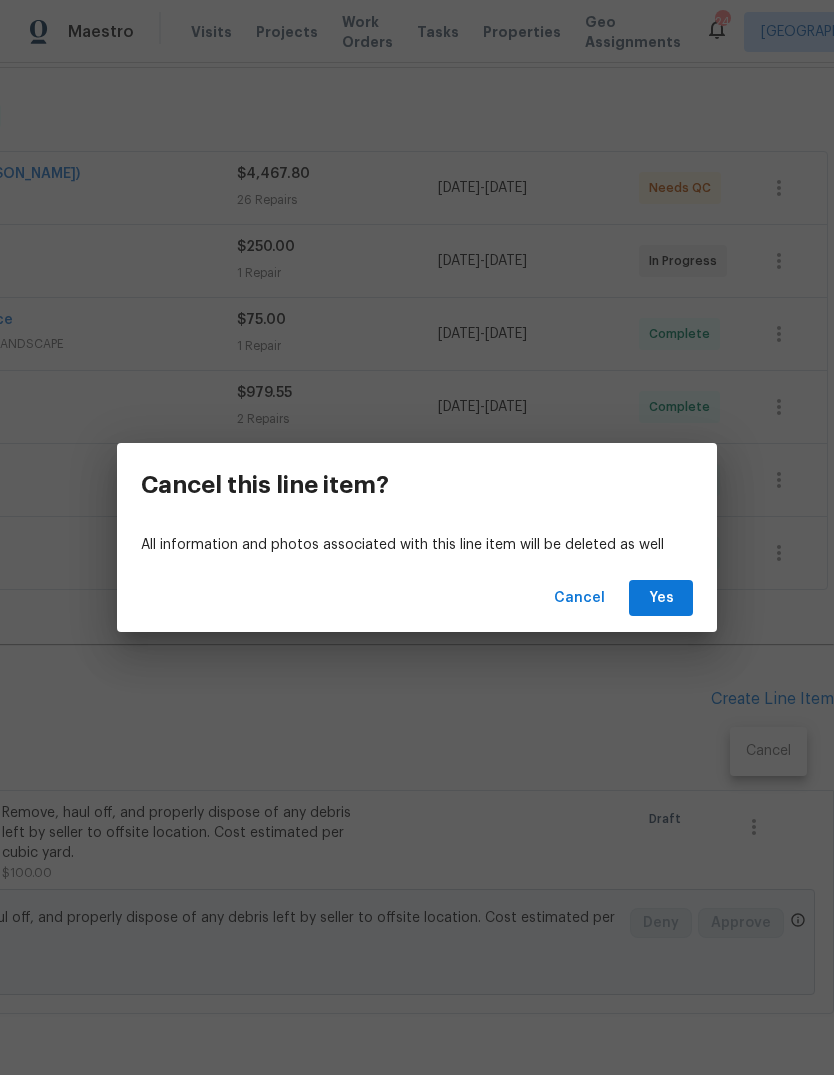 click on "Yes" at bounding box center (661, 598) 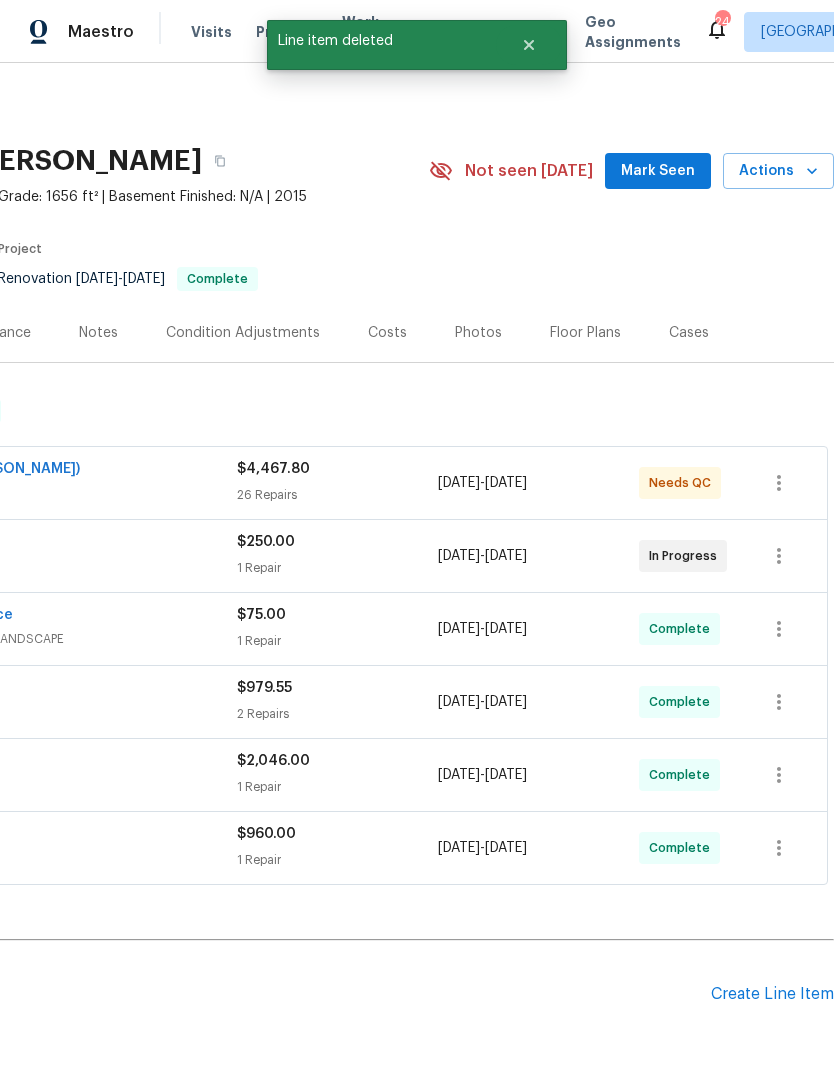 scroll, scrollTop: 0, scrollLeft: 296, axis: horizontal 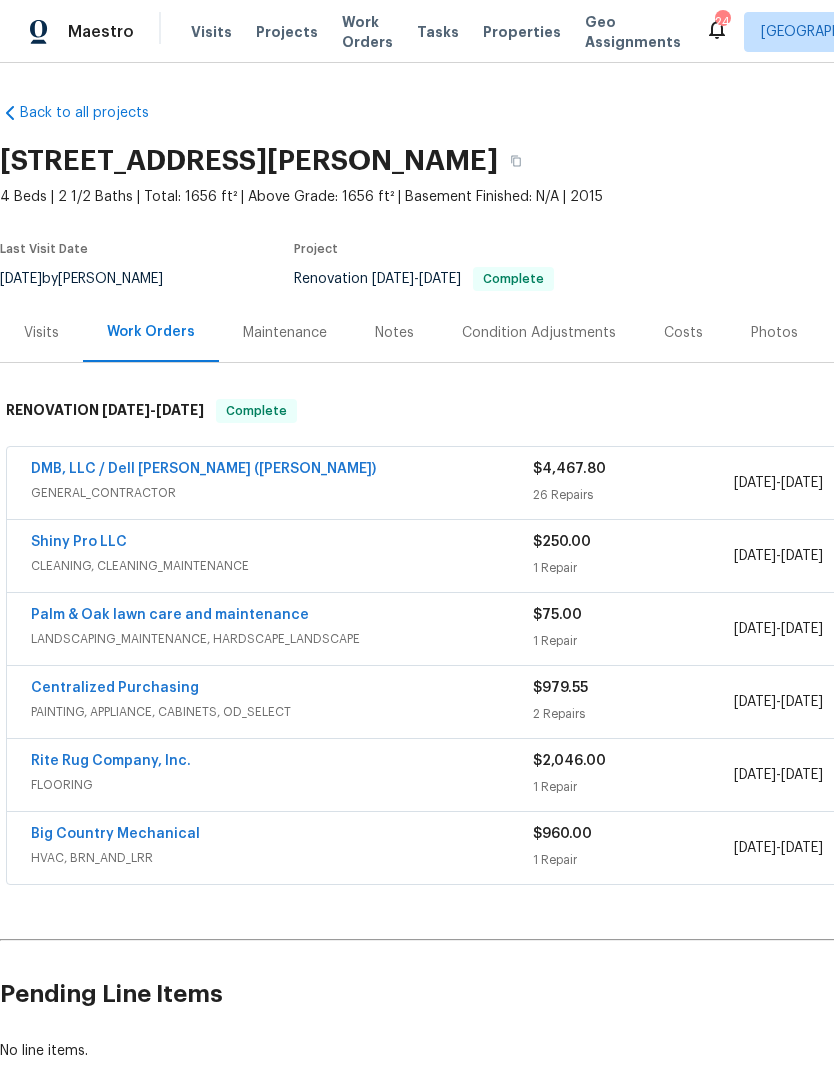 click on "DMB, LLC / Dell Bryson (Heise)" at bounding box center (203, 469) 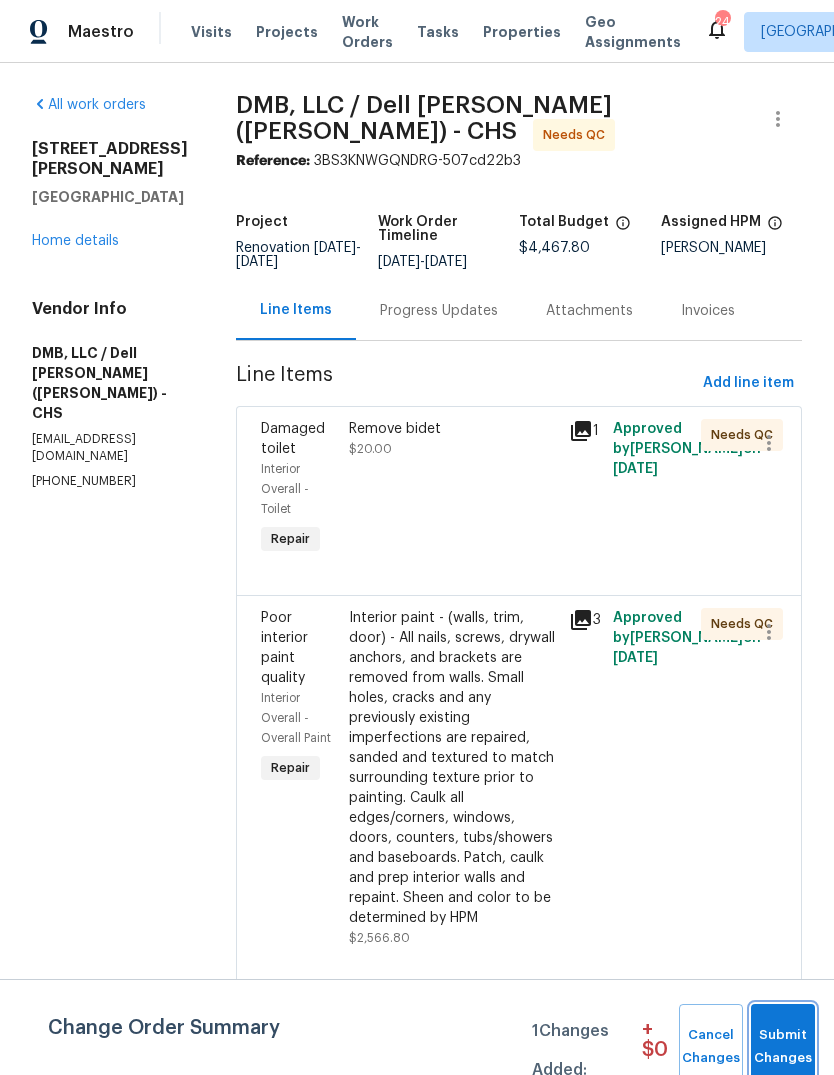 click on "Submit Changes" at bounding box center [783, 1047] 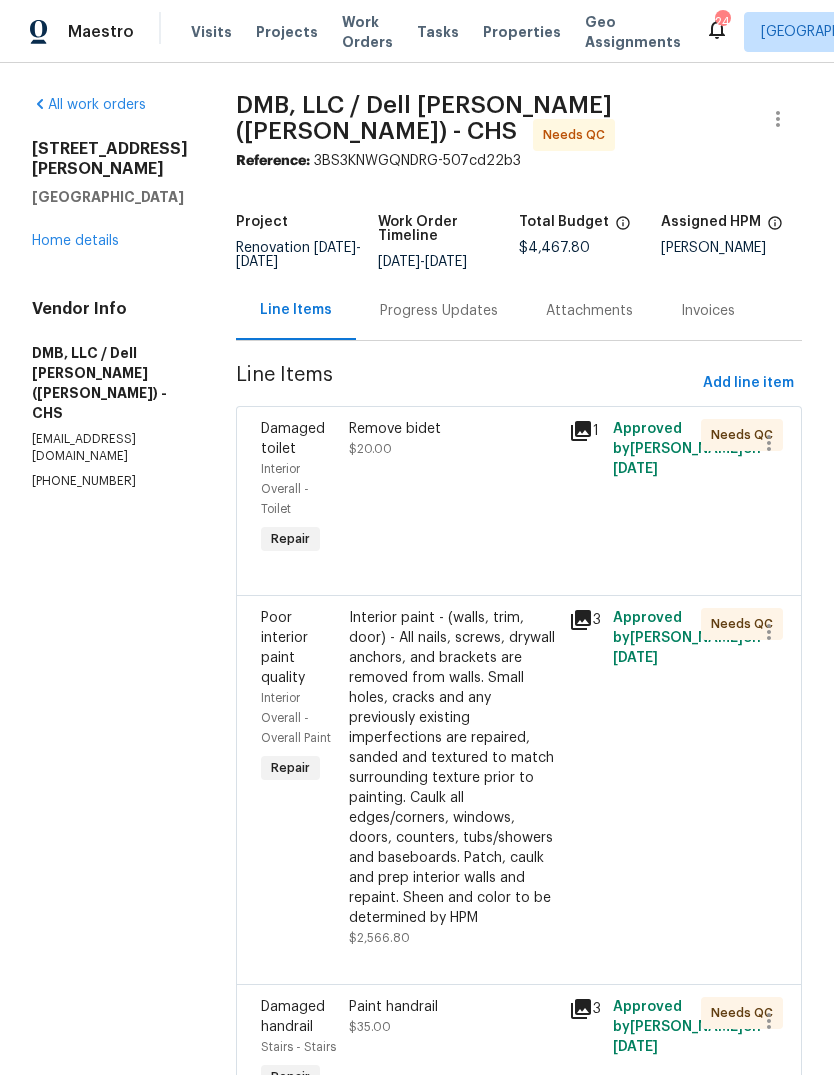 click on "Remove bidet $20.00" at bounding box center (453, 489) 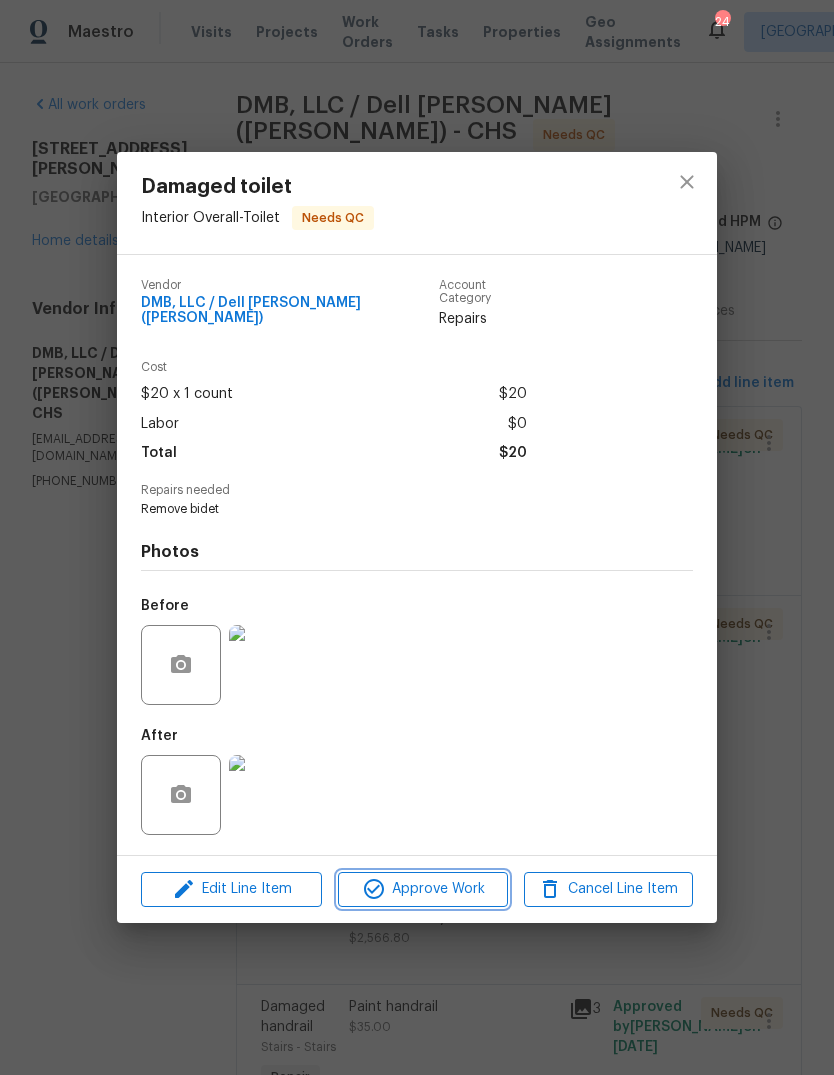 click on "Approve Work" at bounding box center [422, 889] 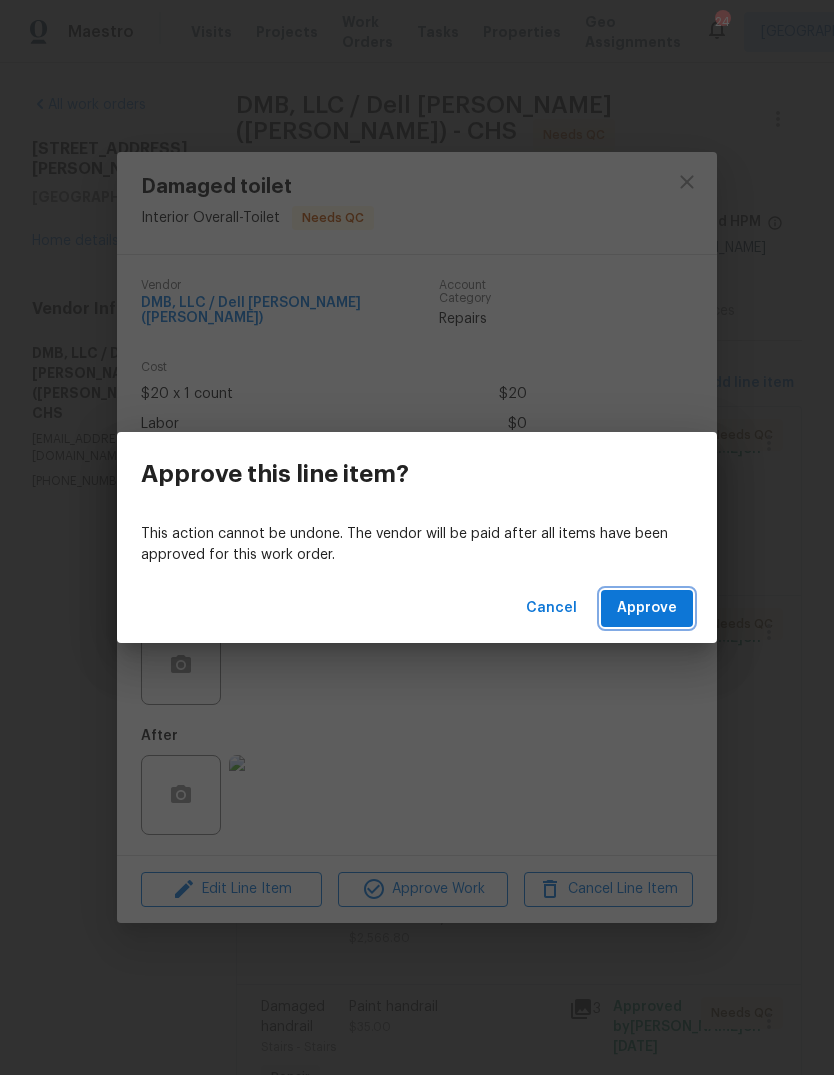 click on "Approve" at bounding box center (647, 608) 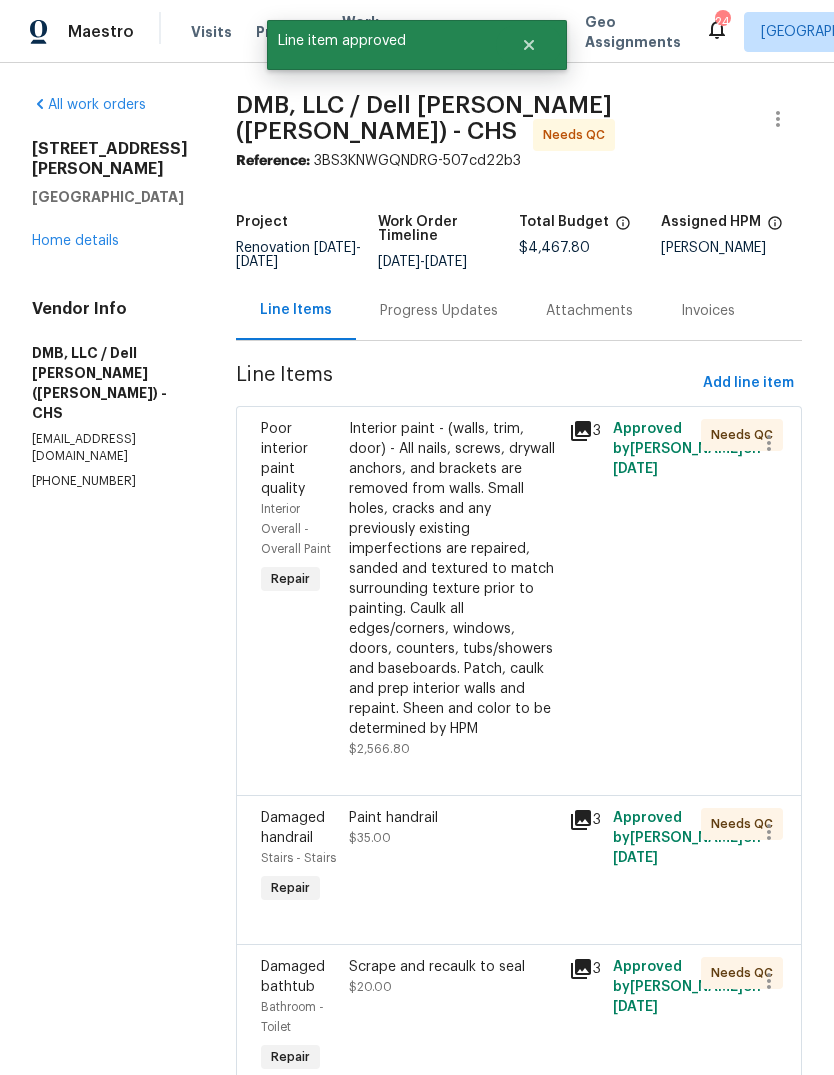 click on "Interior paint - (walls, trim, door) - All nails, screws, drywall anchors, and brackets are removed from walls. Small holes, cracks and any previously existing imperfections are repaired, sanded and textured to match surrounding texture prior to painting. Caulk all edges/corners, windows, doors, counters, tubs/showers and baseboards. Patch, caulk and prep interior walls and repaint. Sheen and color to be determined by HPM" at bounding box center (453, 579) 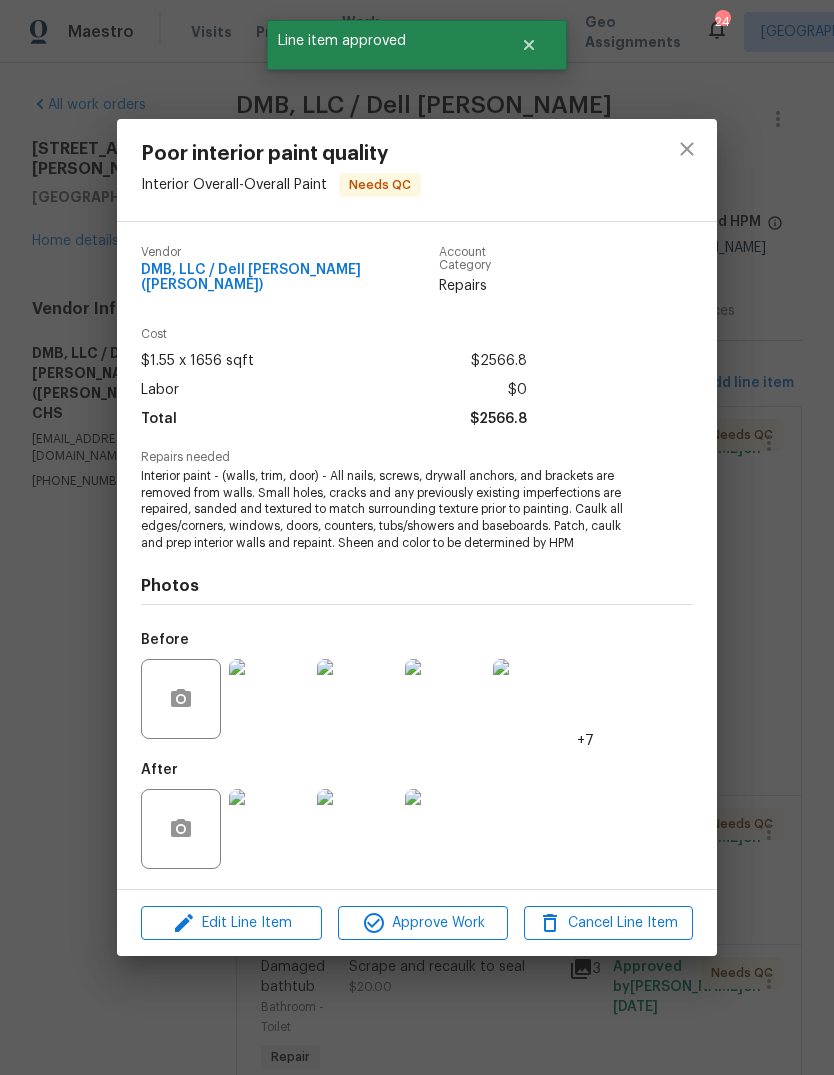 click on "Before  +7" at bounding box center [367, 686] 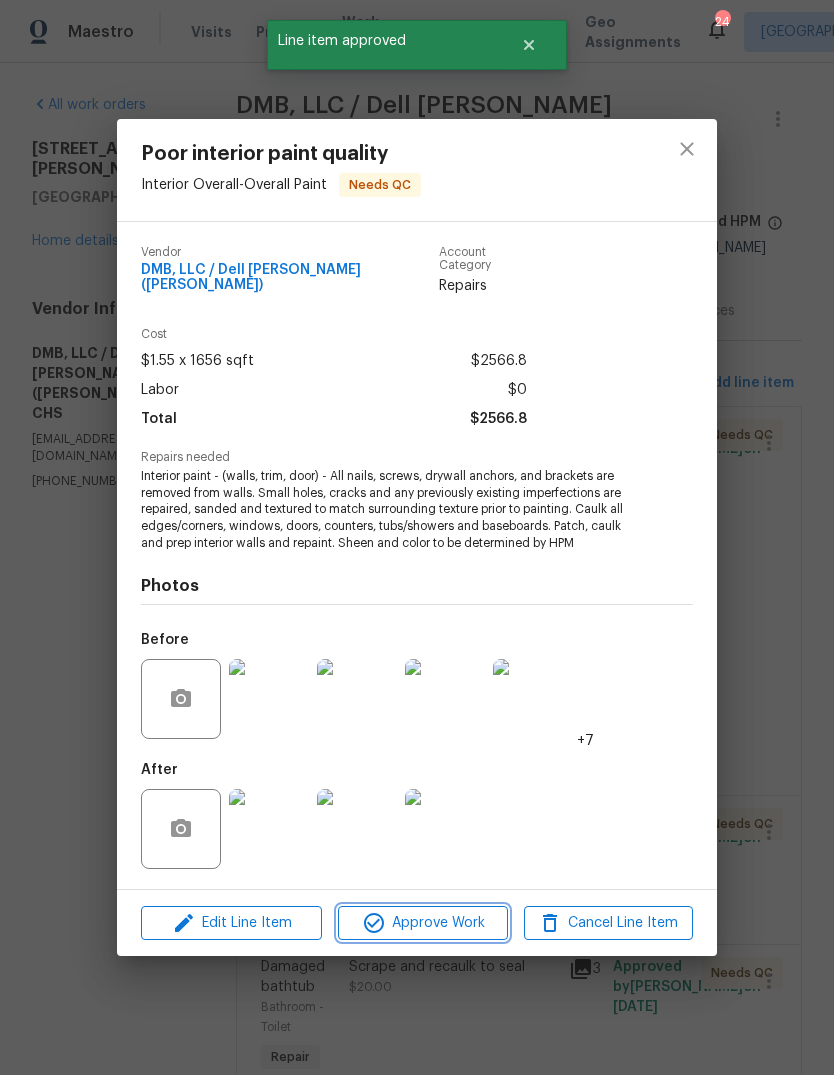 click on "Approve Work" at bounding box center [422, 923] 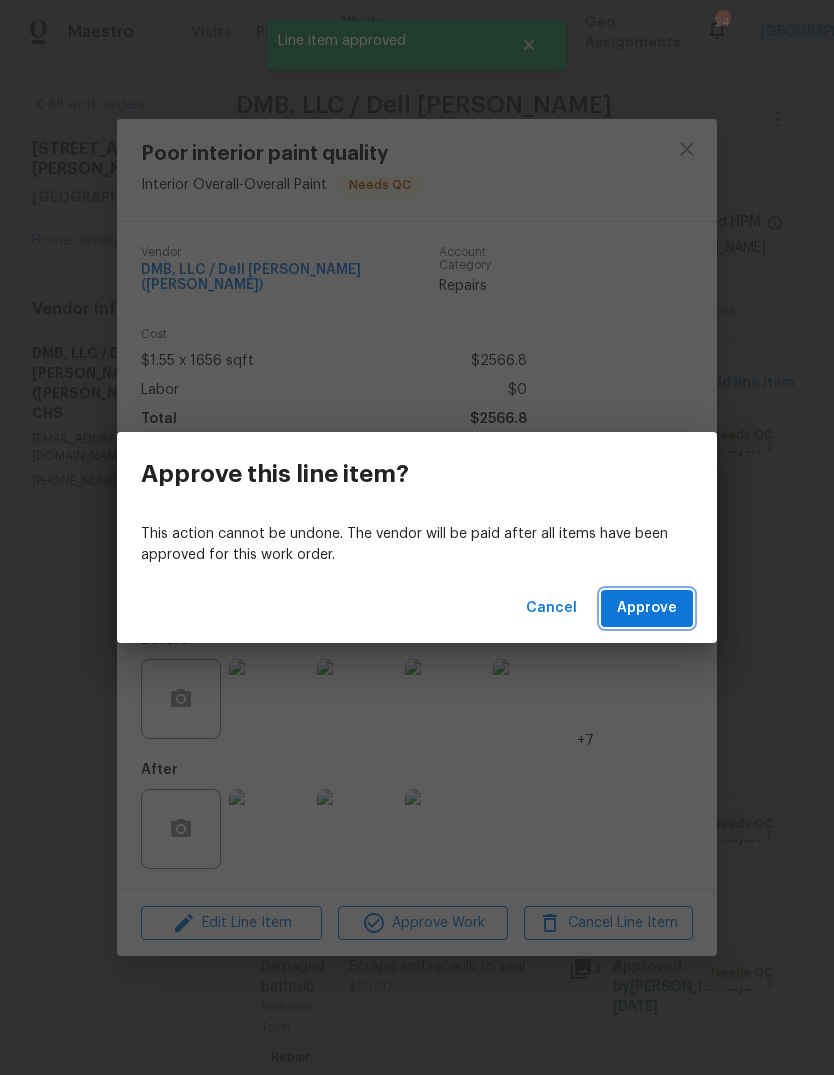click on "Approve" at bounding box center (647, 608) 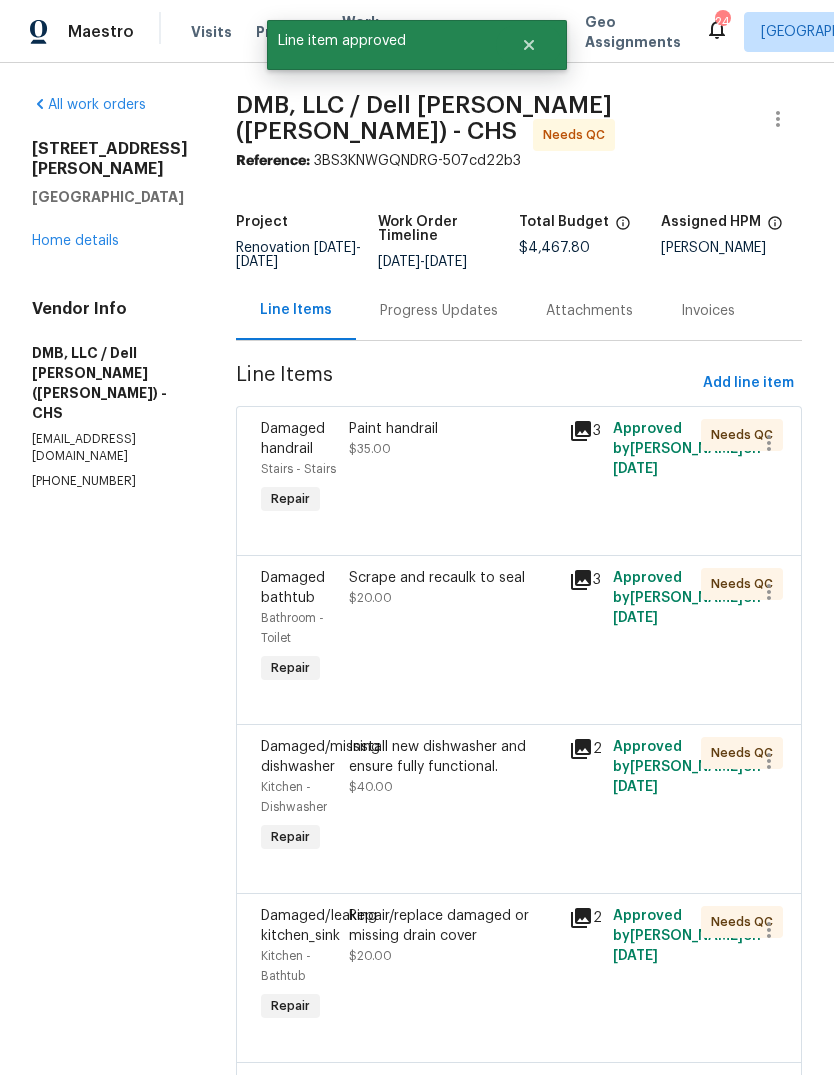 click on "Paint handrail $35.00" at bounding box center [453, 439] 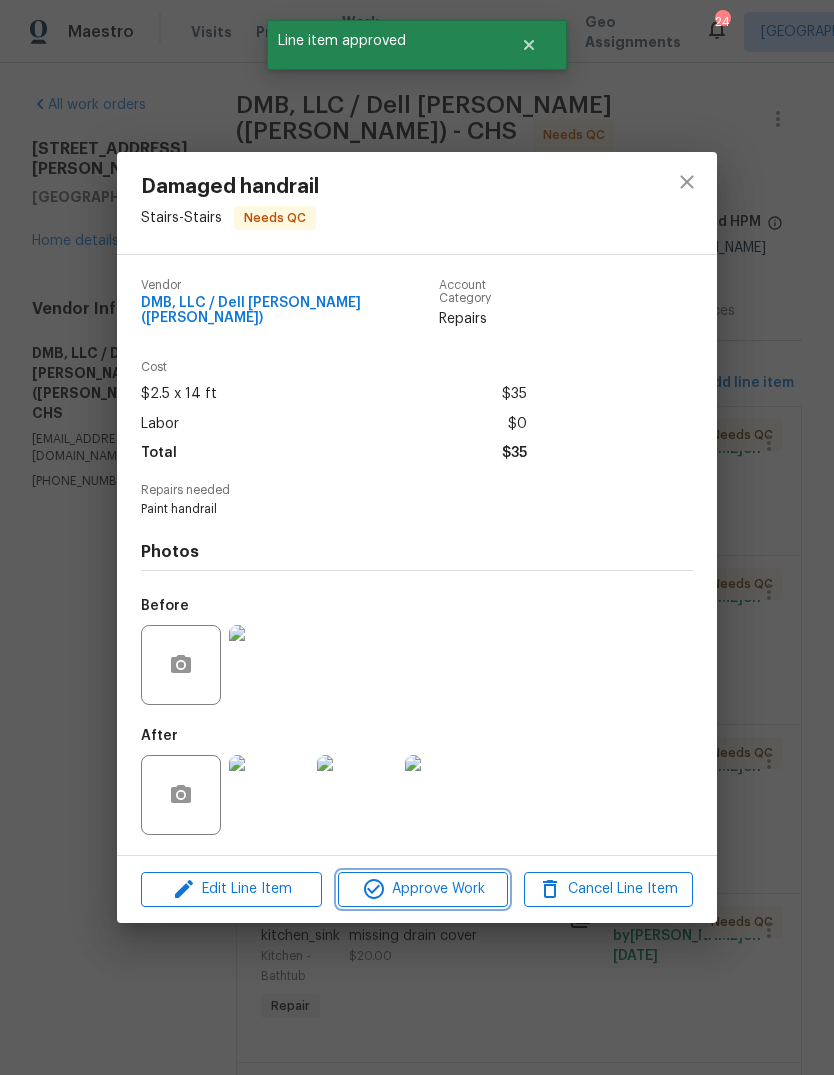 click on "Approve Work" at bounding box center (422, 889) 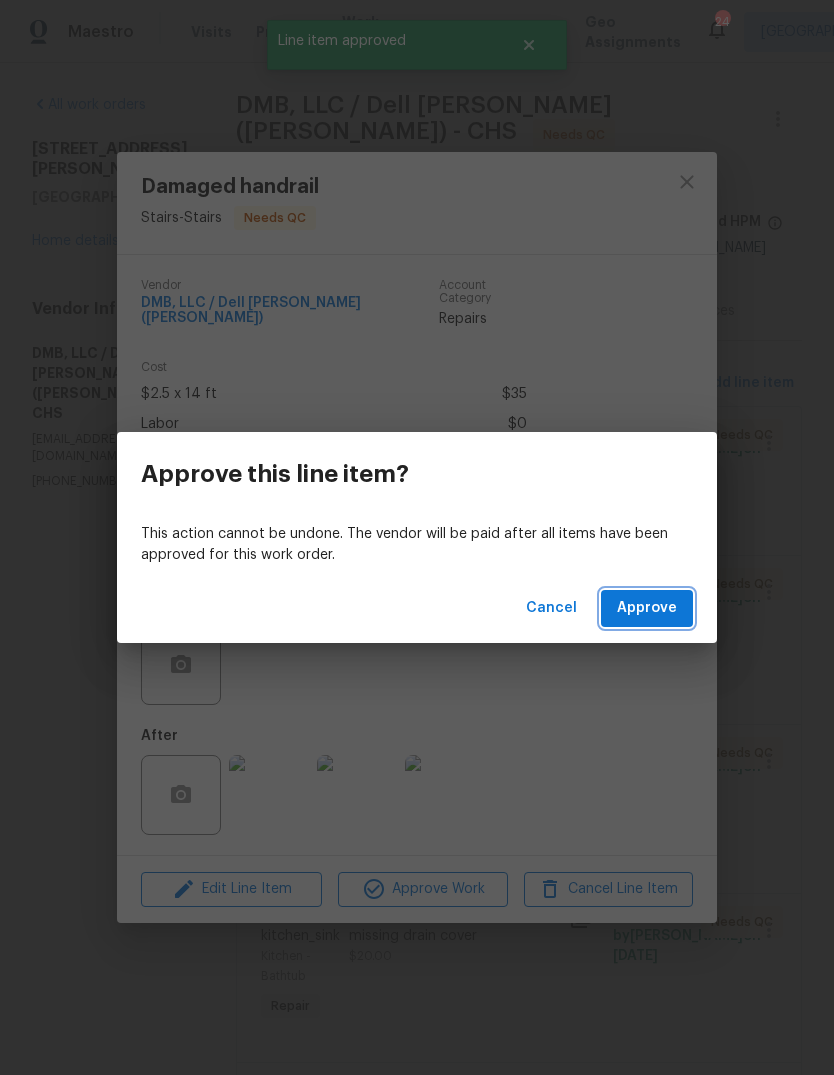 click on "Approve" at bounding box center (647, 608) 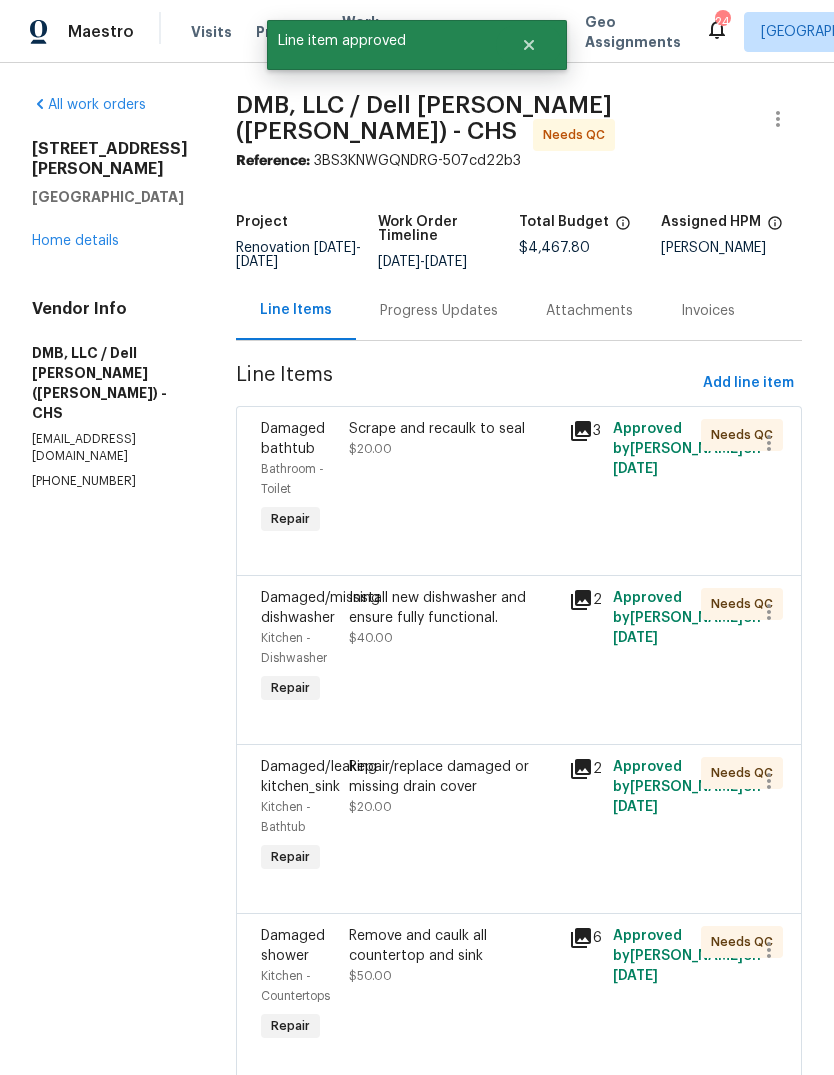 click on "Scrape and recaulk to seal" at bounding box center [453, 429] 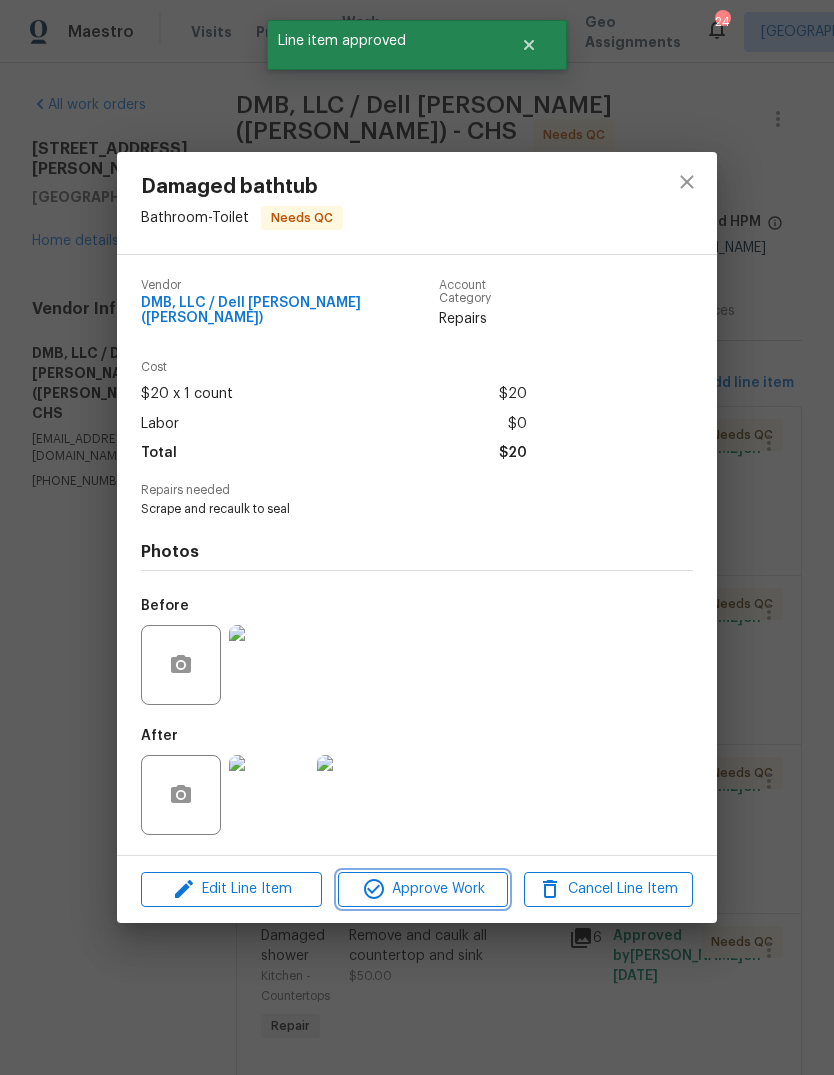 click on "Approve Work" at bounding box center [422, 889] 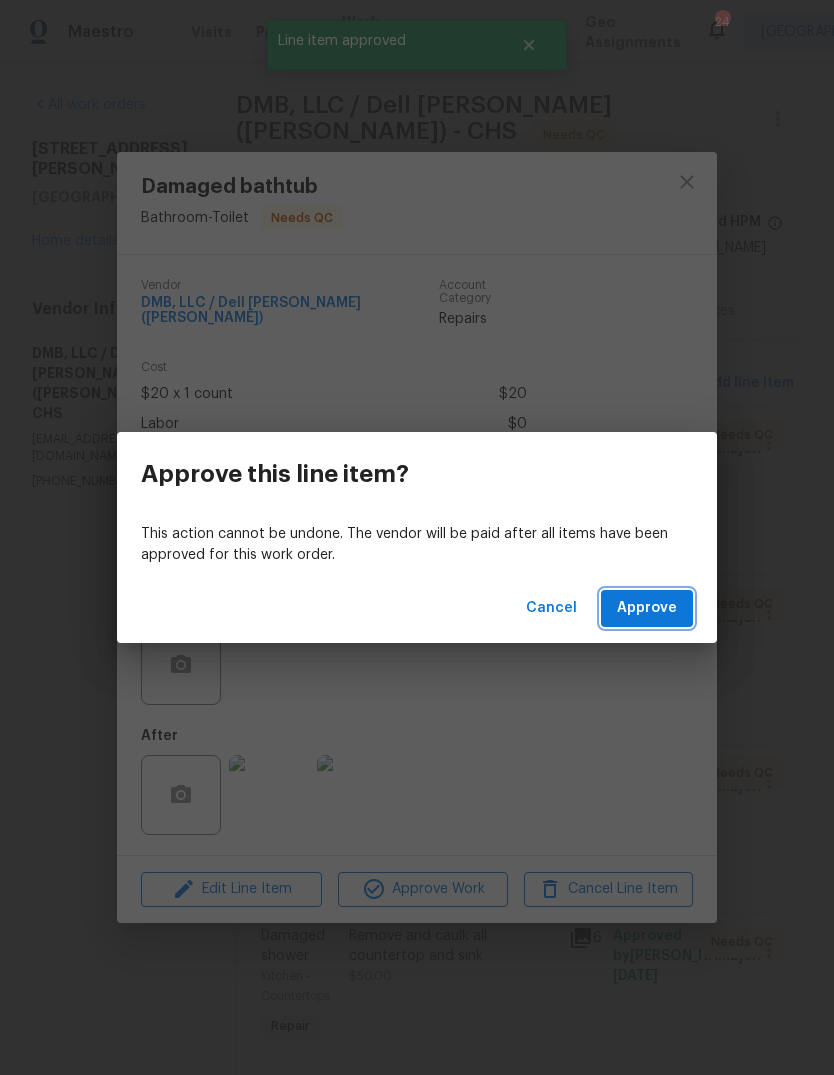 click on "Approve" at bounding box center [647, 608] 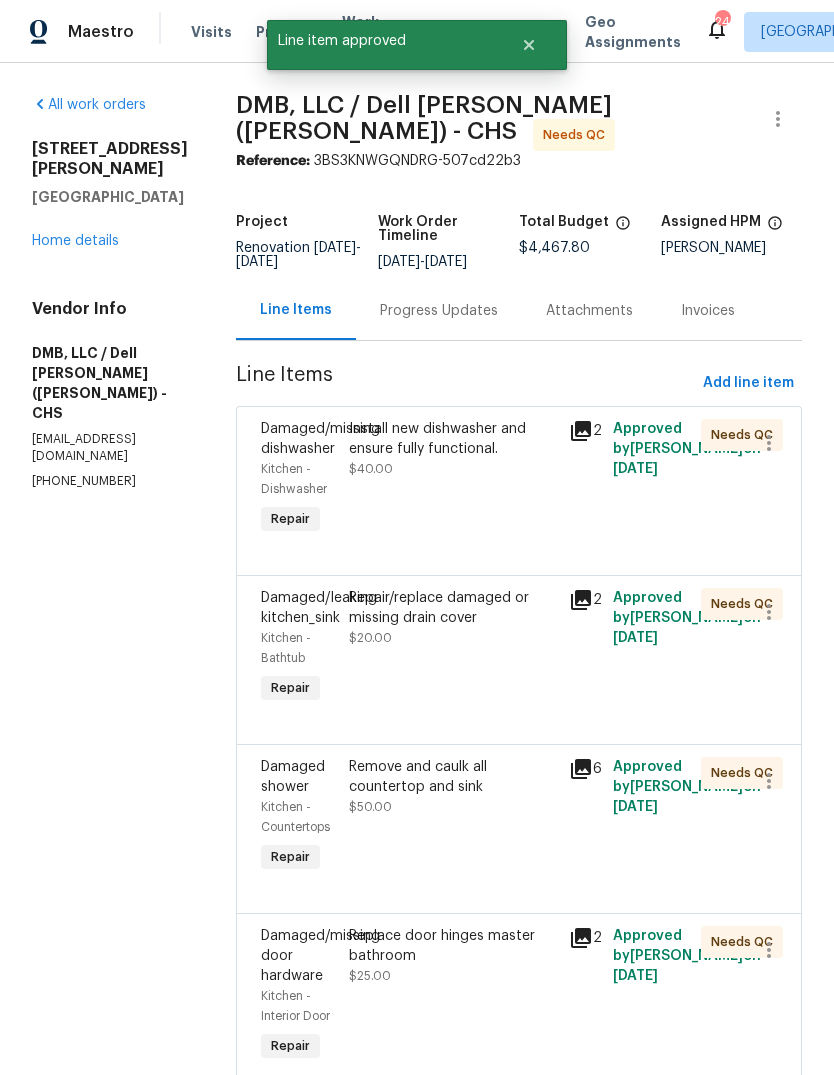 click on "Install new dishwasher and ensure fully functional." at bounding box center (453, 439) 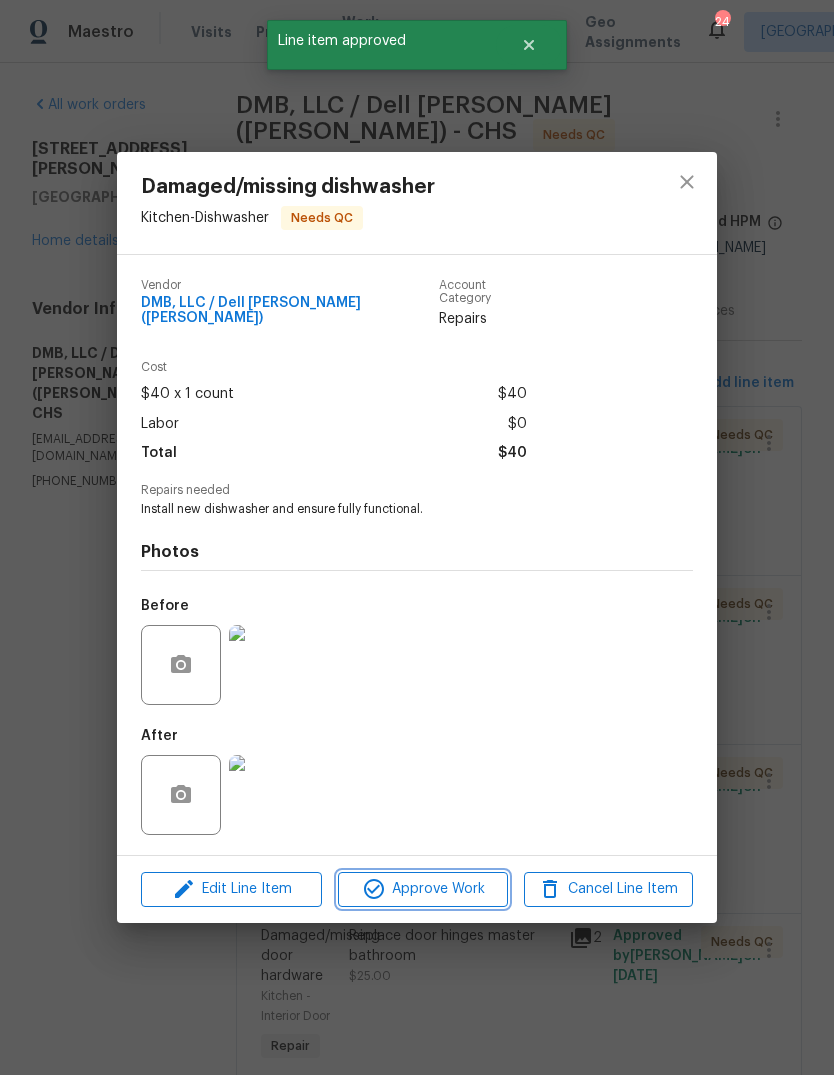 click on "Approve Work" at bounding box center (422, 889) 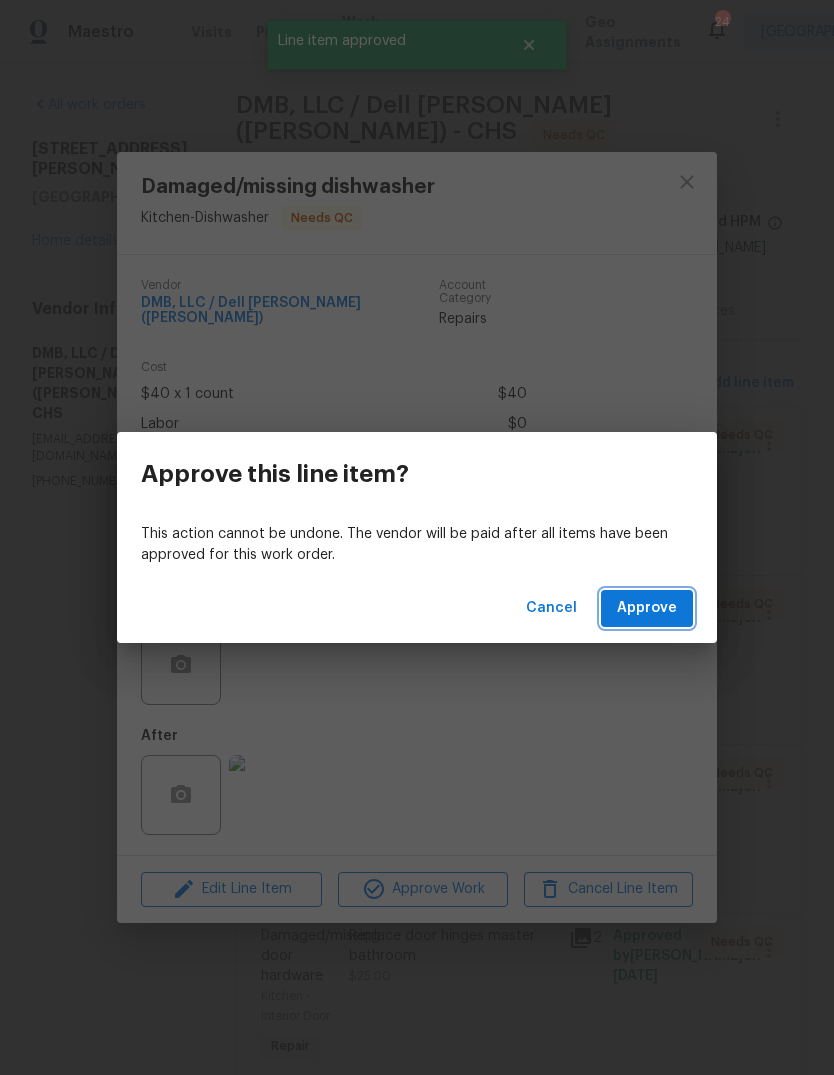 click on "Approve" at bounding box center [647, 608] 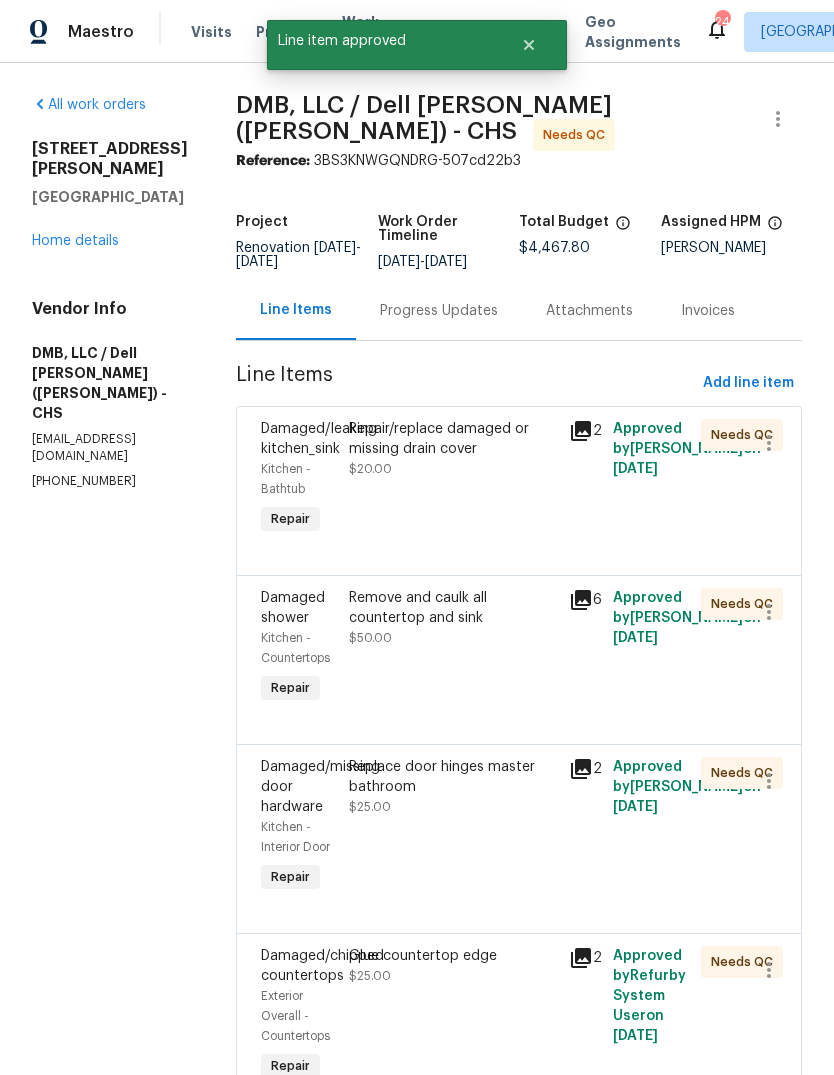 click on "Repair/replace damaged or missing drain cover $20.00" at bounding box center [453, 449] 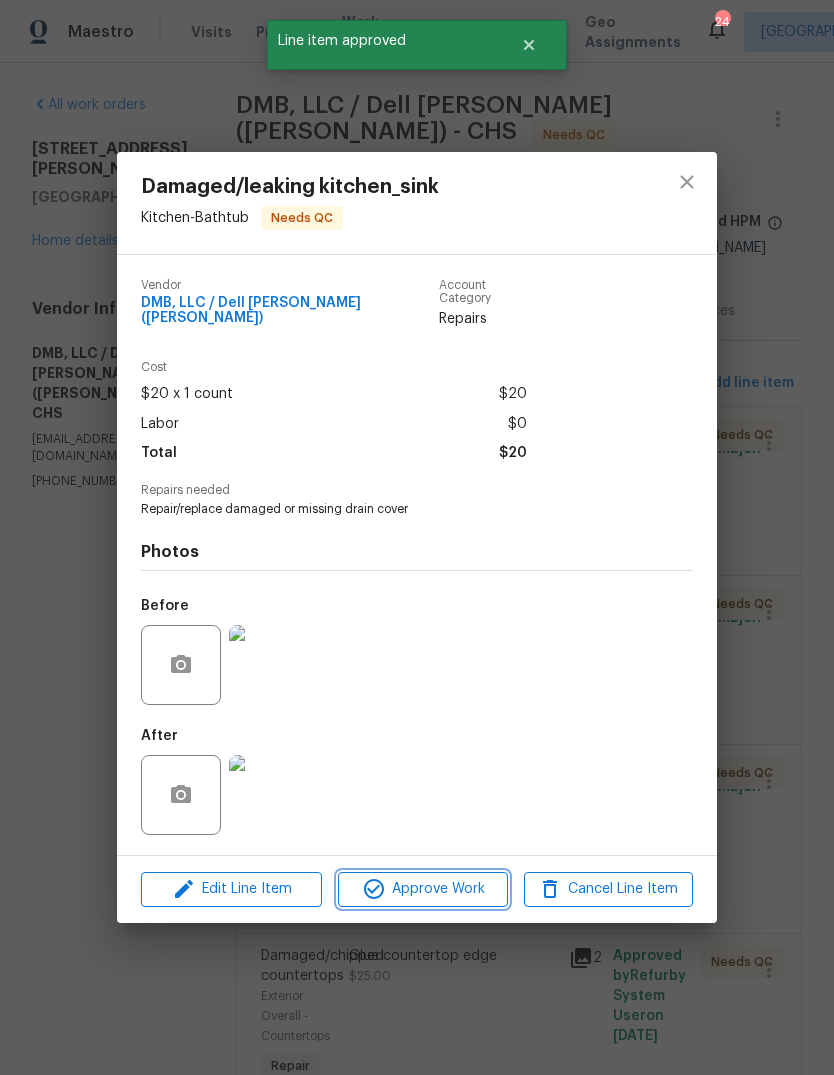 click on "Approve Work" at bounding box center [422, 889] 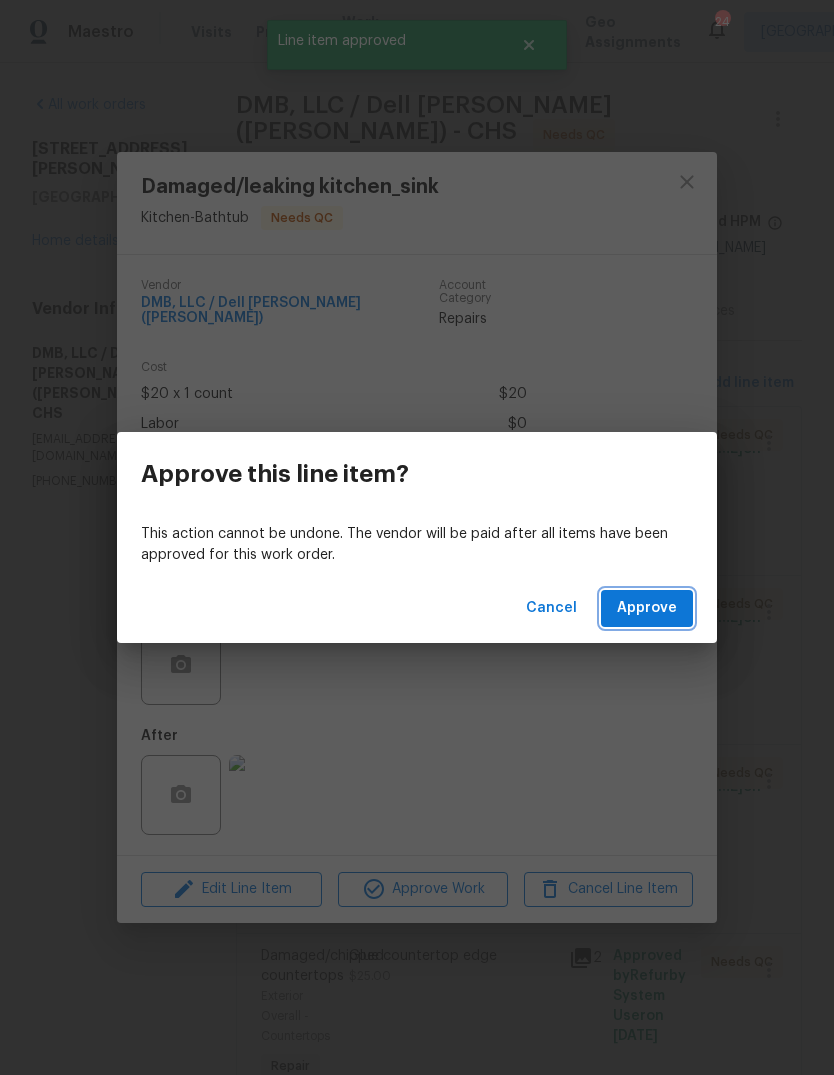 click on "Approve" at bounding box center [647, 608] 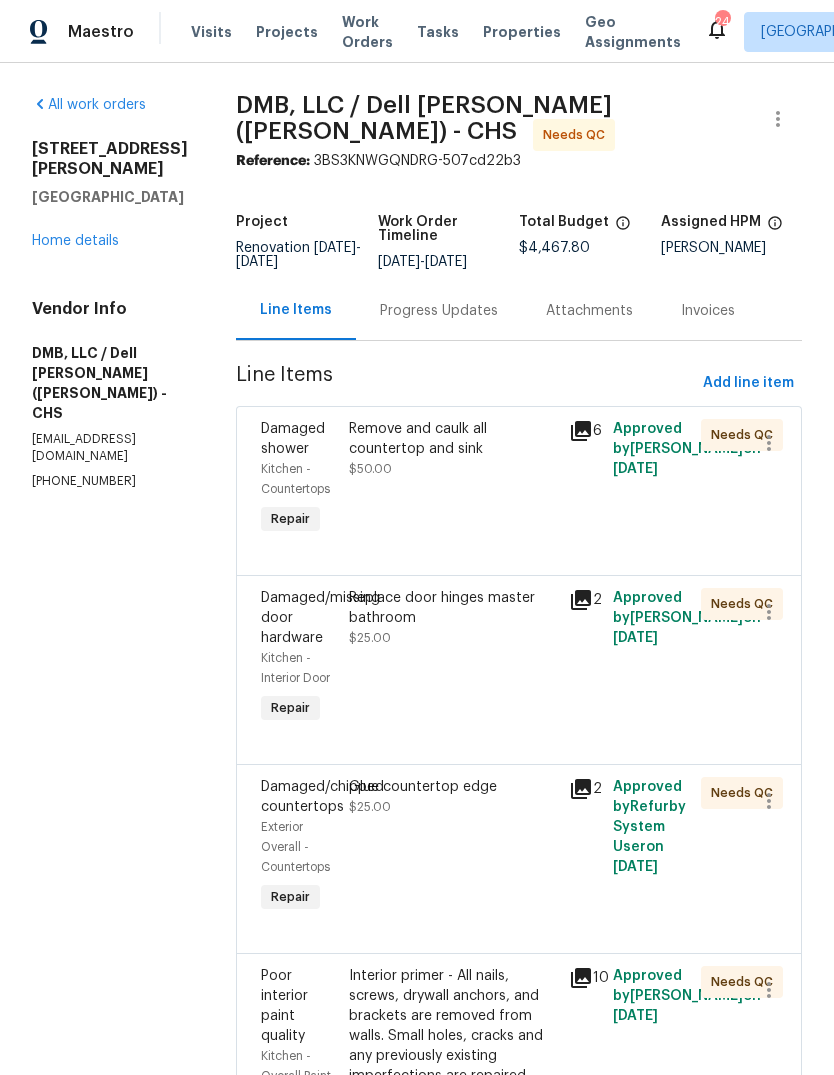 click on "Remove and caulk all countertop and sink $50.00" at bounding box center [453, 479] 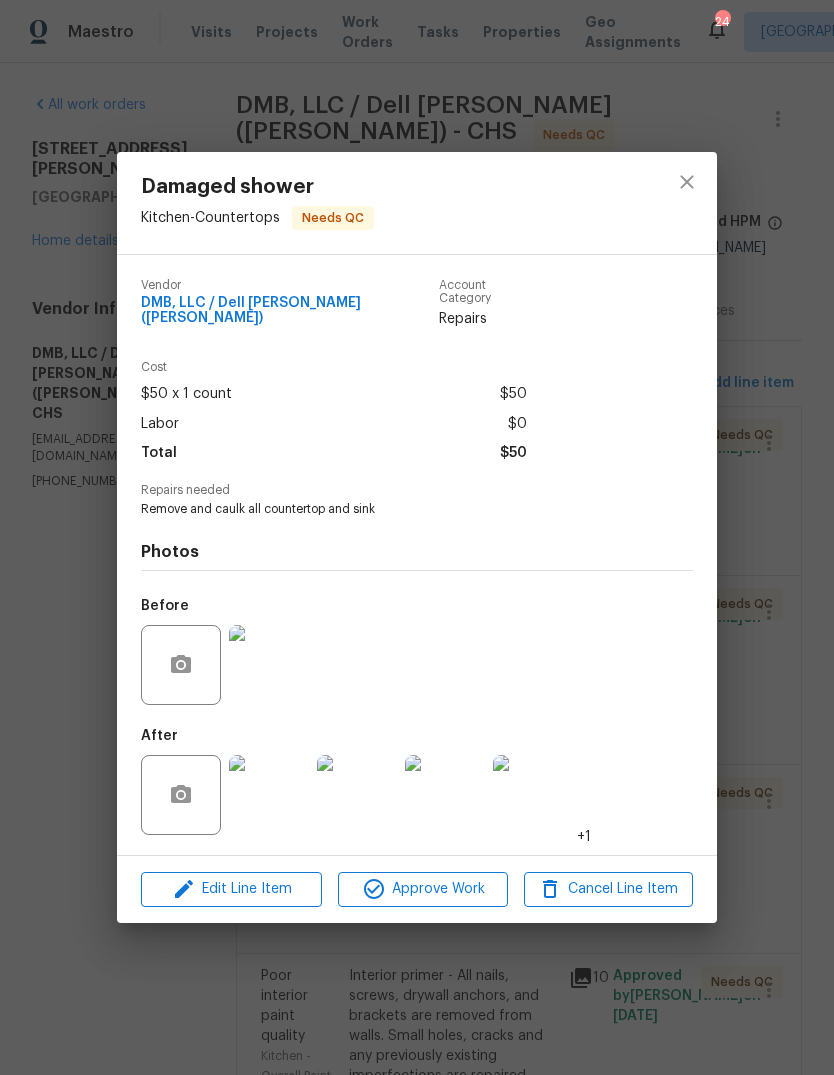 click on "Edit Line Item  Approve Work  Cancel Line Item" at bounding box center [417, 889] 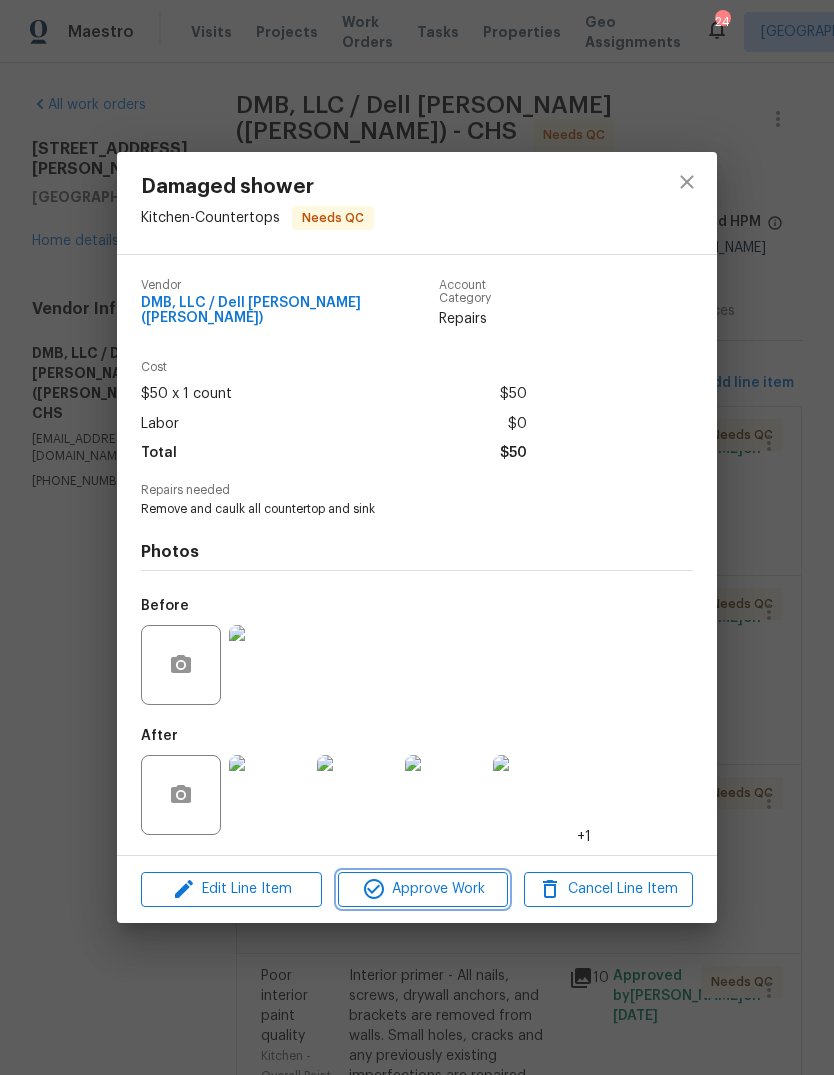 click on "Approve Work" at bounding box center [422, 889] 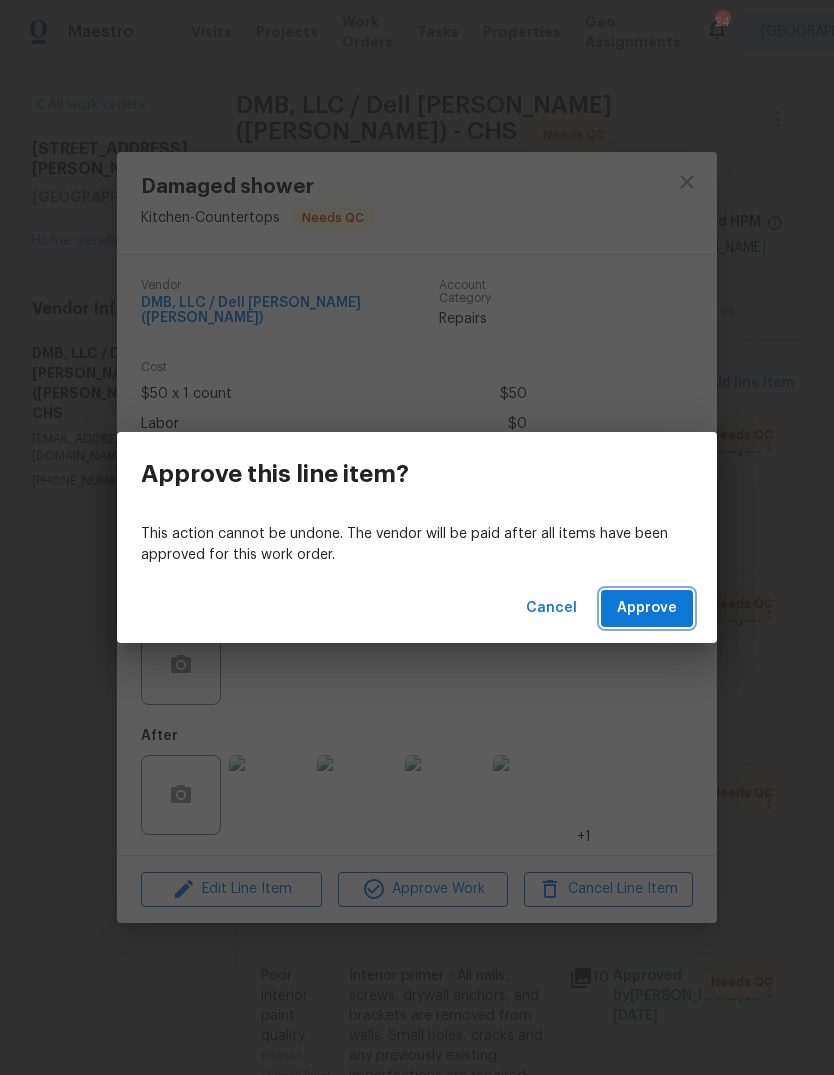 click on "Approve" at bounding box center (647, 608) 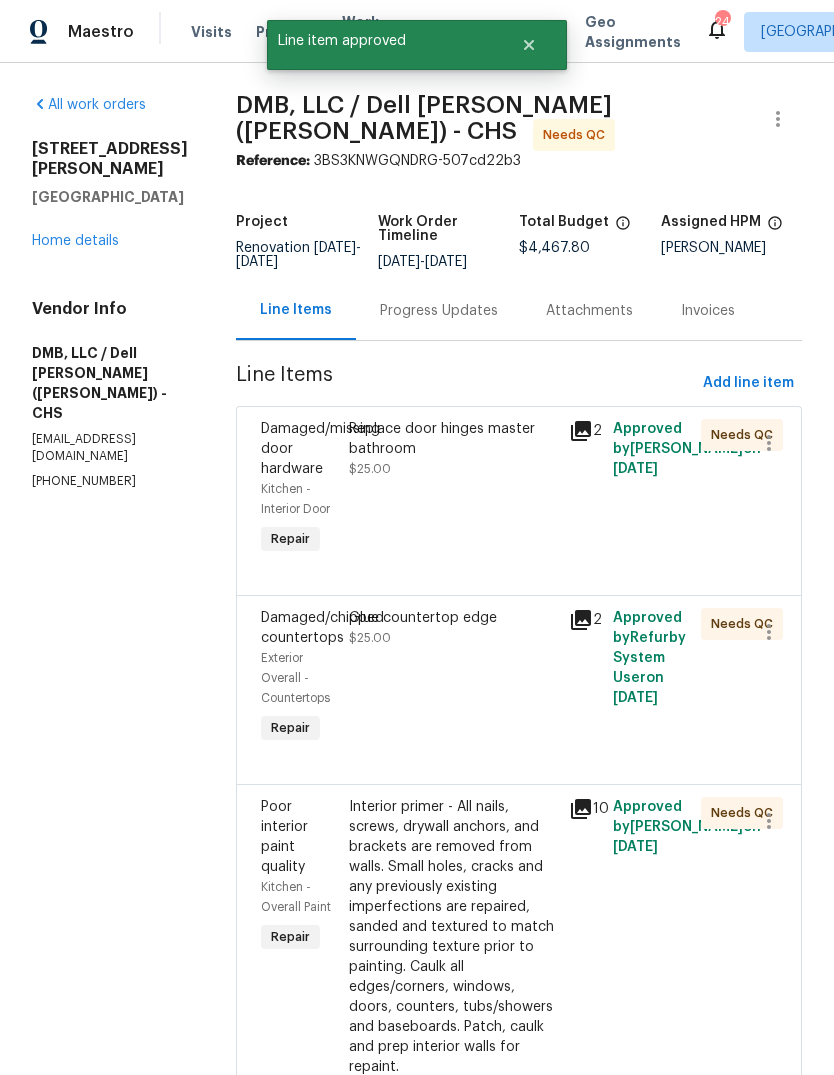 click on "Replace door hinges master bathroom $25.00" at bounding box center (453, 449) 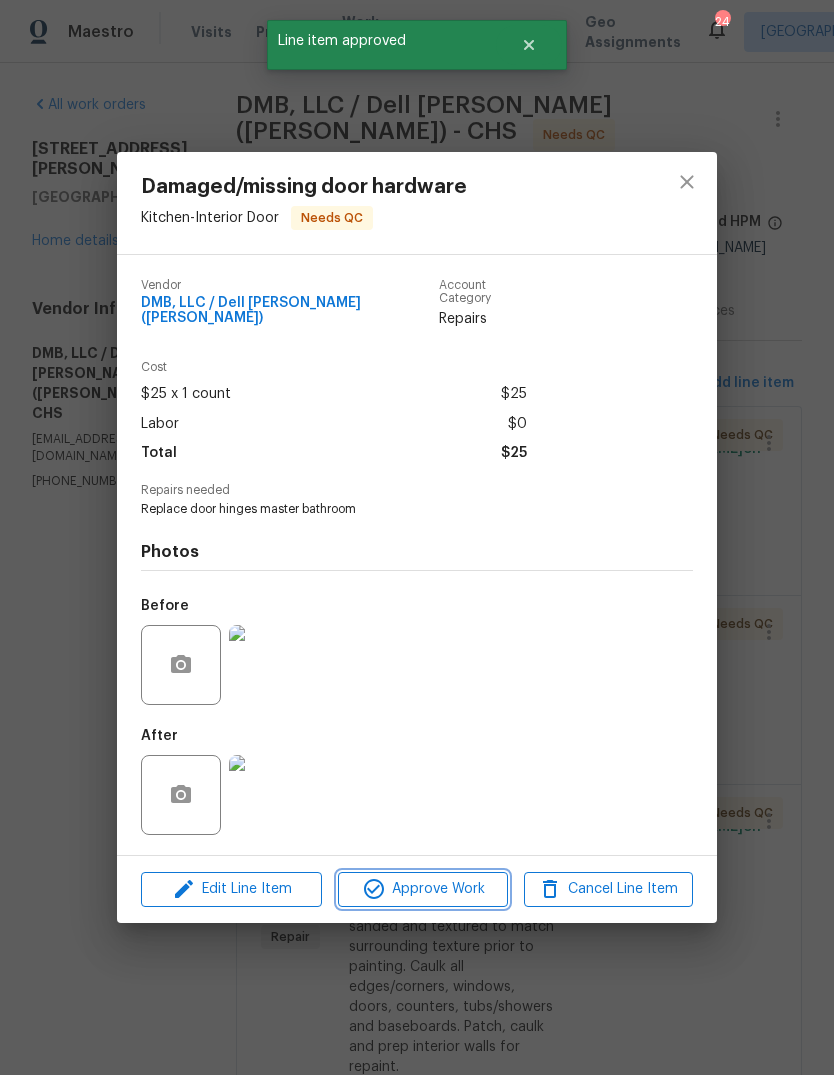 click on "Approve Work" at bounding box center (422, 889) 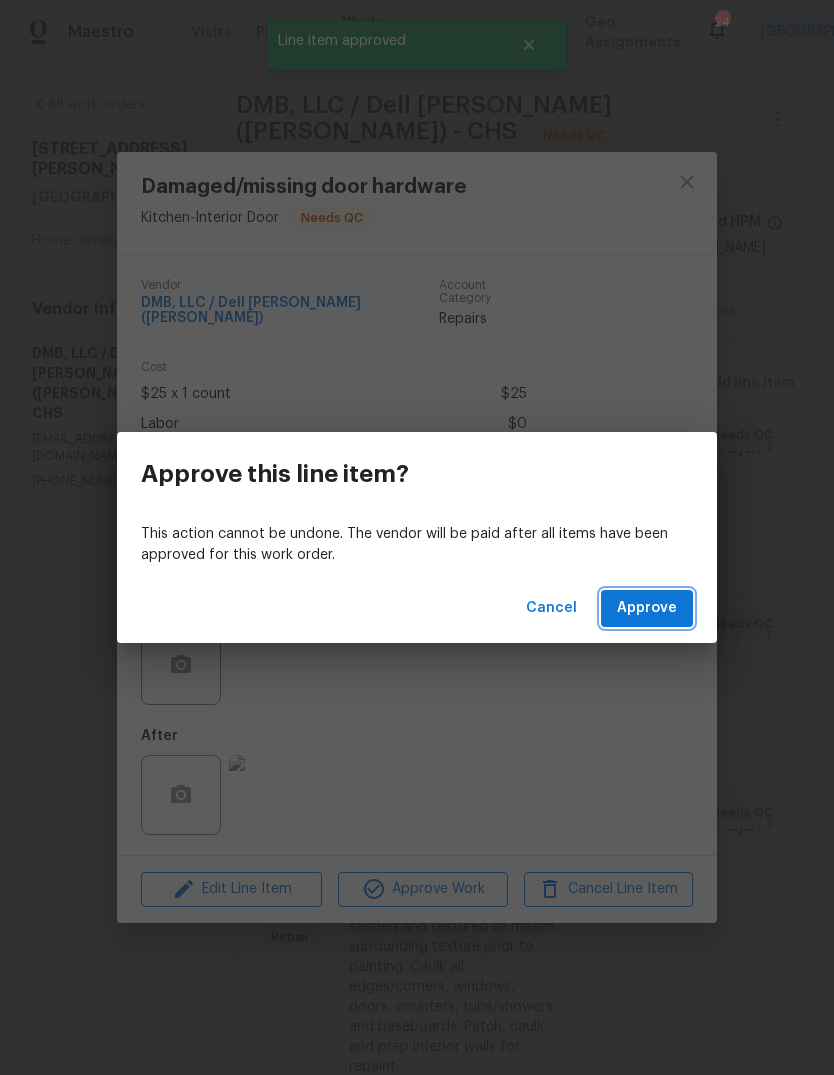 click on "Approve" at bounding box center (647, 608) 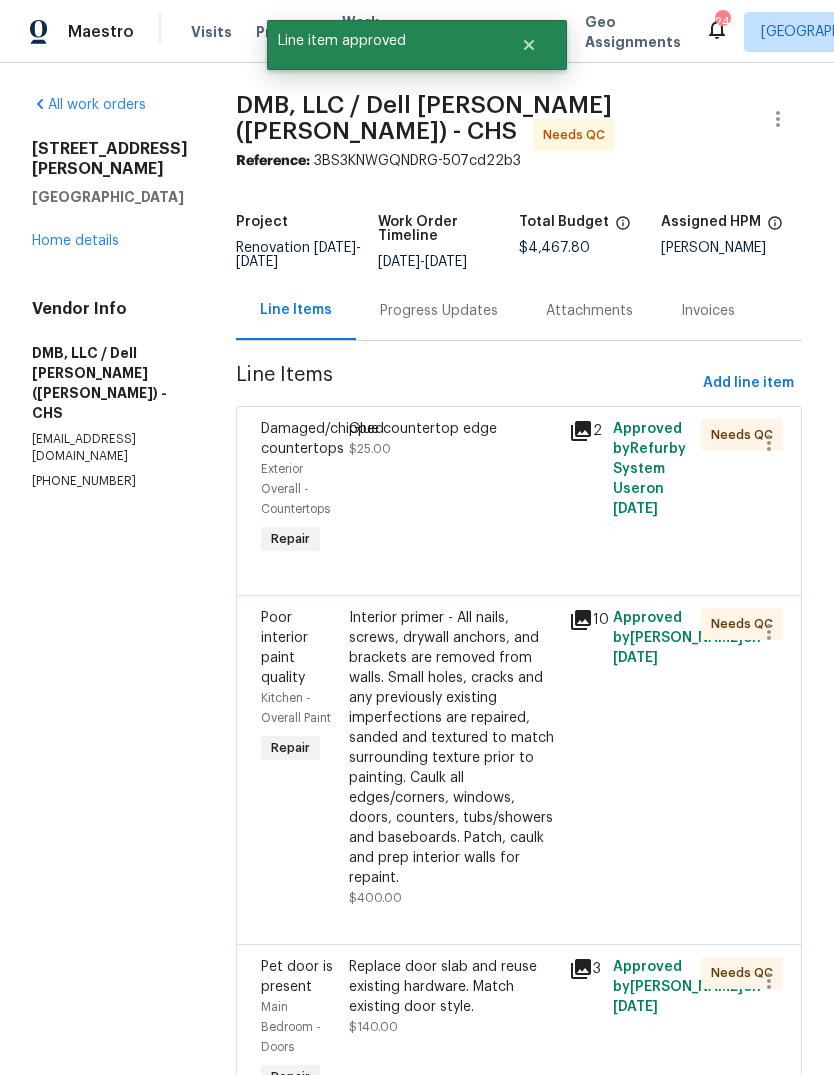 click on "Glue countertop edge $25.00" at bounding box center [453, 439] 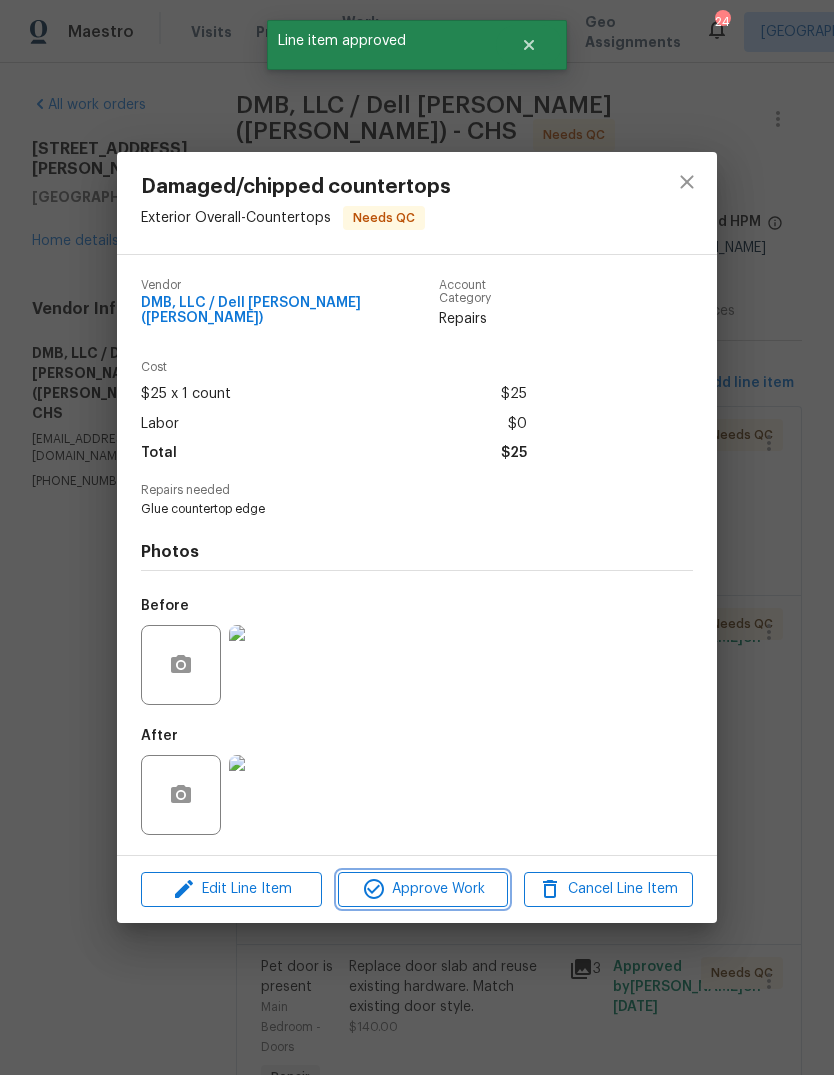 click on "Approve Work" at bounding box center [422, 889] 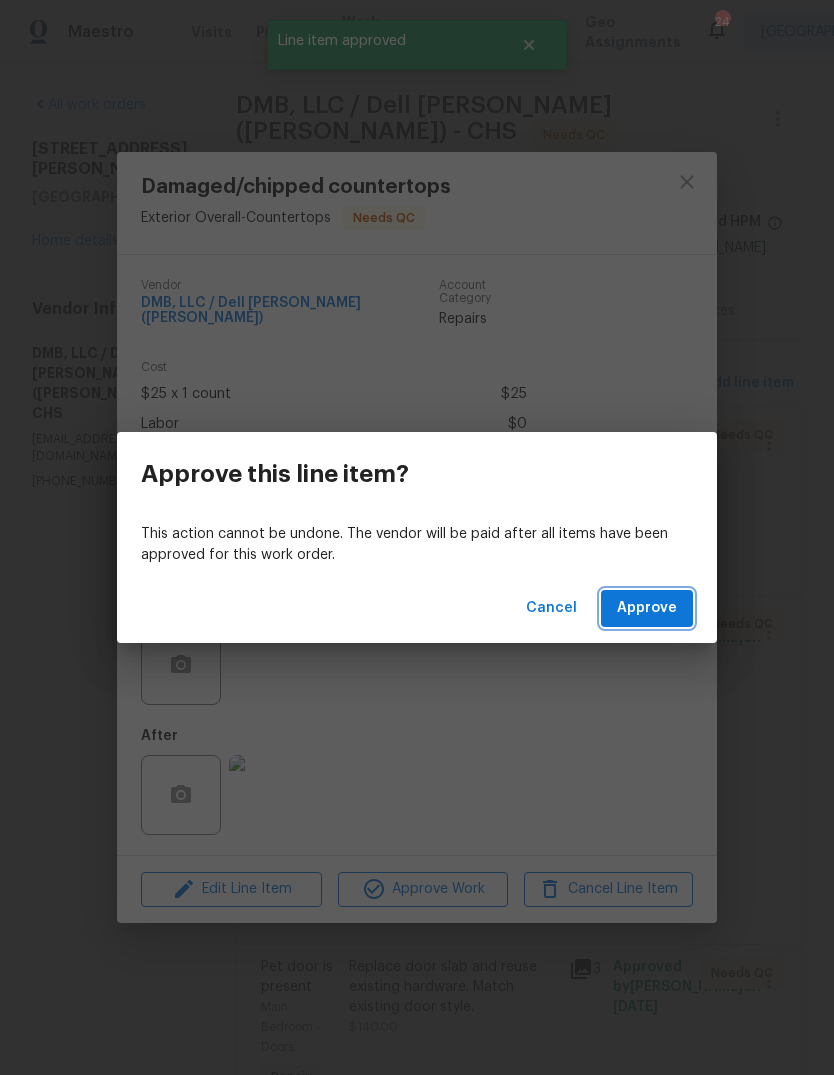 click on "Approve" at bounding box center (647, 608) 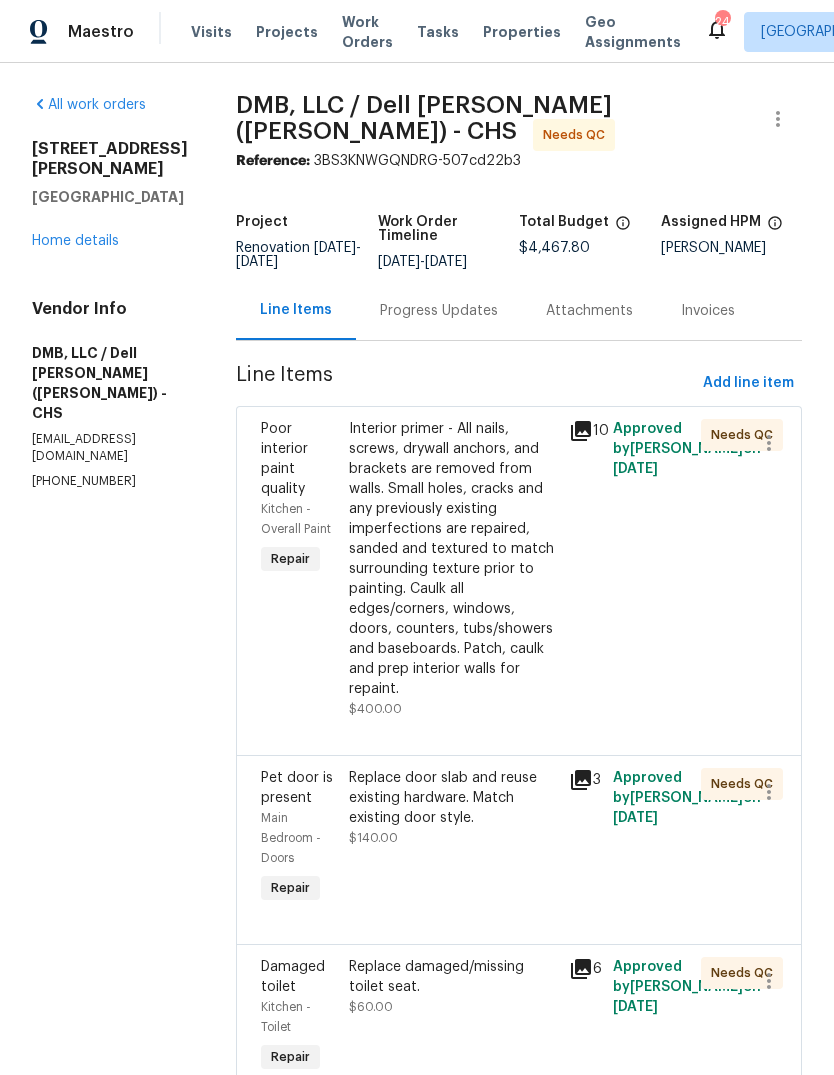 click on "Interior primer - All nails, screws, drywall anchors, and brackets are removed from walls. Small holes, cracks and any previously existing imperfections are repaired, sanded and textured to match surrounding texture prior to painting. Caulk all edges/corners, windows, doors, counters, tubs/showers and baseboards. Patch, caulk and prep interior walls for repaint." at bounding box center [453, 559] 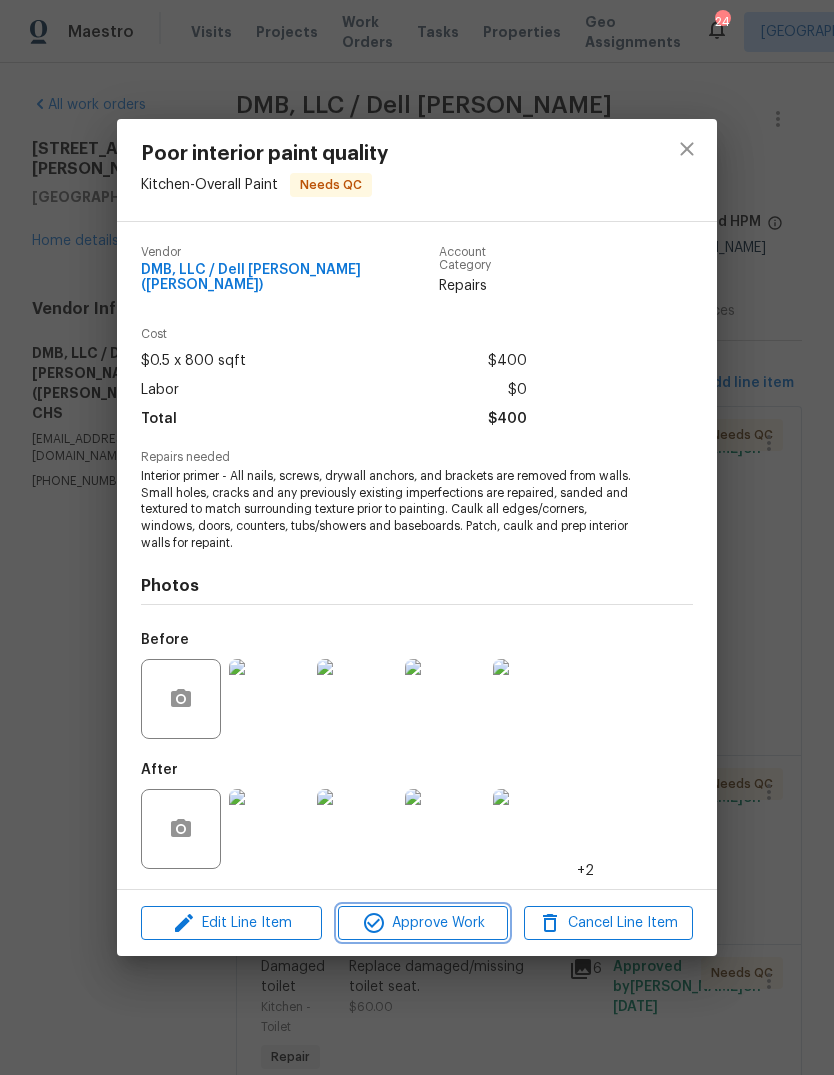 click on "Approve Work" at bounding box center (422, 923) 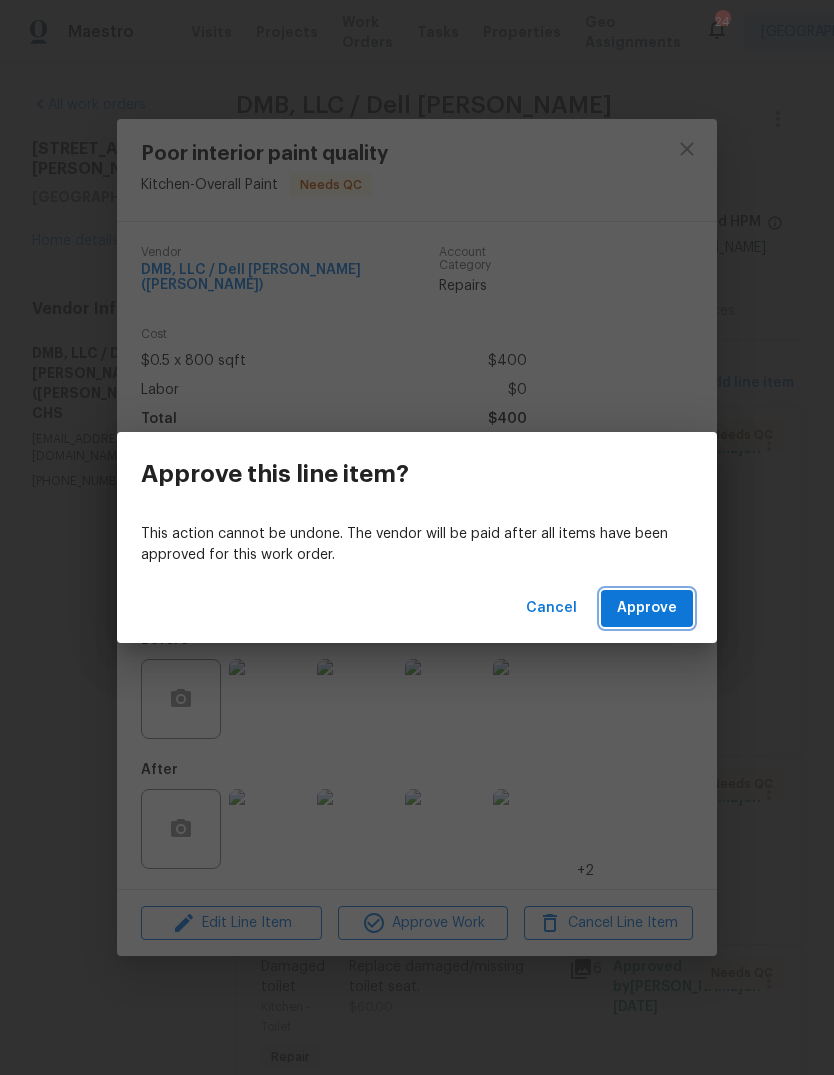 click on "Approve" at bounding box center (647, 608) 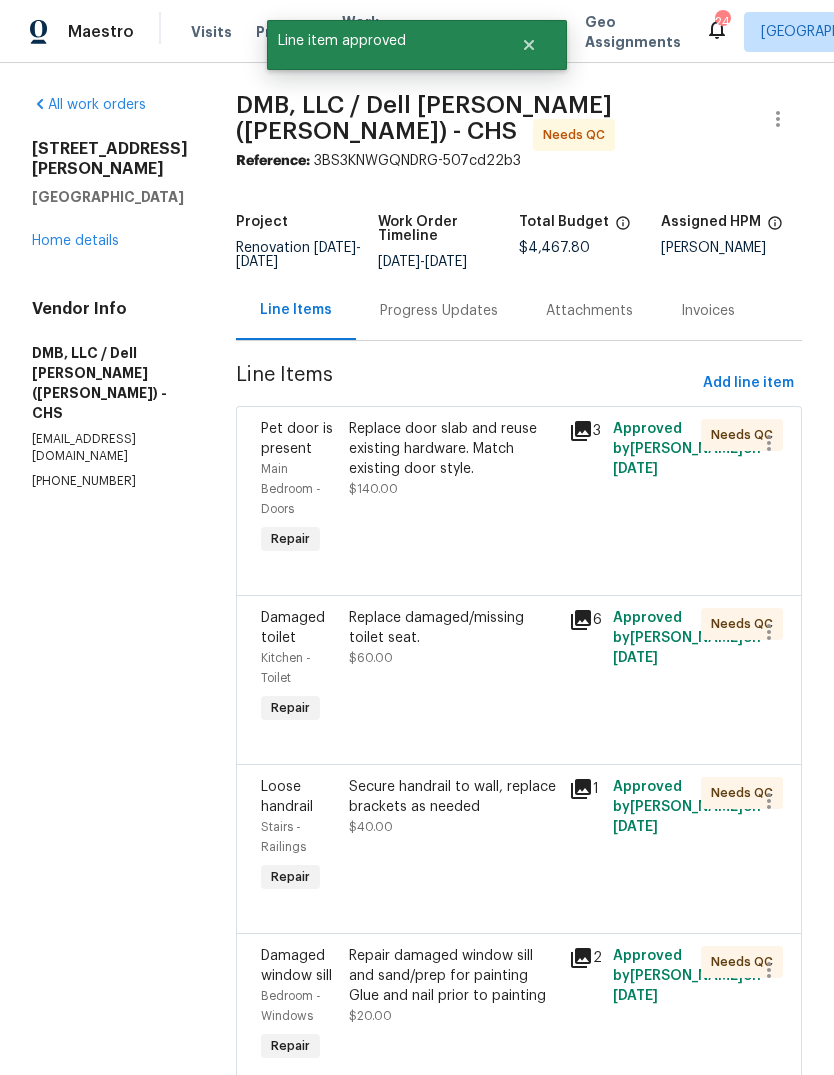 click on "Replace door slab and reuse existing hardware. Match existing door style. $140.00" at bounding box center (453, 489) 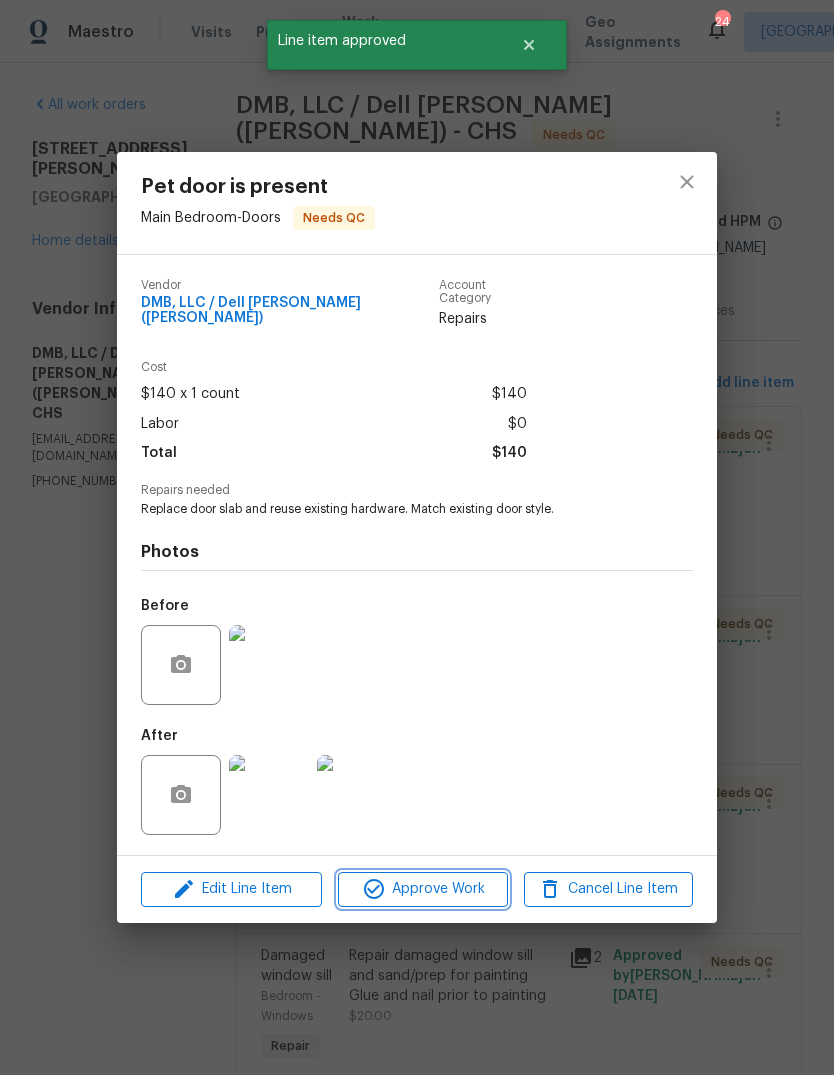 click on "Approve Work" at bounding box center (422, 889) 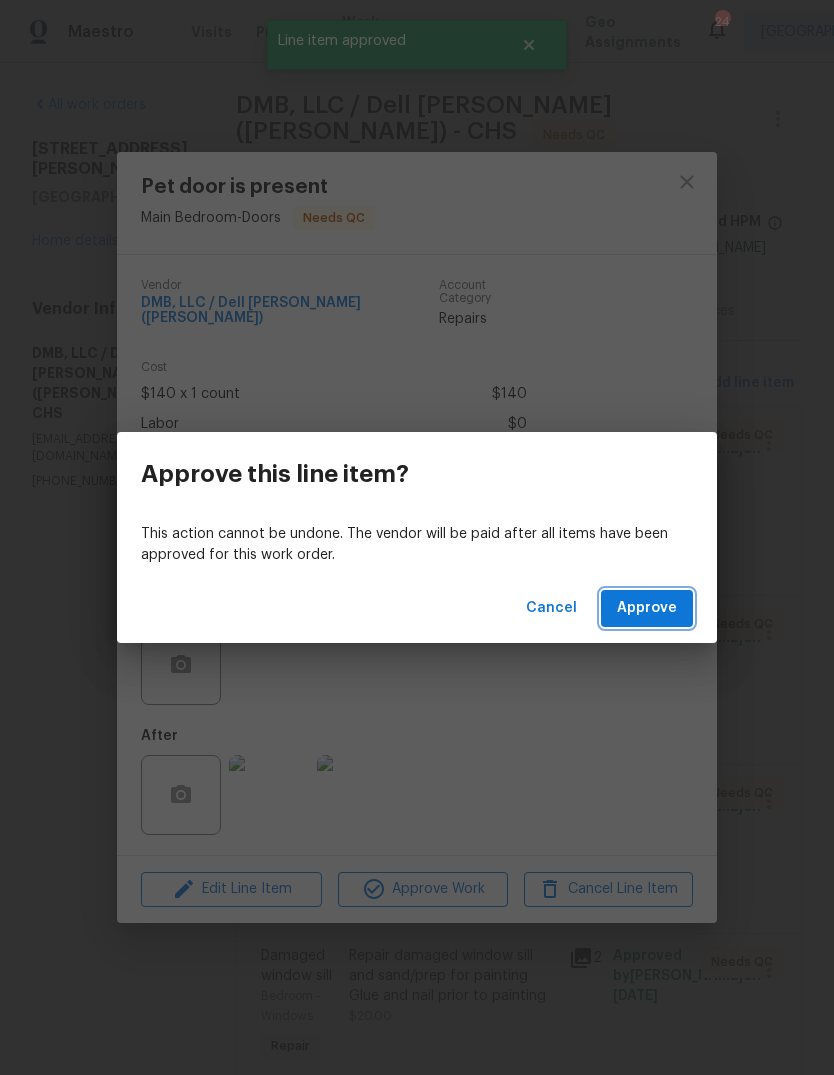 click on "Approve" at bounding box center [647, 608] 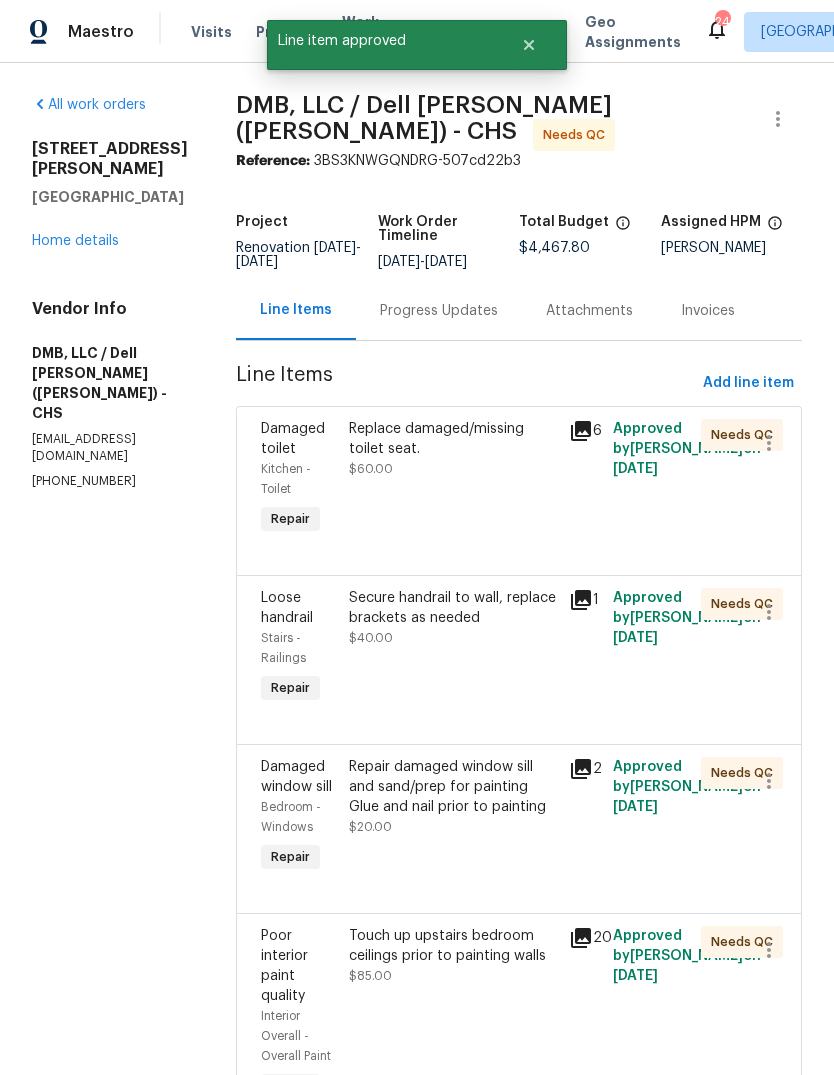 click on "Replace damaged/missing toilet seat." at bounding box center [453, 439] 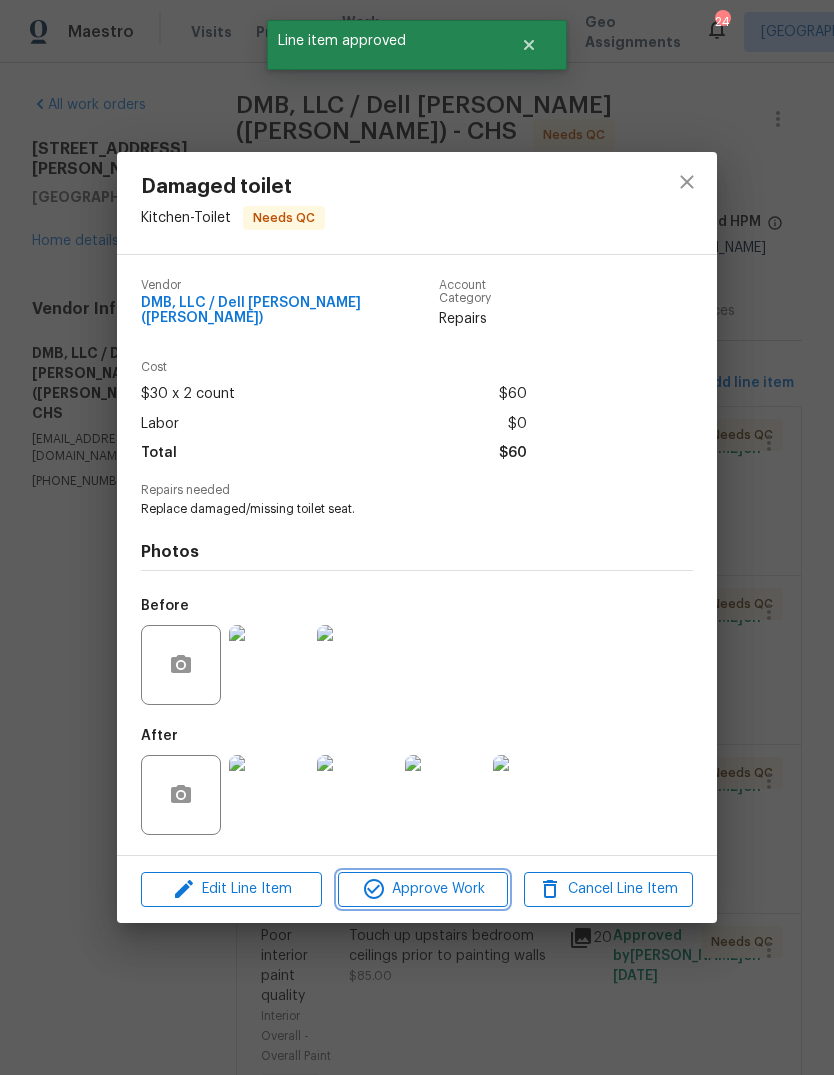 click on "Approve Work" at bounding box center (422, 889) 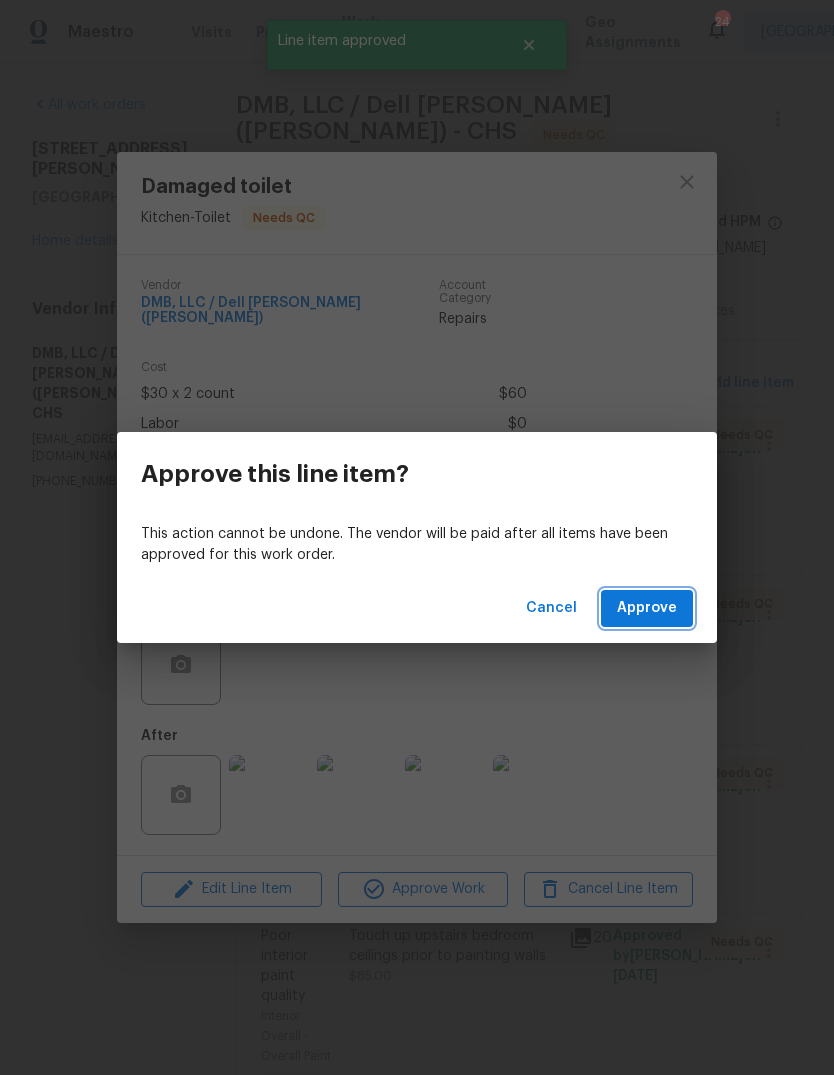 click on "Approve" at bounding box center [647, 608] 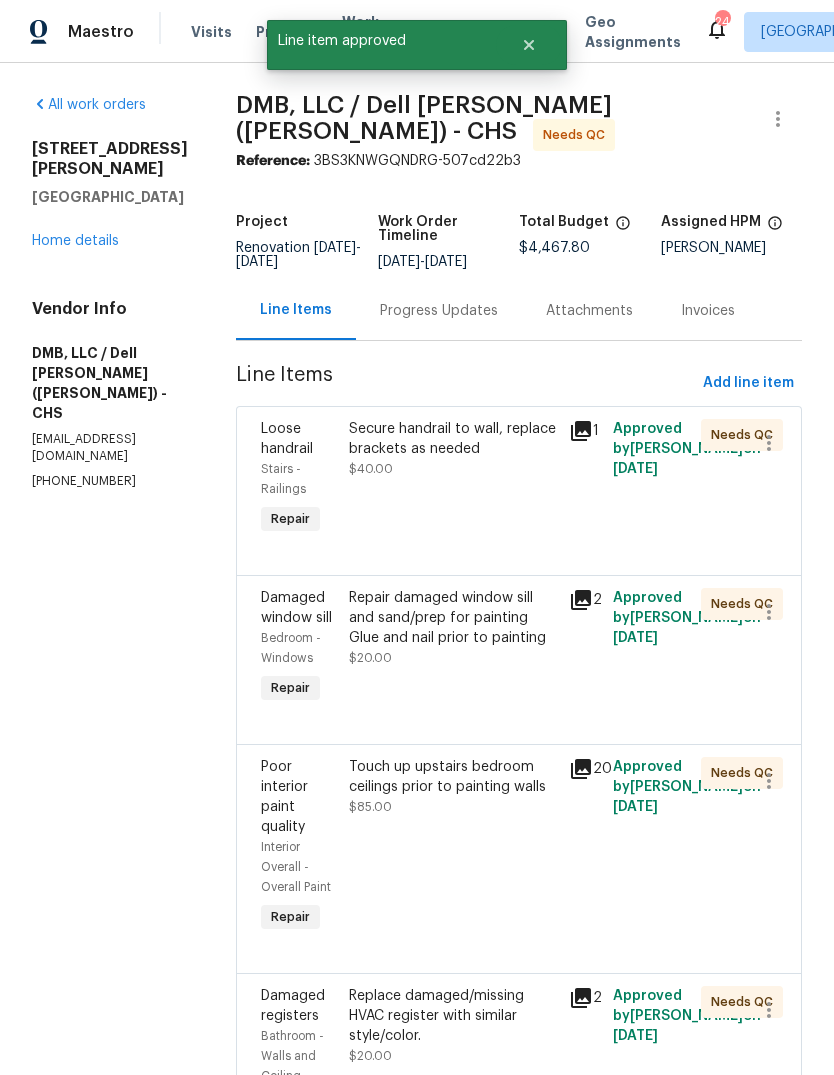 click on "Secure handrail to wall, replace brackets as needed $40.00" at bounding box center [453, 449] 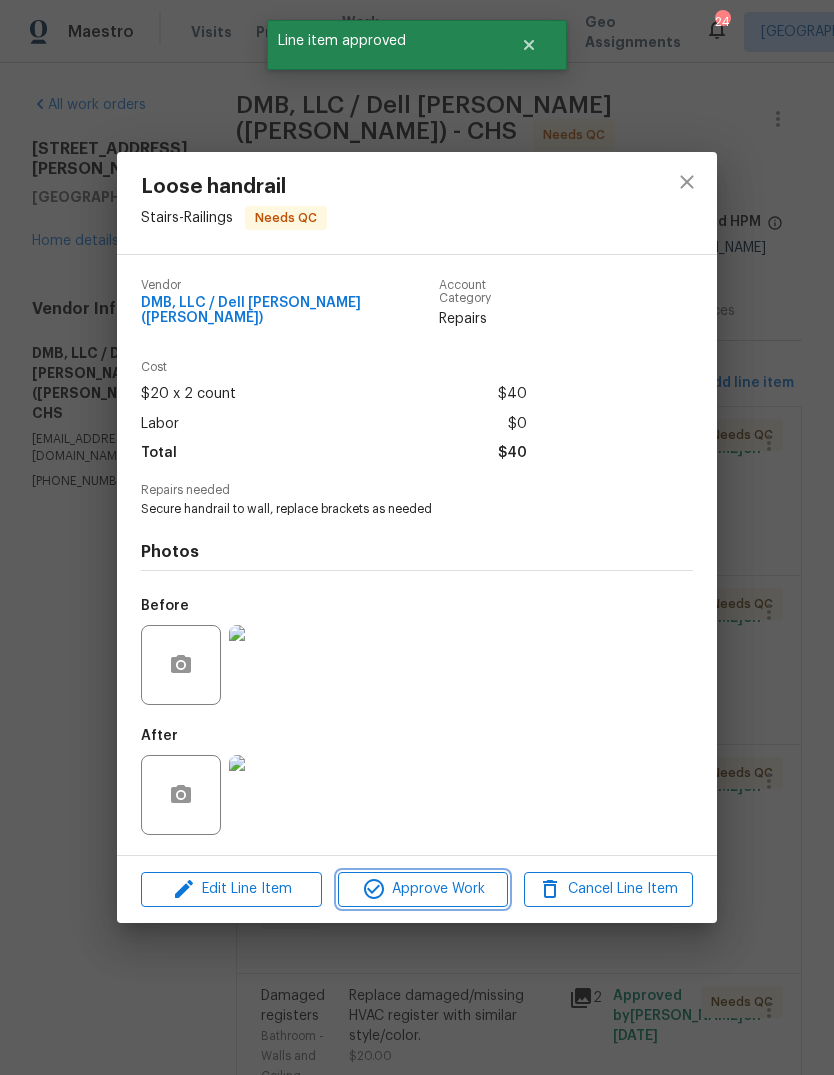 click on "Approve Work" at bounding box center (422, 889) 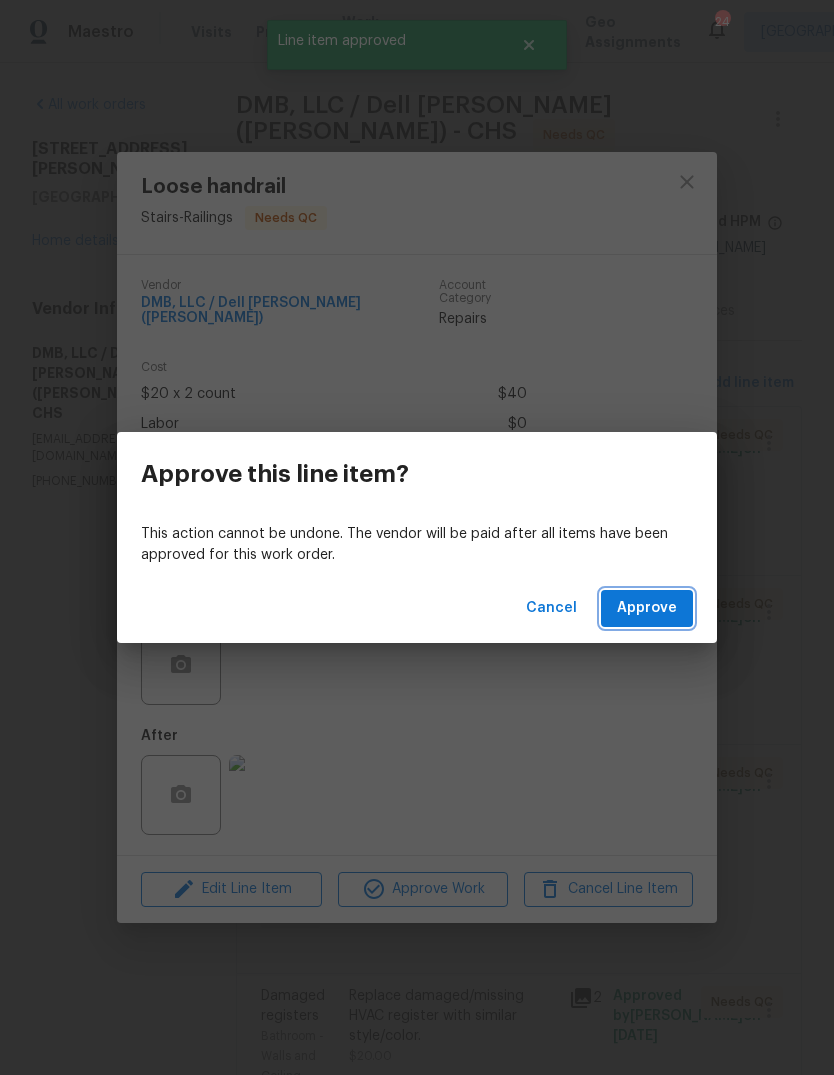 click on "Approve" at bounding box center (647, 608) 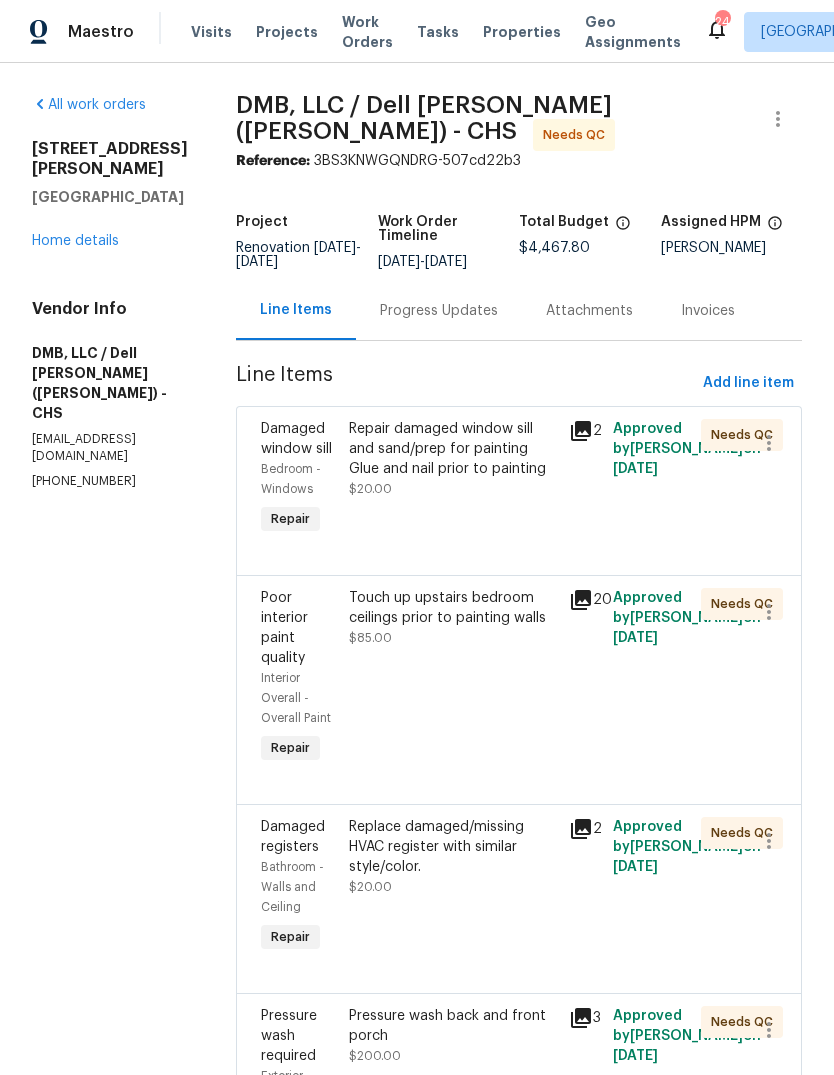 click on "Repair damaged window sill and sand/prep for painting
Glue and nail prior to painting" at bounding box center [453, 449] 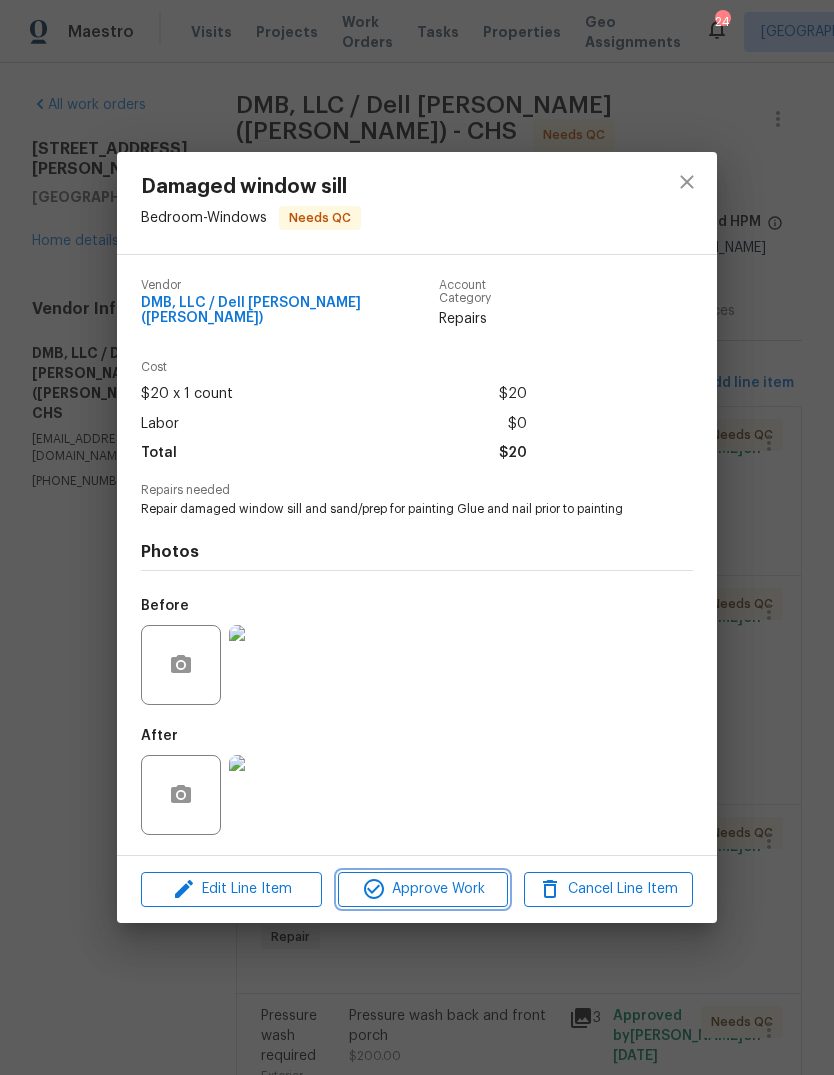 click on "Approve Work" at bounding box center [422, 889] 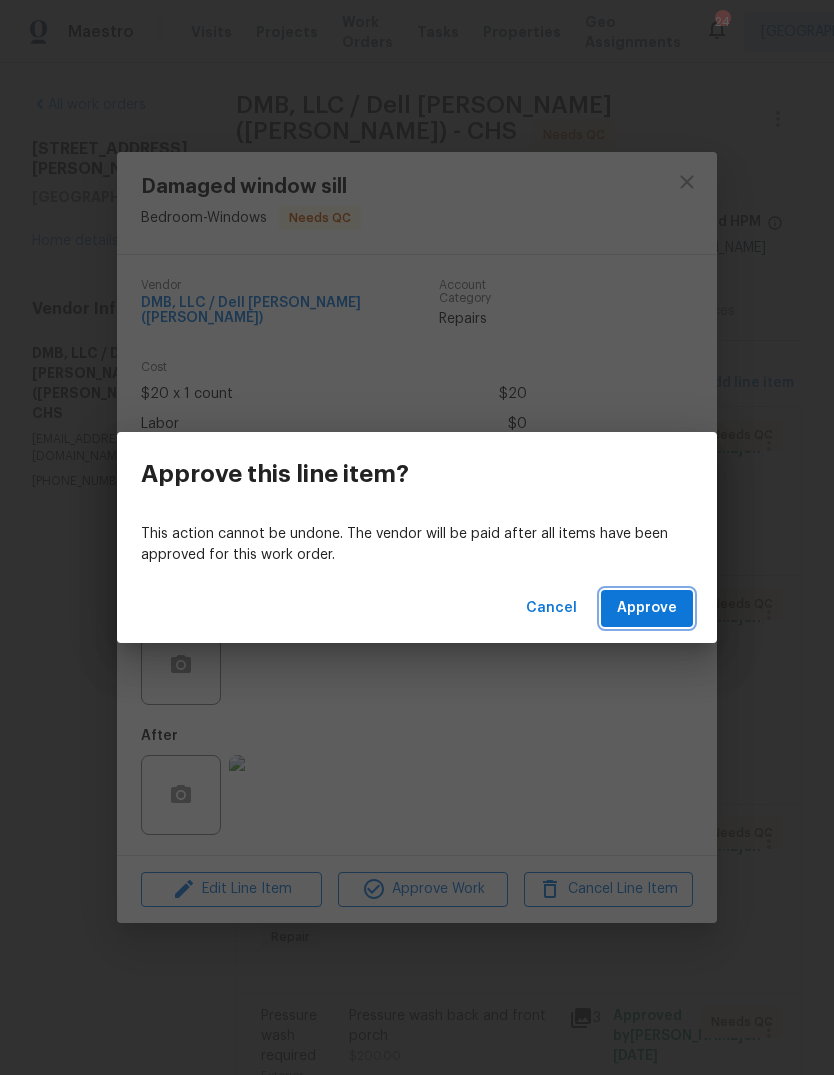 click on "Approve" at bounding box center (647, 608) 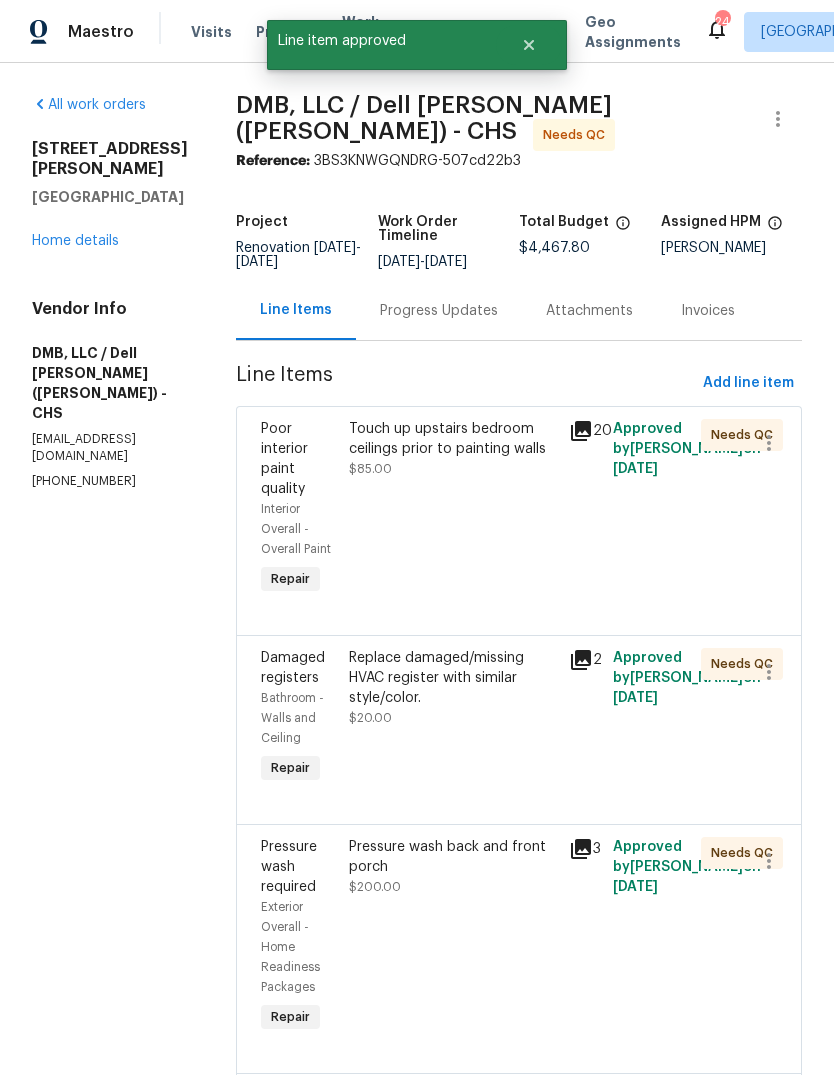 click on "Touch up upstairs bedroom ceilings prior to painting walls $85.00" at bounding box center (453, 449) 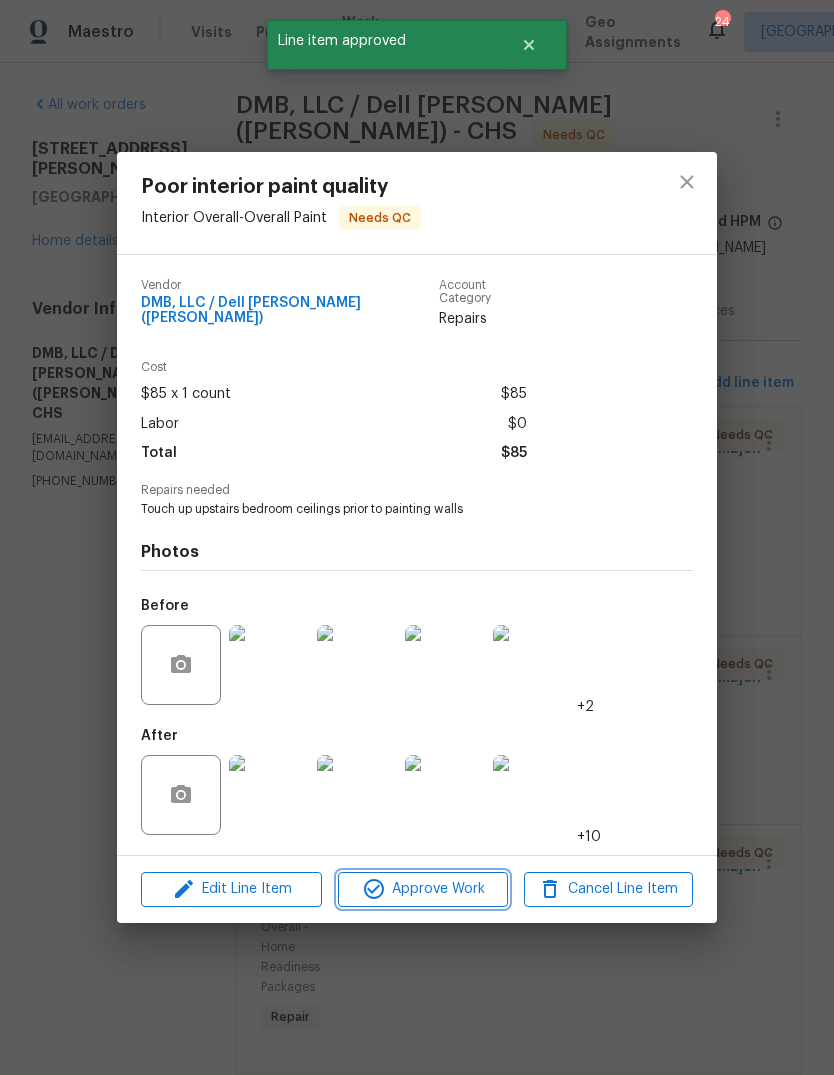 click on "Approve Work" at bounding box center [422, 889] 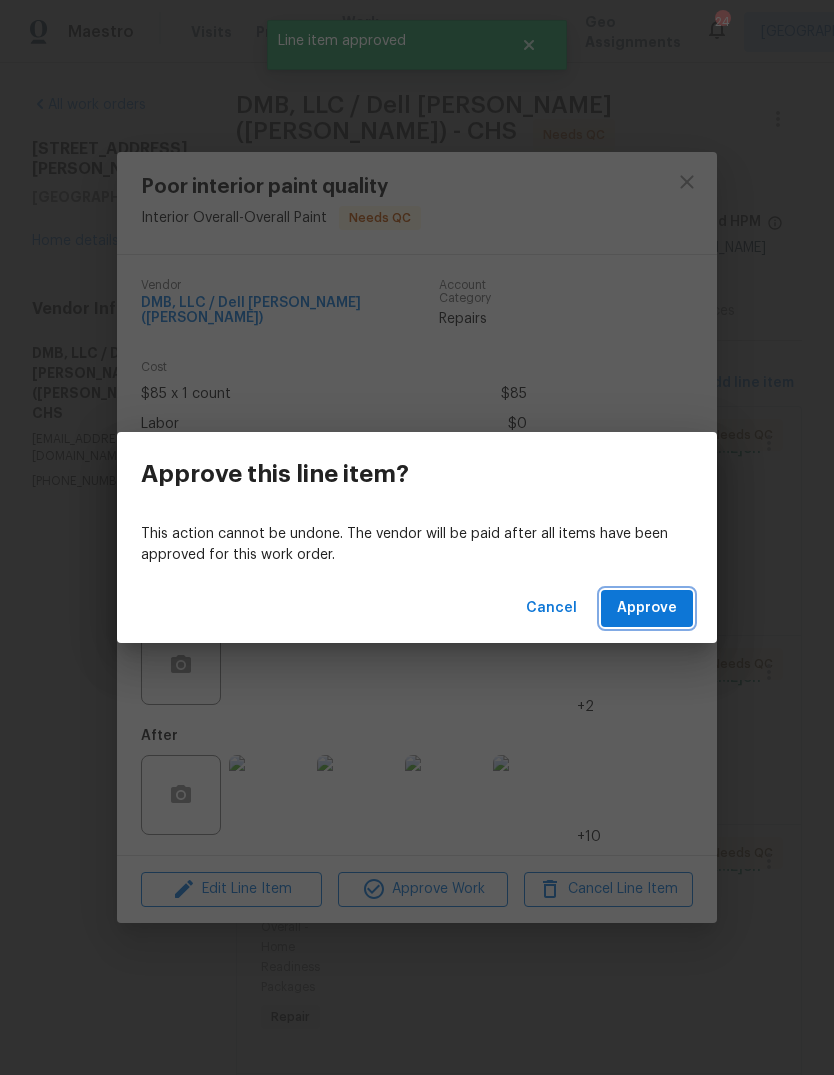 click on "Approve" at bounding box center [647, 608] 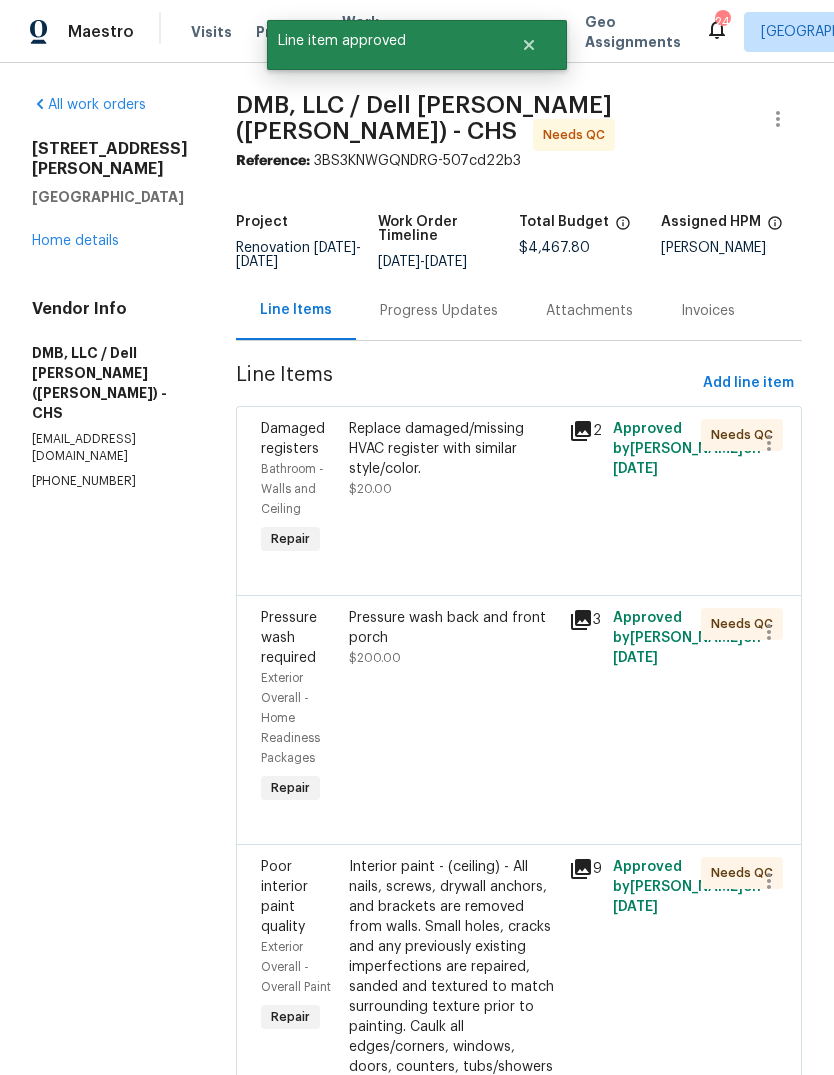 click on "Replace damaged/missing HVAC register with similar style/color. $20.00" at bounding box center [453, 459] 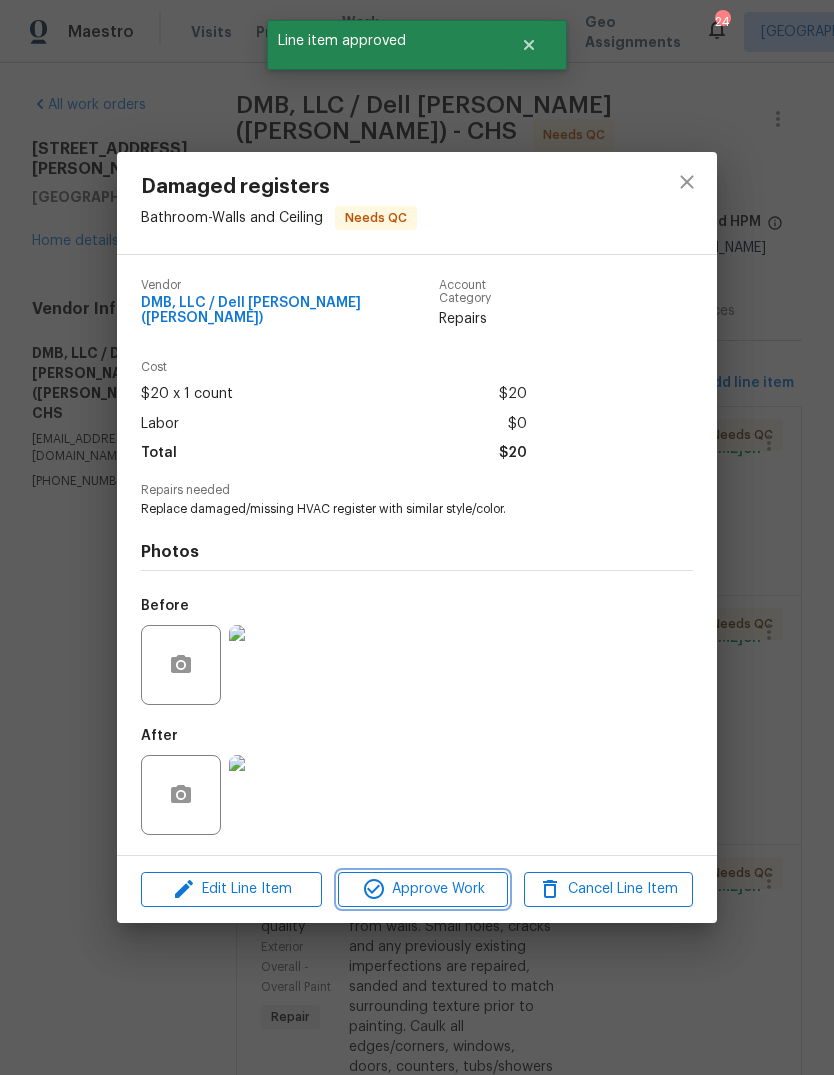 click on "Approve Work" at bounding box center [422, 889] 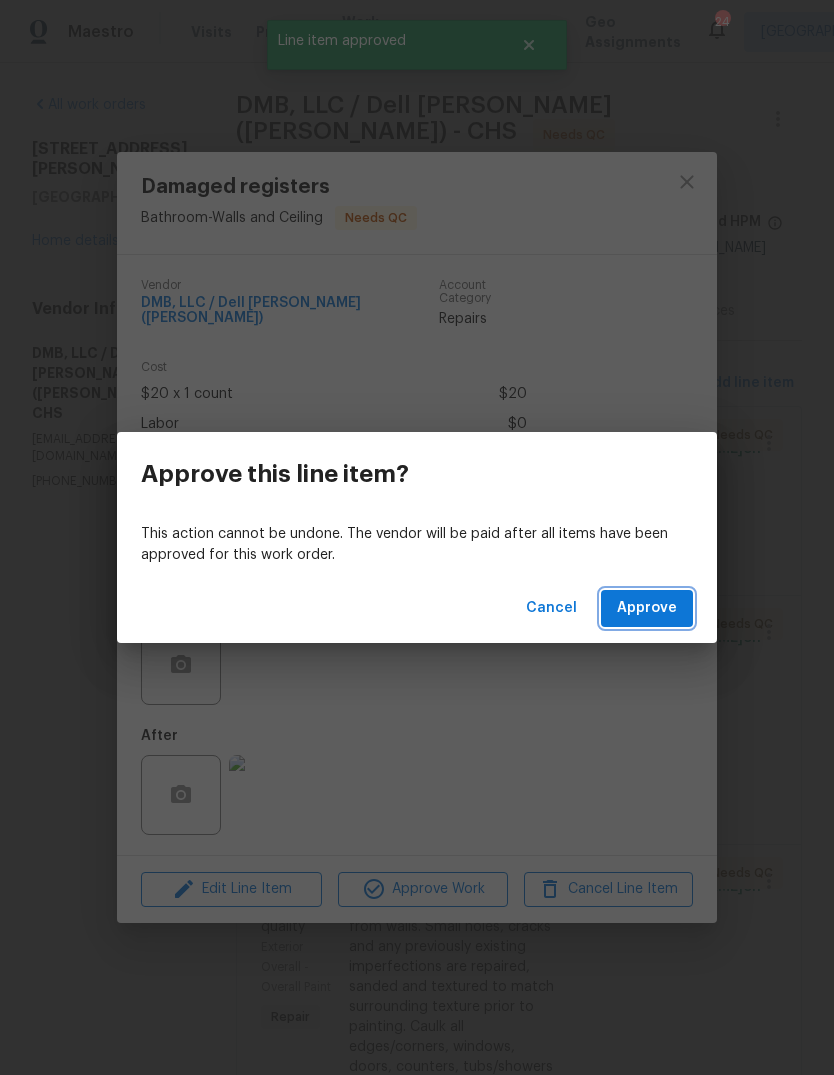 click on "Approve" at bounding box center [647, 608] 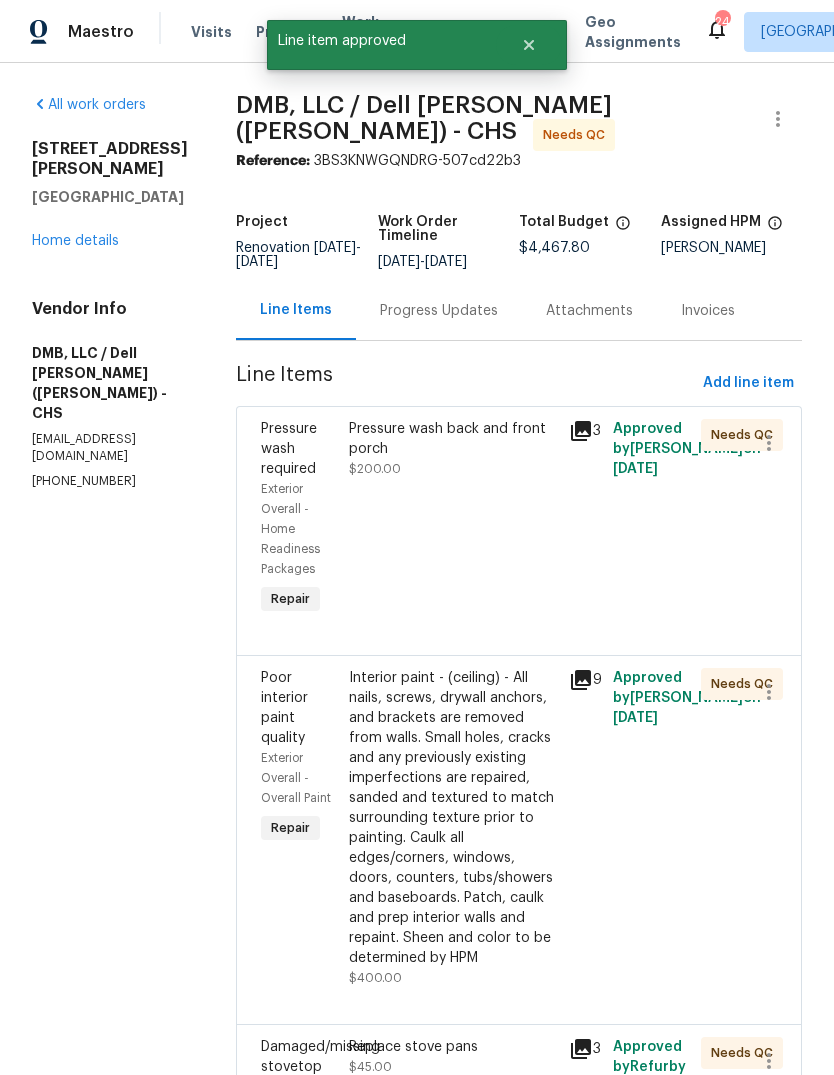 click on "Pressure wash  back and front porch $200.00" at bounding box center [453, 519] 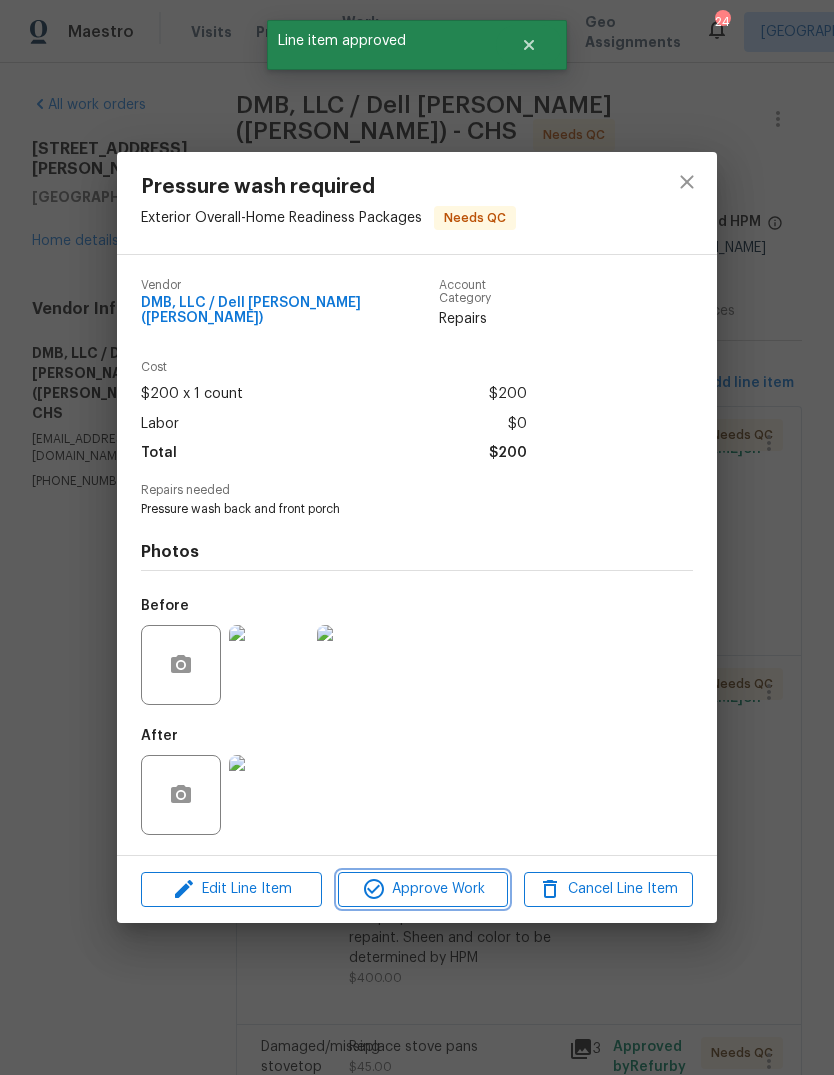 click on "Approve Work" at bounding box center [422, 889] 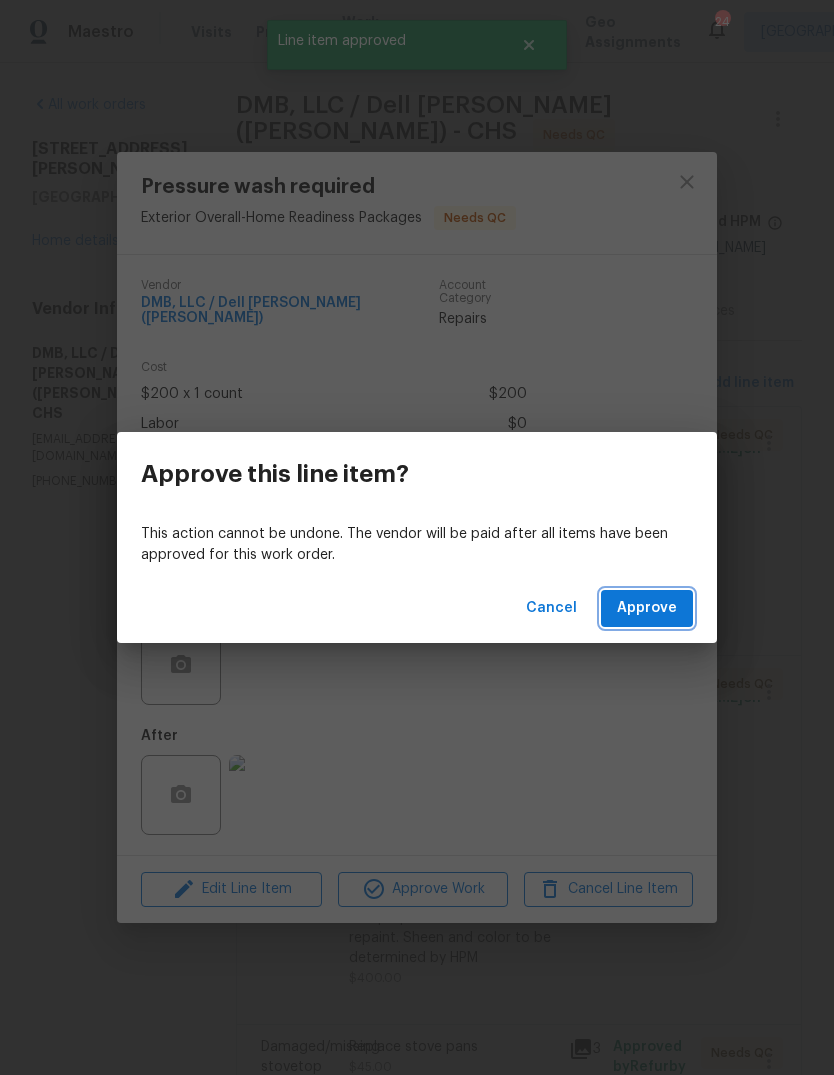 click on "Approve" at bounding box center [647, 608] 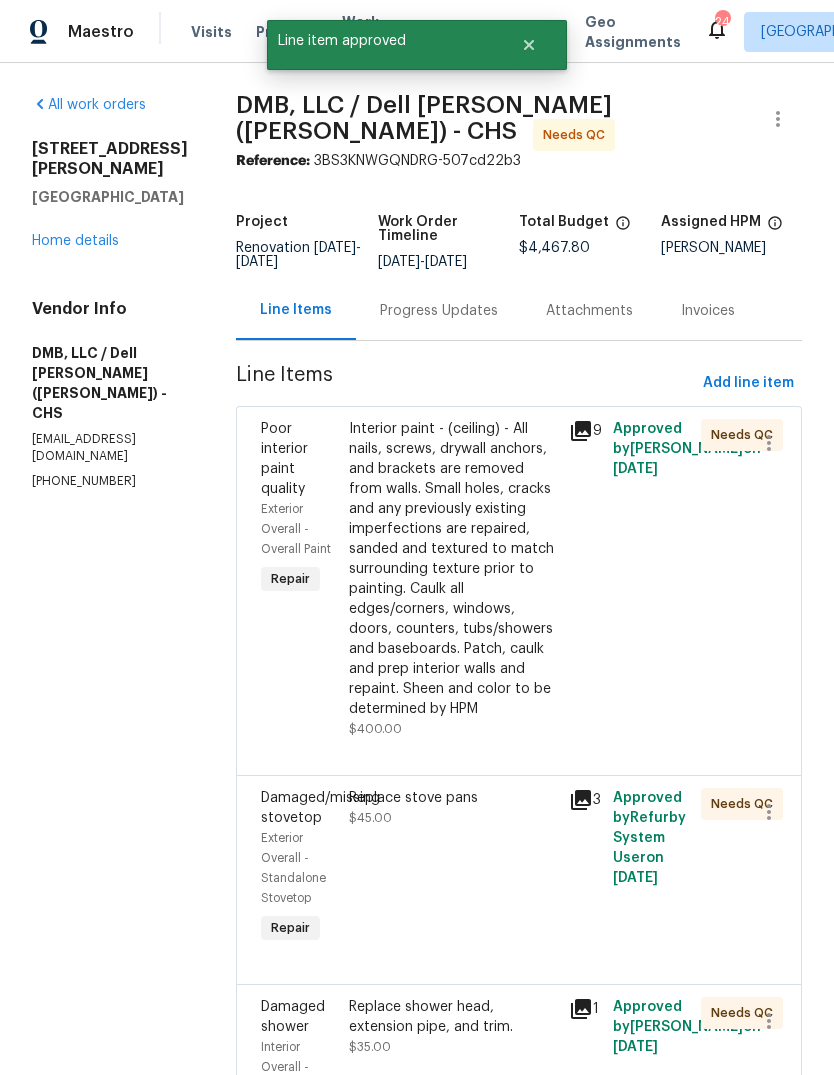 click on "Interior paint - (ceiling) - All nails, screws, drywall anchors, and brackets are removed from walls. Small holes, cracks and any previously existing imperfections are repaired, sanded and textured to match surrounding texture prior to painting. Caulk all edges/corners, windows, doors, counters, tubs/showers and baseboards. Patch, caulk and prep interior walls and repaint. Sheen and color to be determined by HPM" at bounding box center (453, 569) 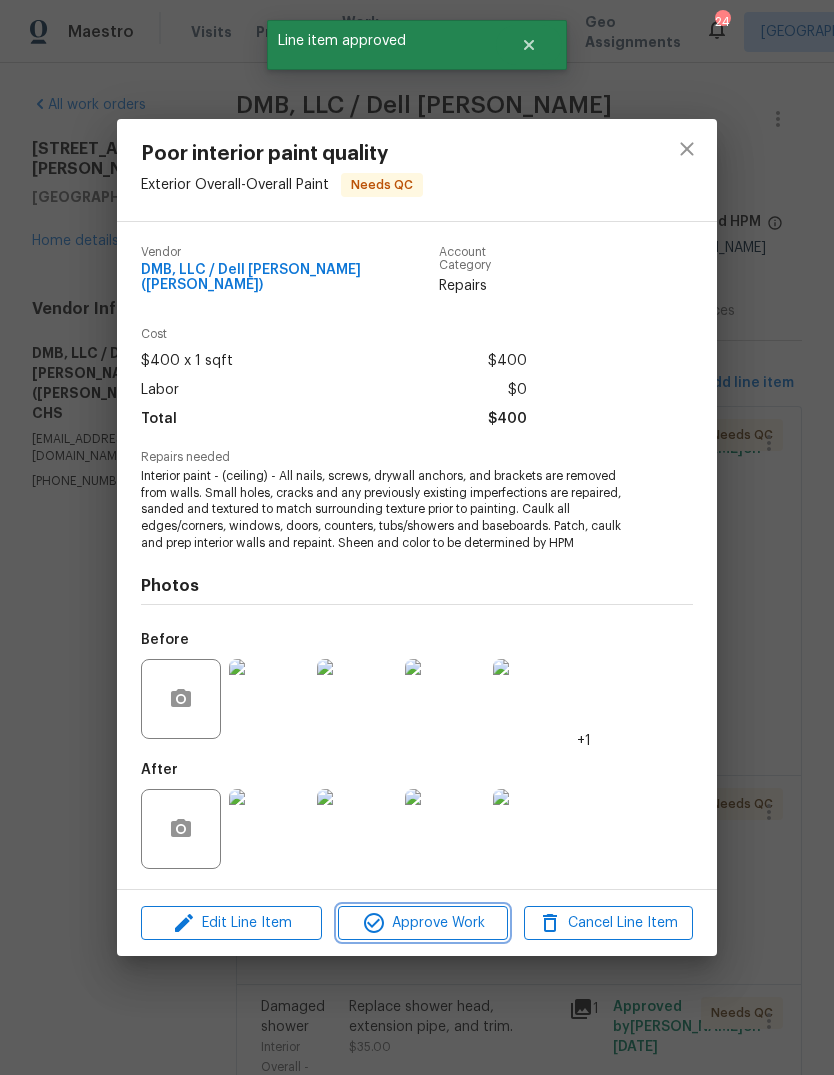 click on "Approve Work" at bounding box center [422, 923] 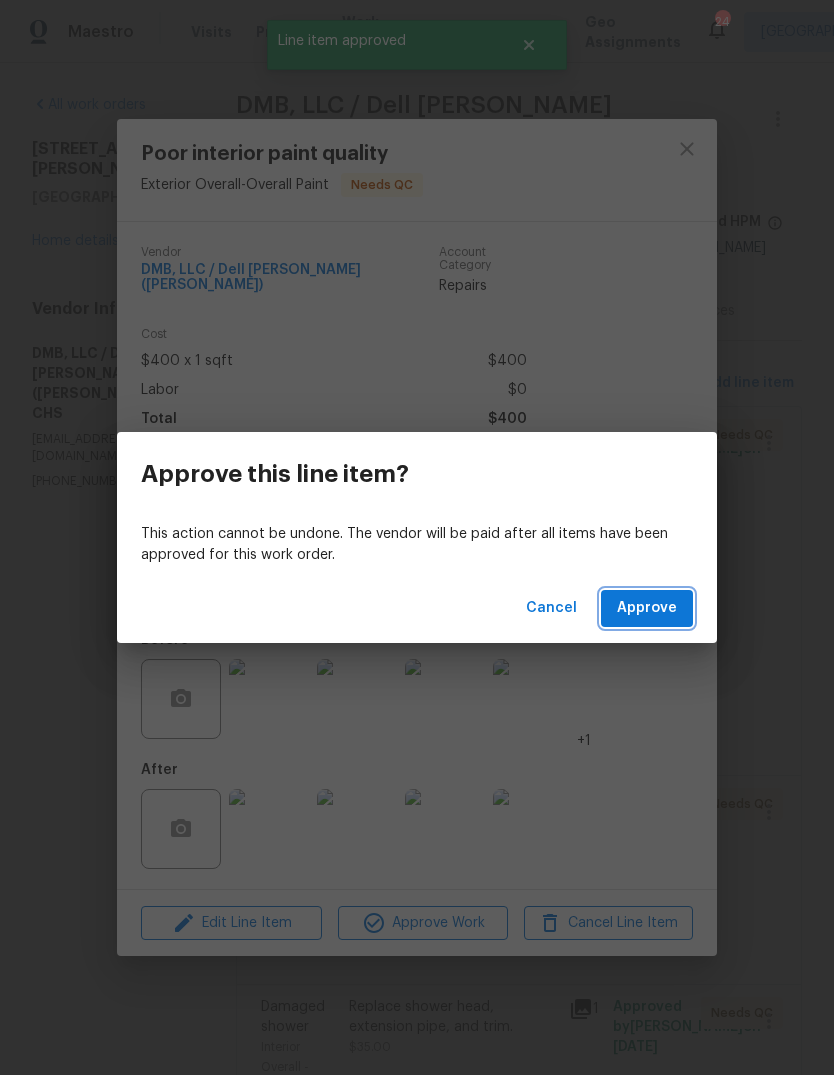 click on "Approve" at bounding box center (647, 608) 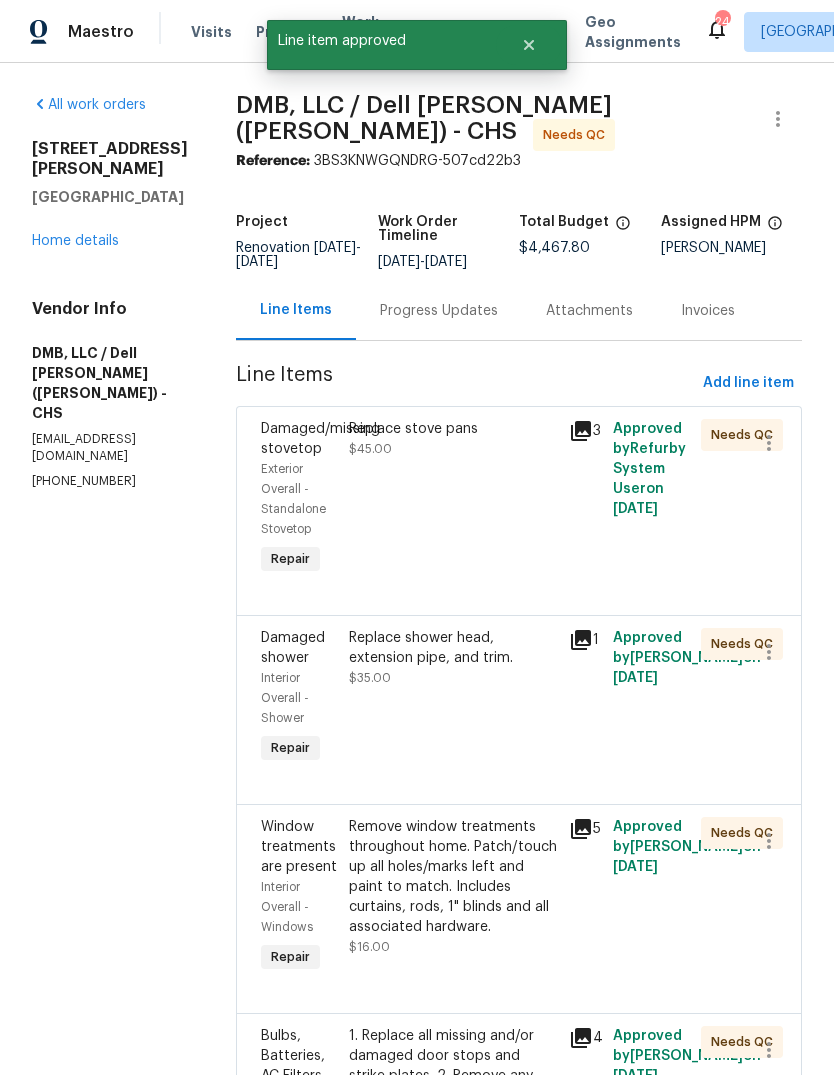click on "Replace stove pans $45.00" at bounding box center (453, 499) 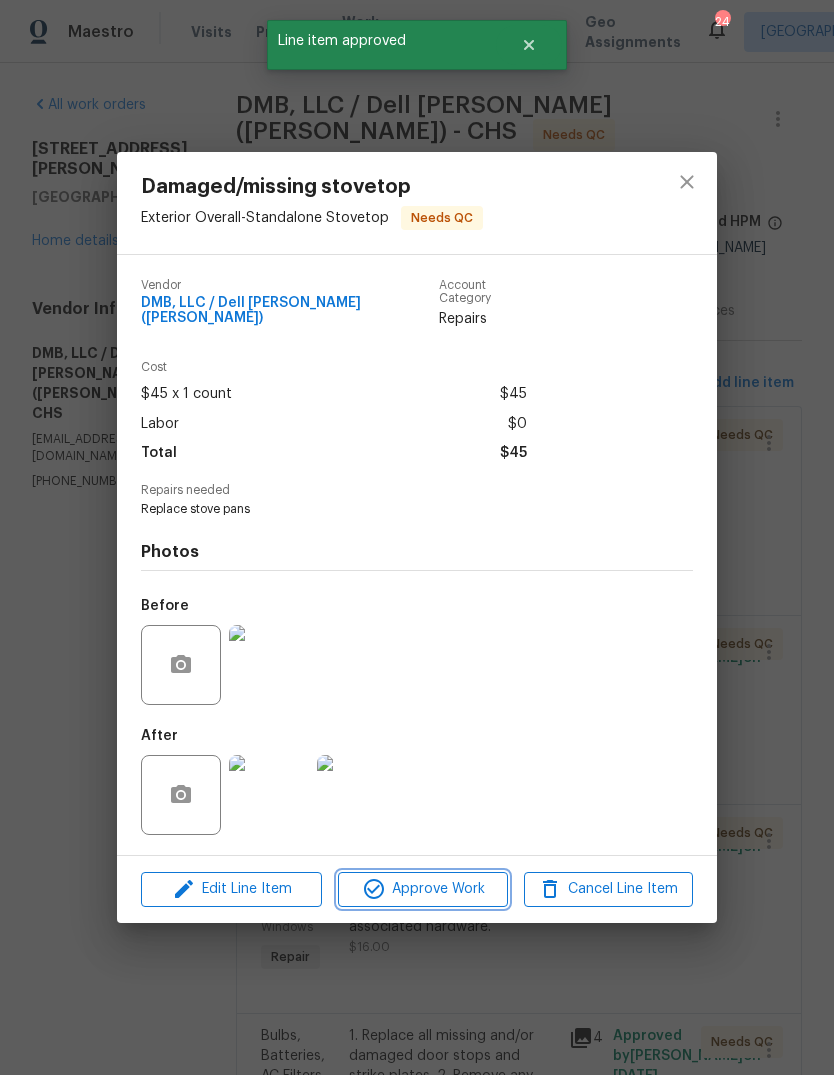 click on "Approve Work" at bounding box center [422, 889] 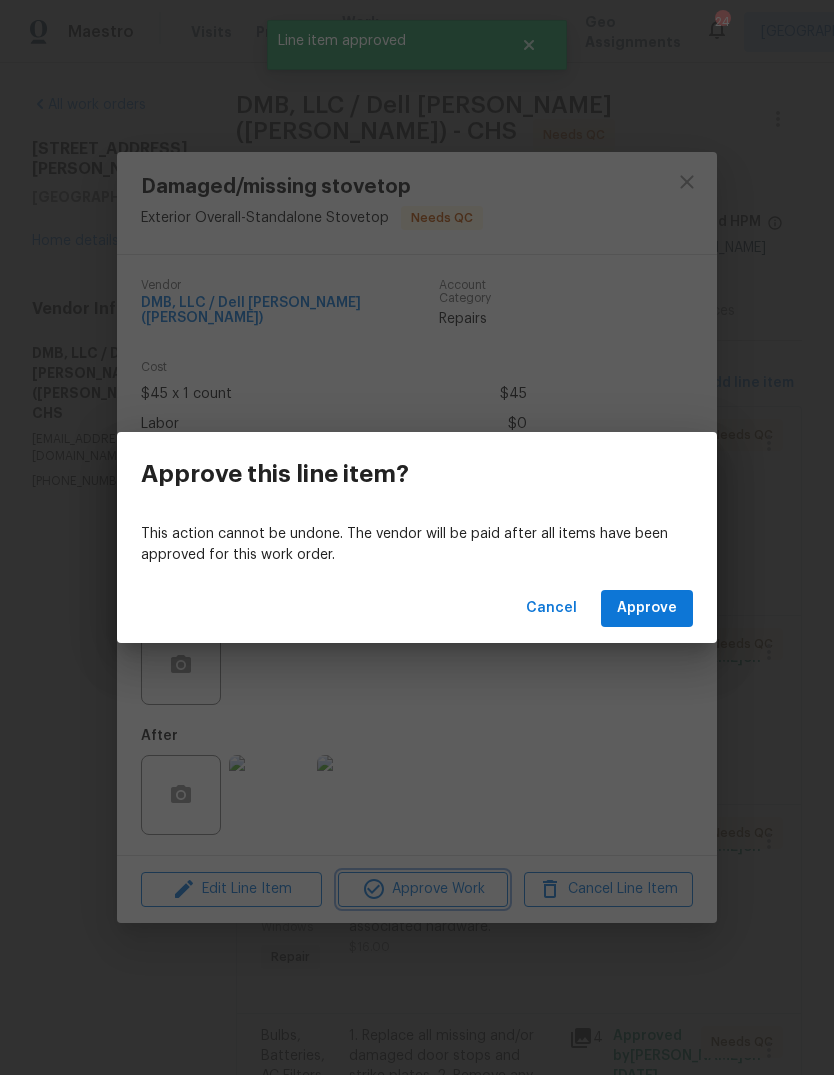 click on "Approve this line item? This action cannot be undone. The vendor will be paid after all items have been approved for this work order. Cancel Approve" at bounding box center [417, 537] 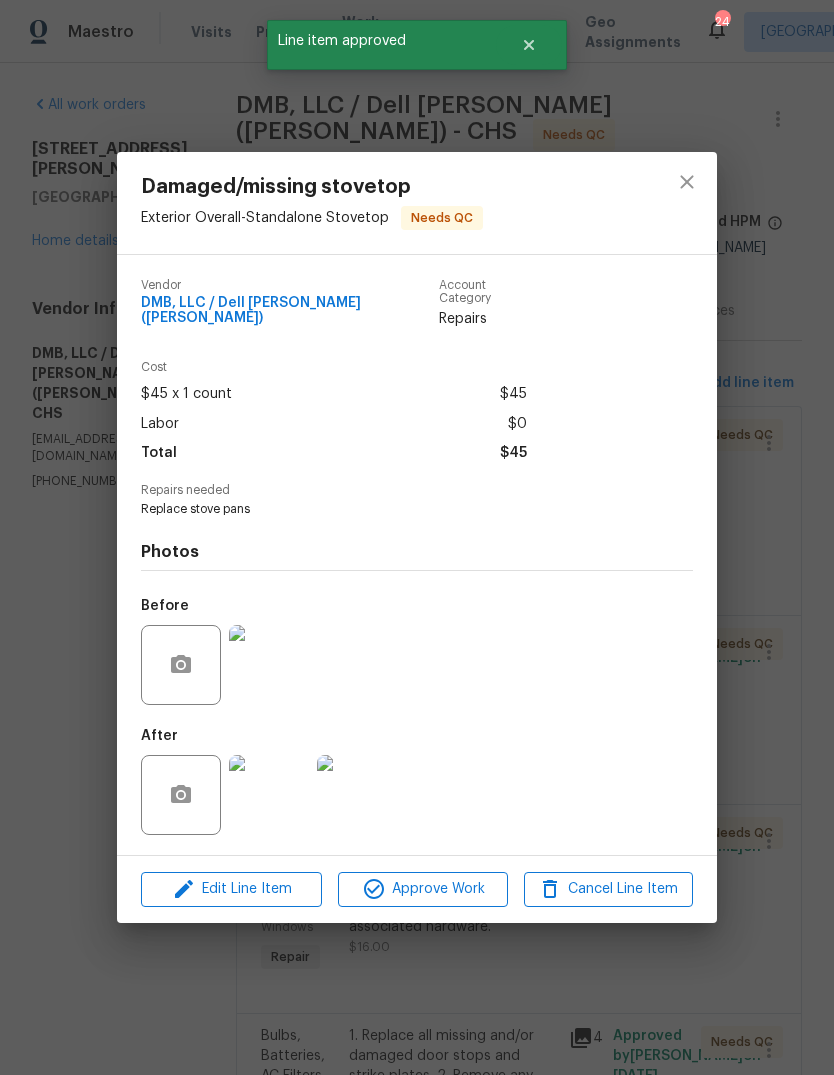 click on "Before" at bounding box center (417, 652) 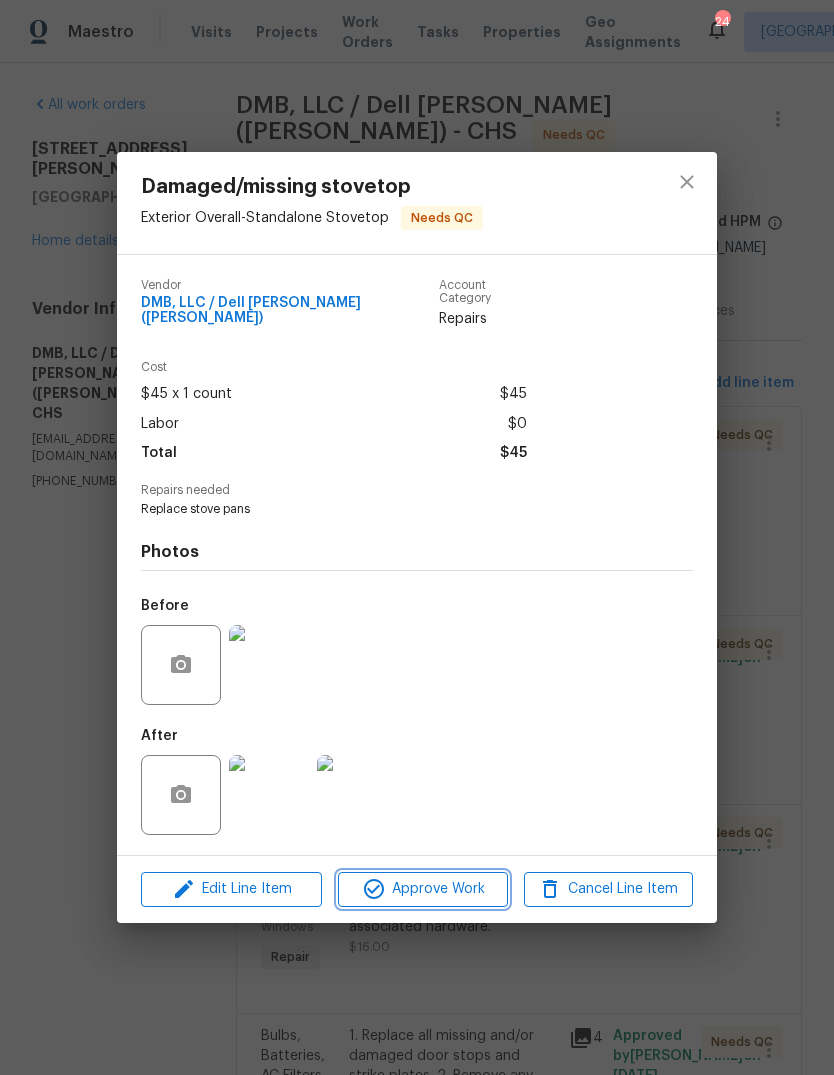 click on "Approve Work" at bounding box center [422, 889] 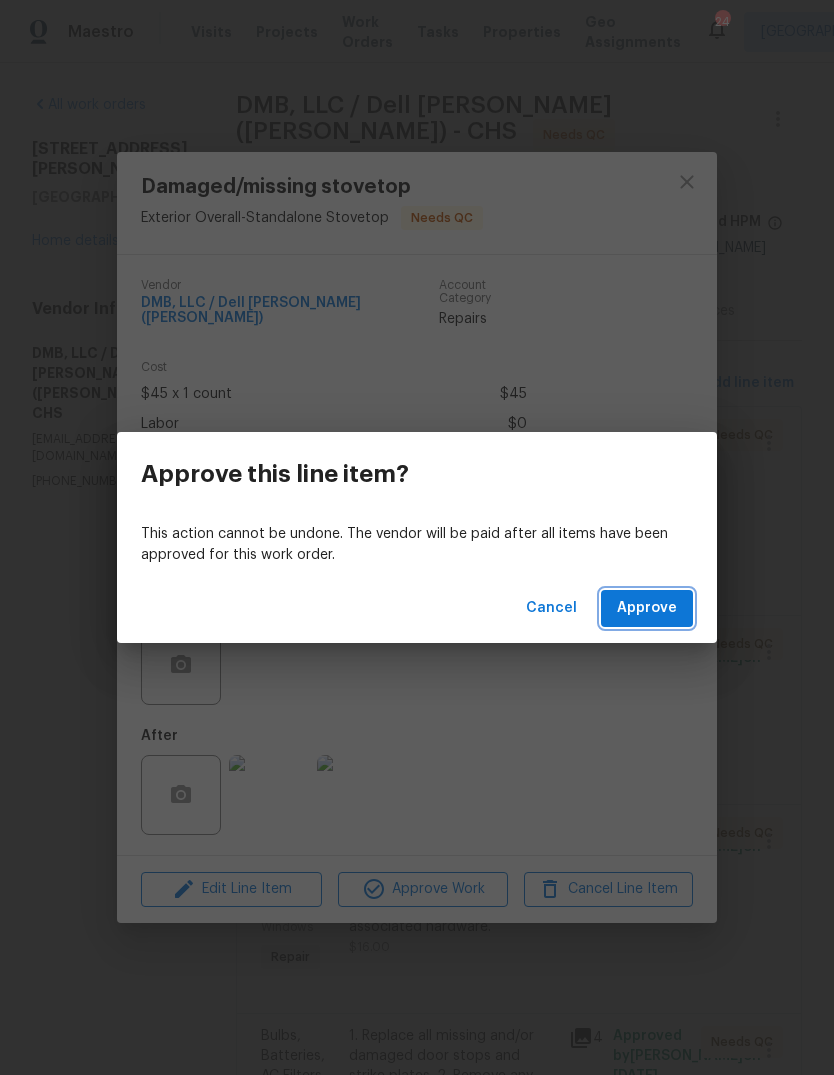 click on "Approve" at bounding box center [647, 608] 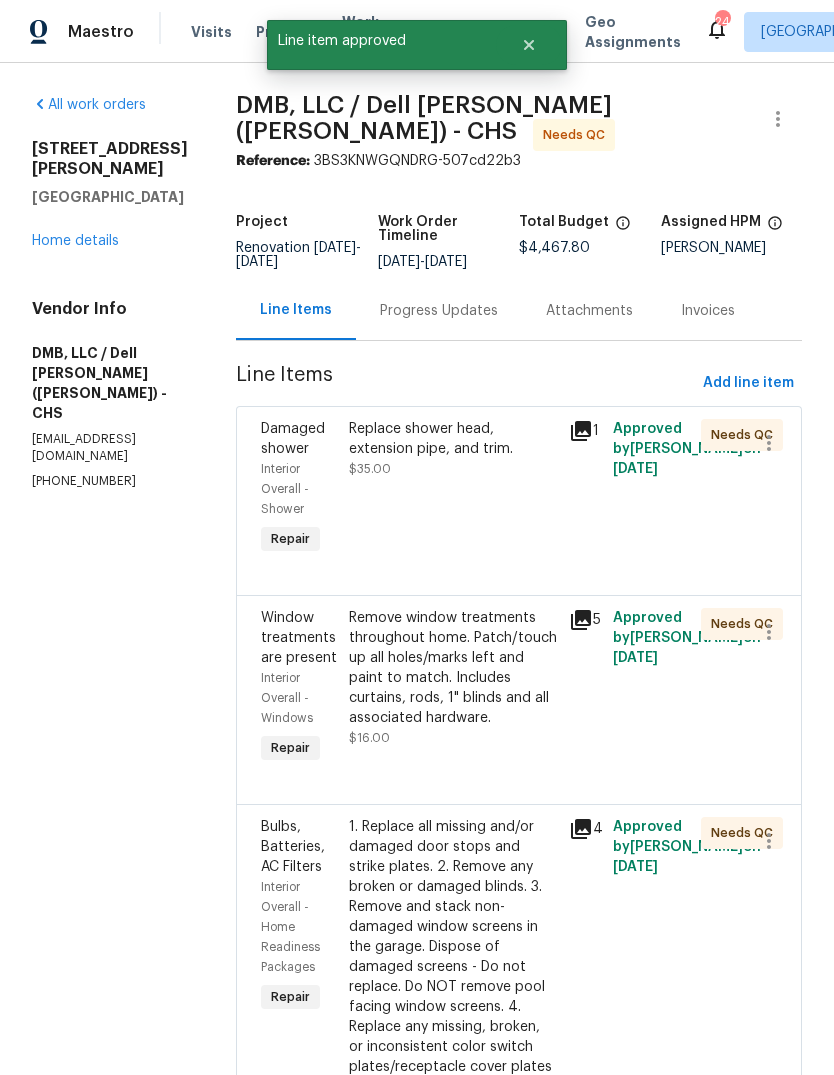 click on "Replace shower head, extension pipe, and trim. $35.00" at bounding box center [453, 489] 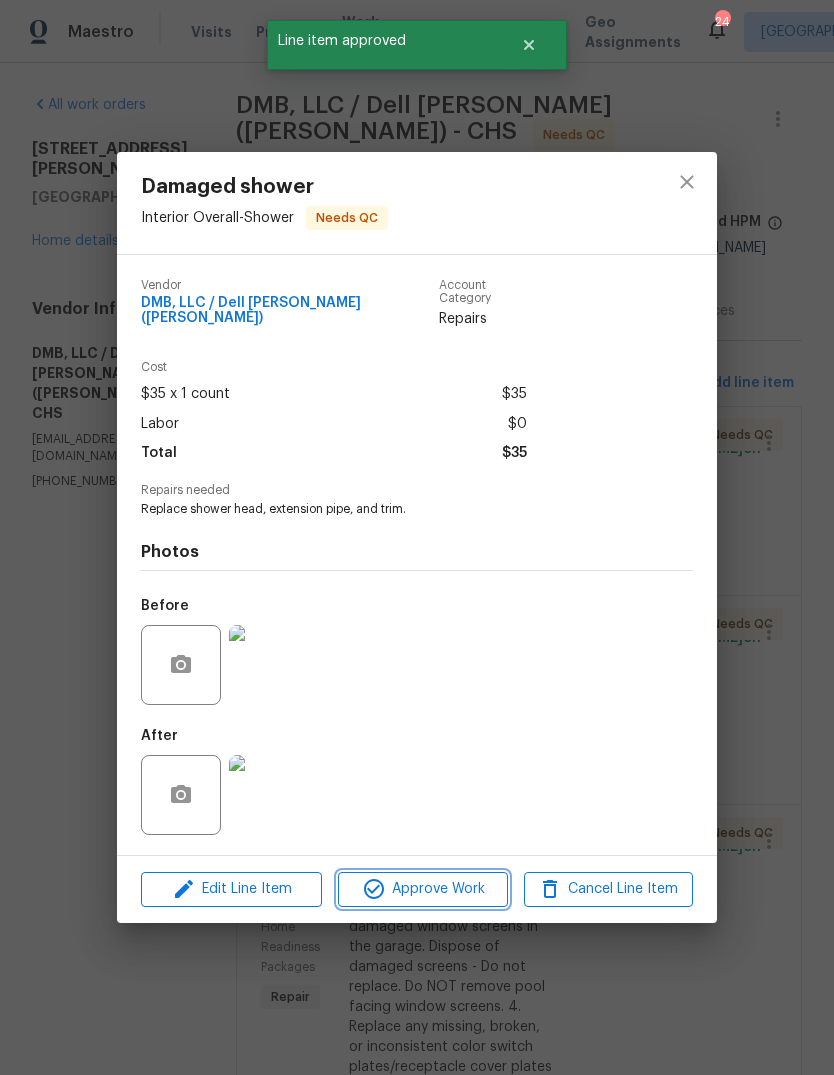 click on "Approve Work" at bounding box center (422, 889) 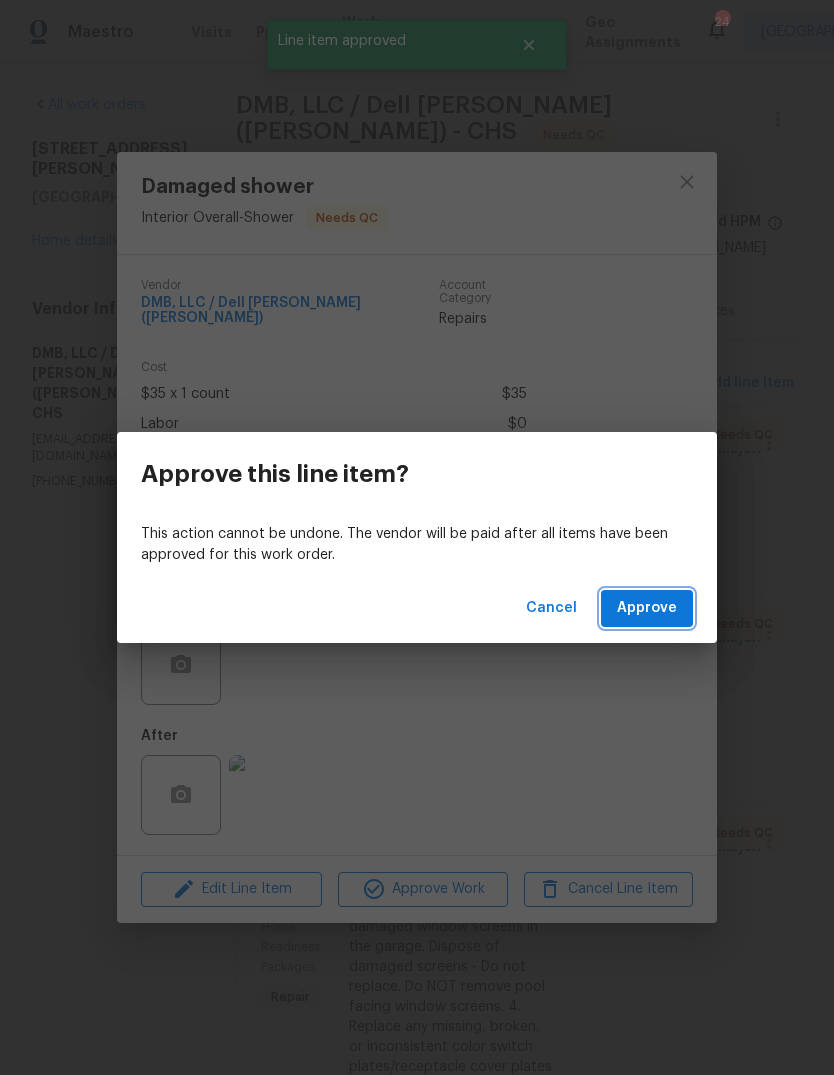 click on "Approve" at bounding box center [647, 608] 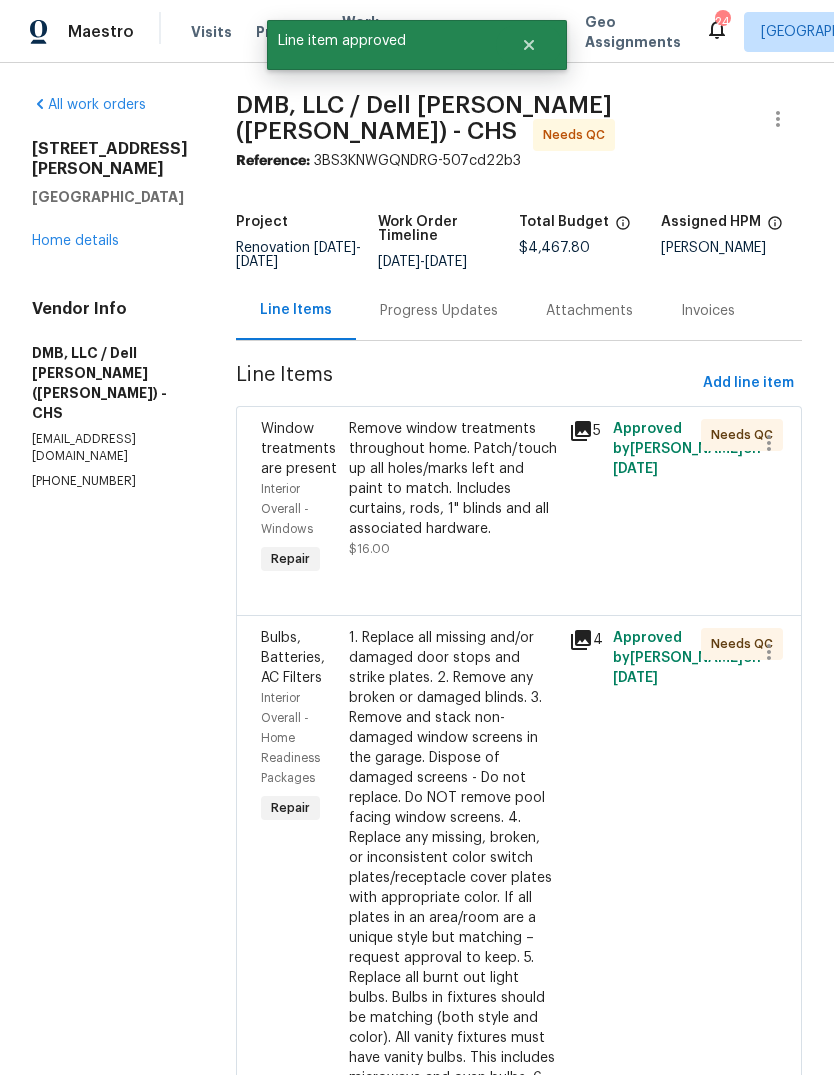 click on "Remove window treatments throughout home. Patch/touch up all holes/marks left and paint to match. Includes curtains, rods,  1" blinds and all associated hardware." at bounding box center (453, 479) 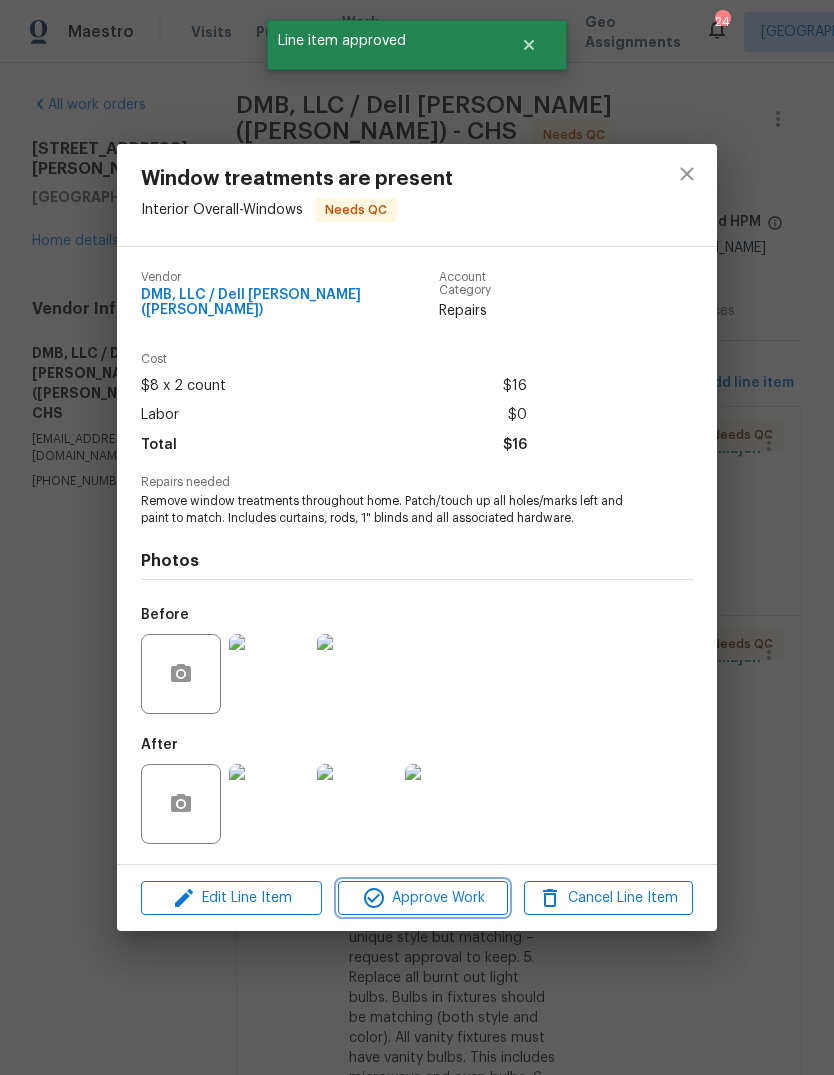 click on "Approve Work" at bounding box center [422, 898] 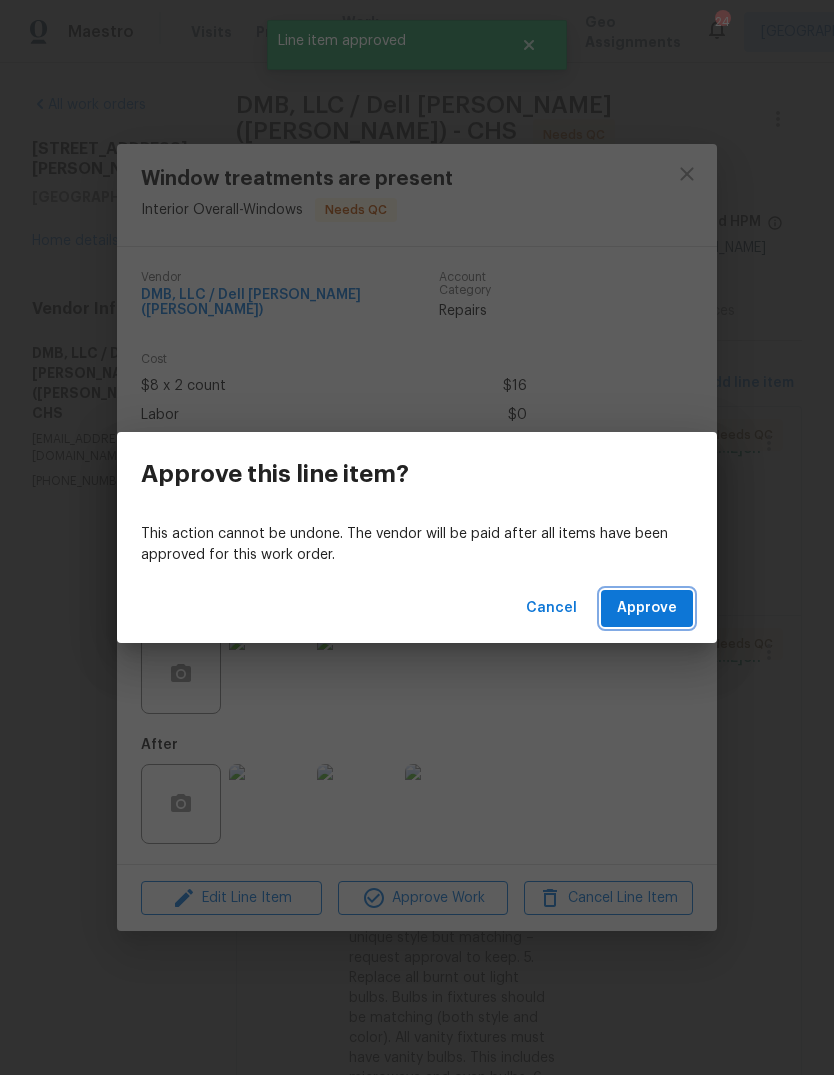 click on "Approve" at bounding box center [647, 608] 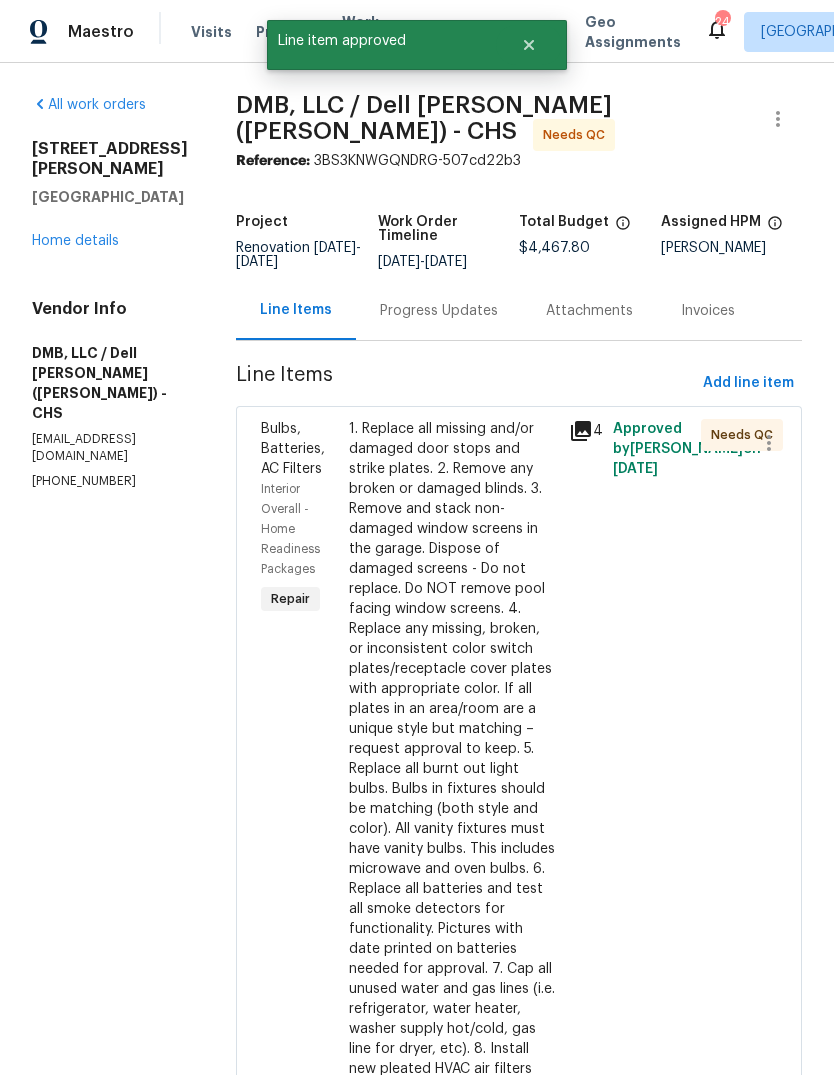 click on "1. Replace all missing and/or damaged door stops and strike plates.  2. Remove any broken or damaged blinds.  3. Remove and stack non-damaged window screens in the garage. Dispose of damaged screens - Do not replace. Do NOT remove pool facing window screens.  4. Replace any missing, broken, or inconsistent color switch plates/receptacle cover plates with appropriate color. If all plates in an area/room are a unique style but matching – request approval to keep.  5. Replace all burnt out light bulbs. Bulbs in fixtures should be matching (both style and color). All vanity fixtures must have vanity bulbs. This includes microwave and oven bulbs.  6. Replace all batteries and test all smoke detectors for functionality. Pictures with date printed on batteries needed for approval.  7. Cap all unused water and gas lines (i.e. refrigerator, water heater, washer supply hot/cold, gas line for dryer, etc).  8. Install new pleated HVAC air filters" at bounding box center (453, 749) 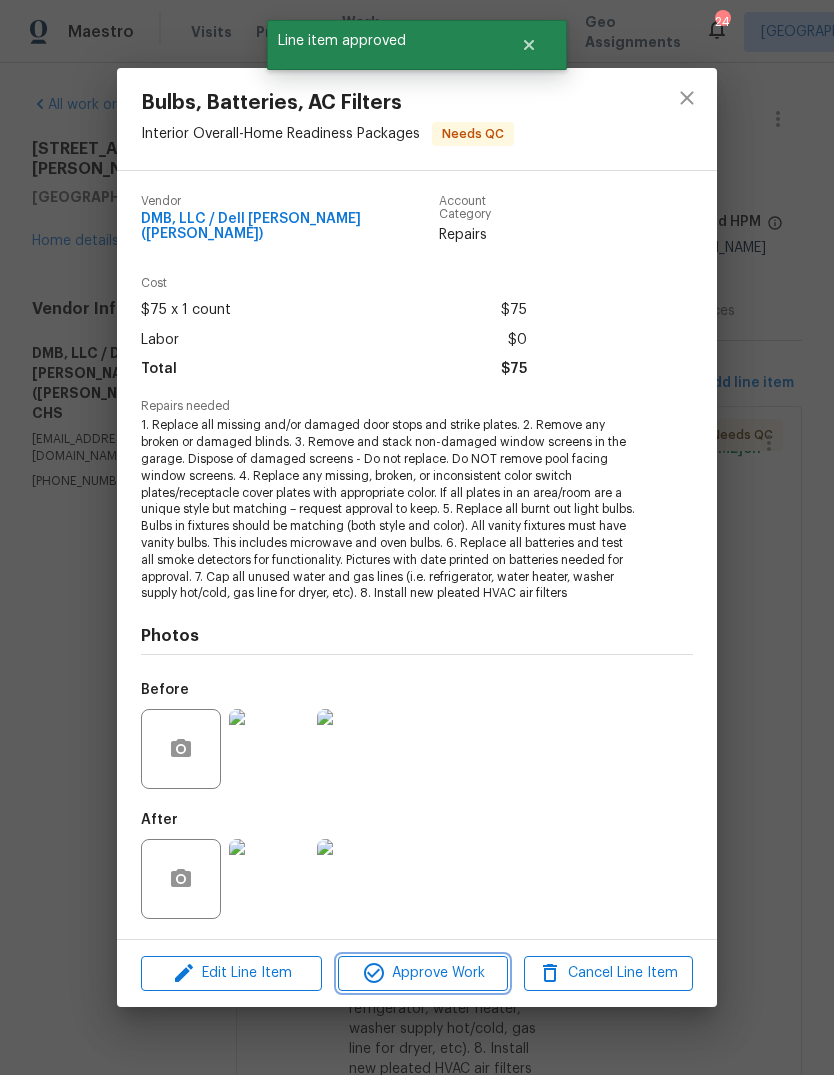 click on "Approve Work" at bounding box center [422, 973] 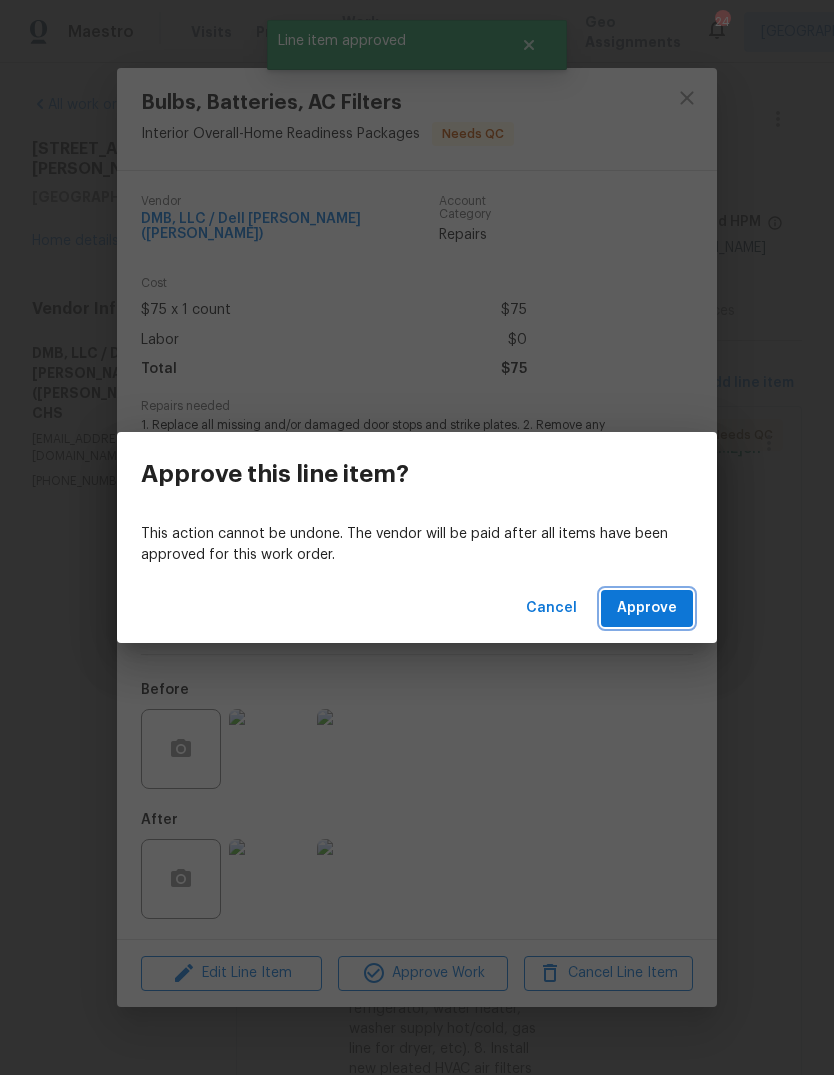 click on "Approve" at bounding box center [647, 608] 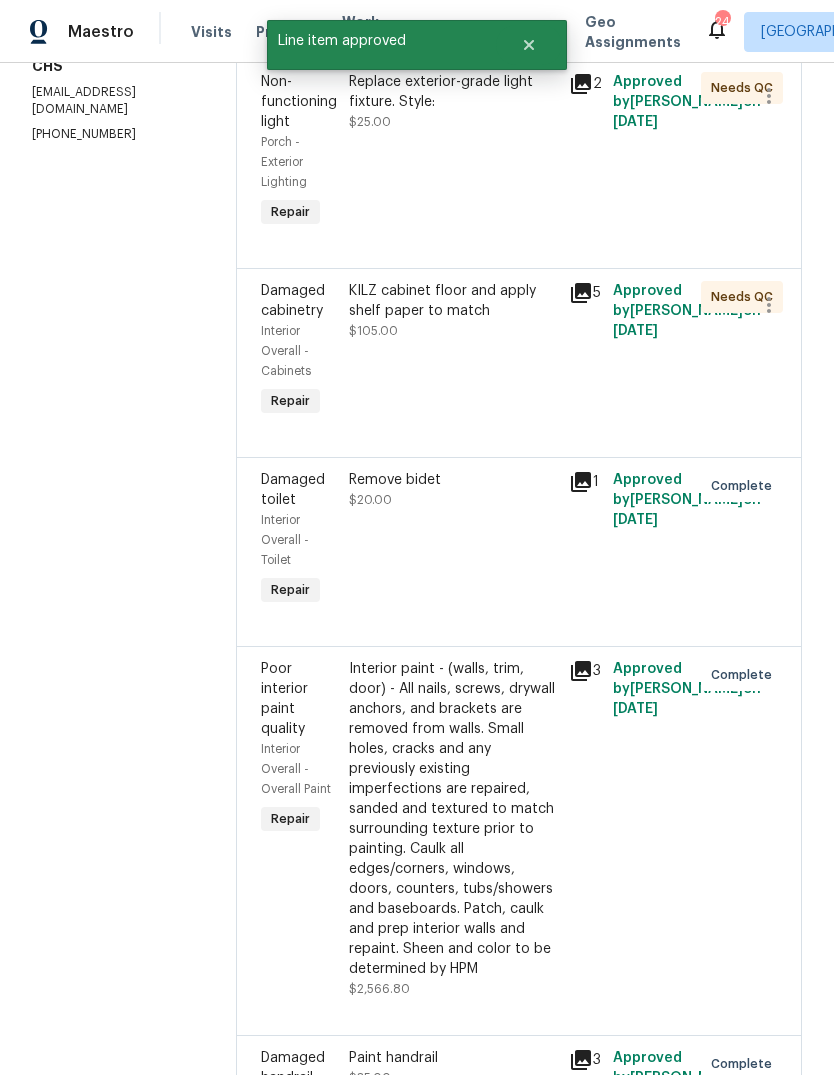 scroll, scrollTop: 344, scrollLeft: 0, axis: vertical 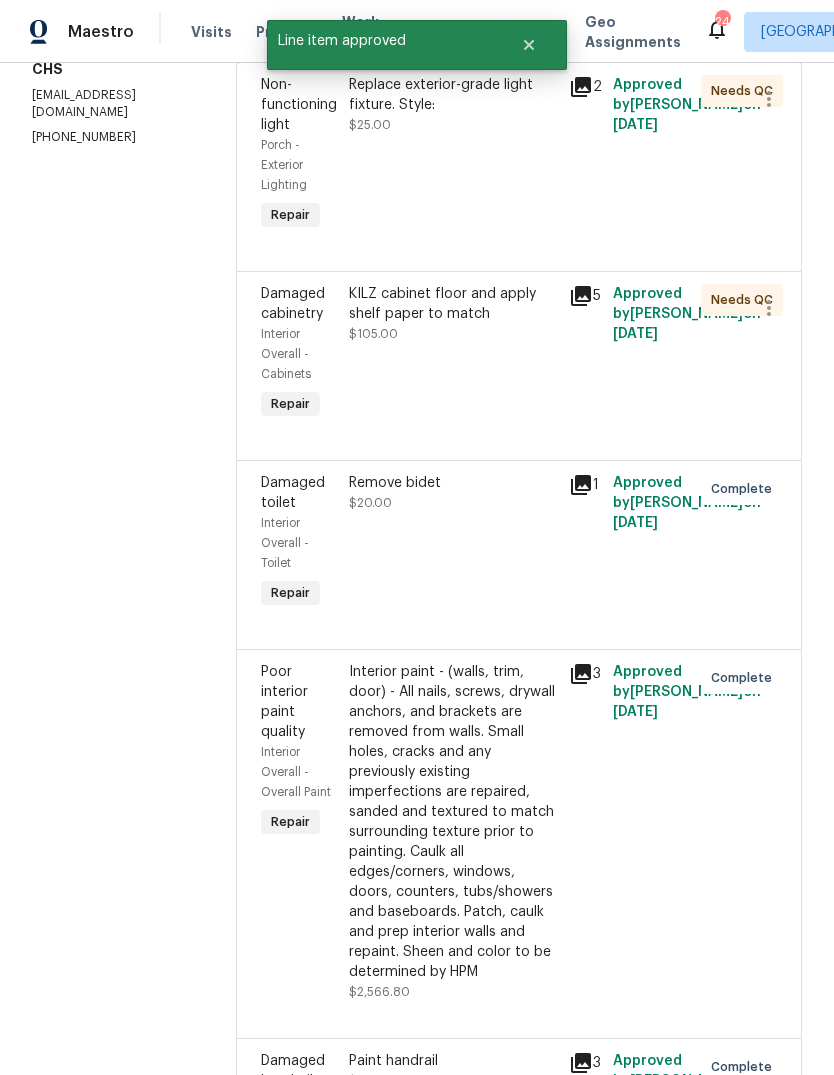 click on "KILZ cabinet floor and apply shelf paper to match $105.00" at bounding box center (453, 354) 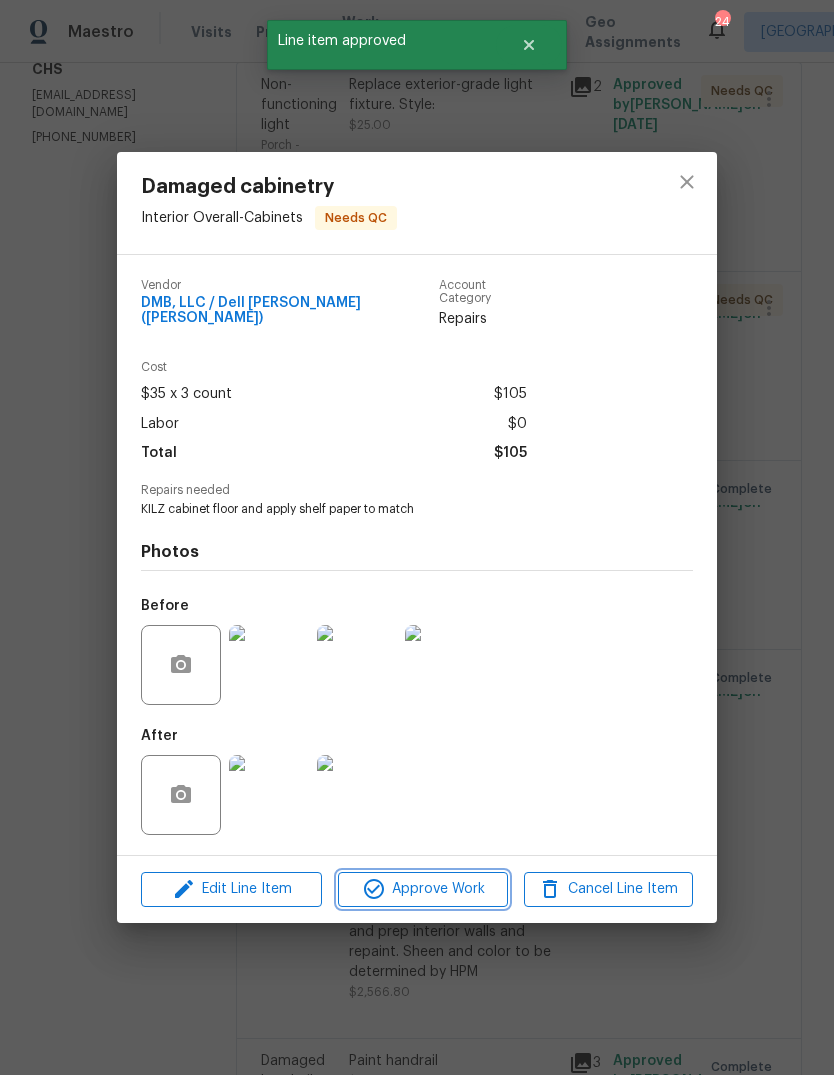 click on "Approve Work" at bounding box center [422, 889] 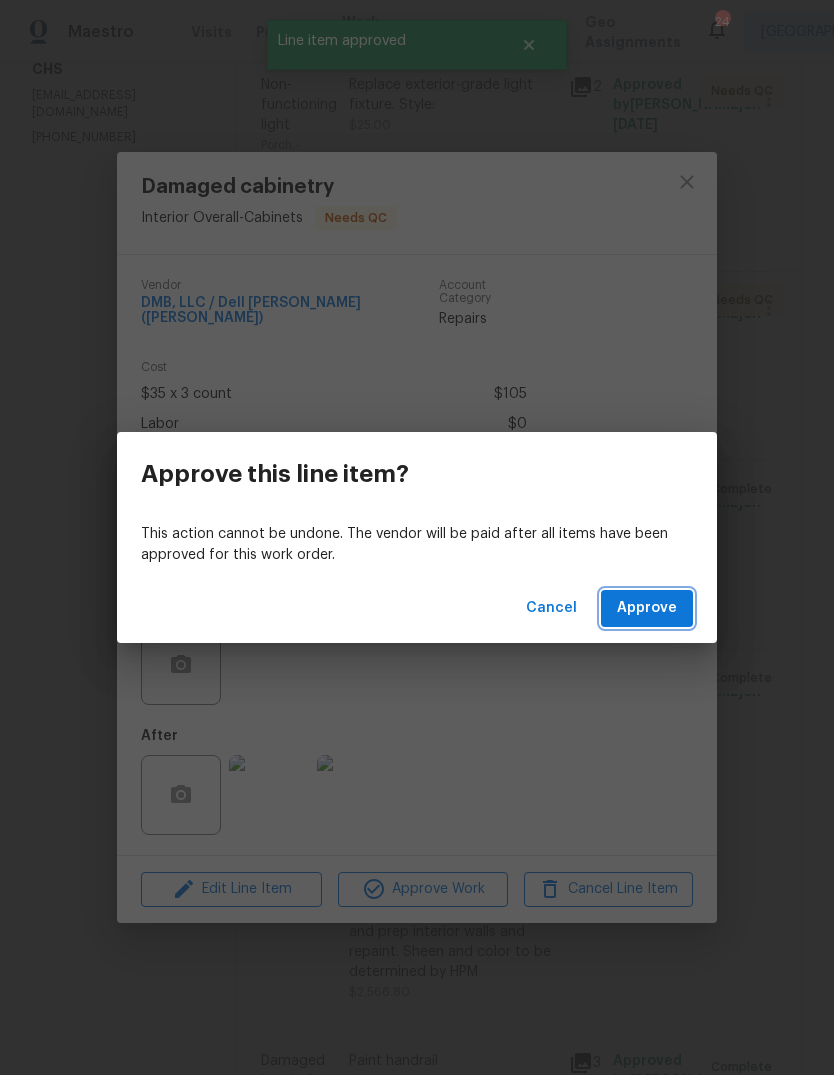 click on "Approve" at bounding box center (647, 608) 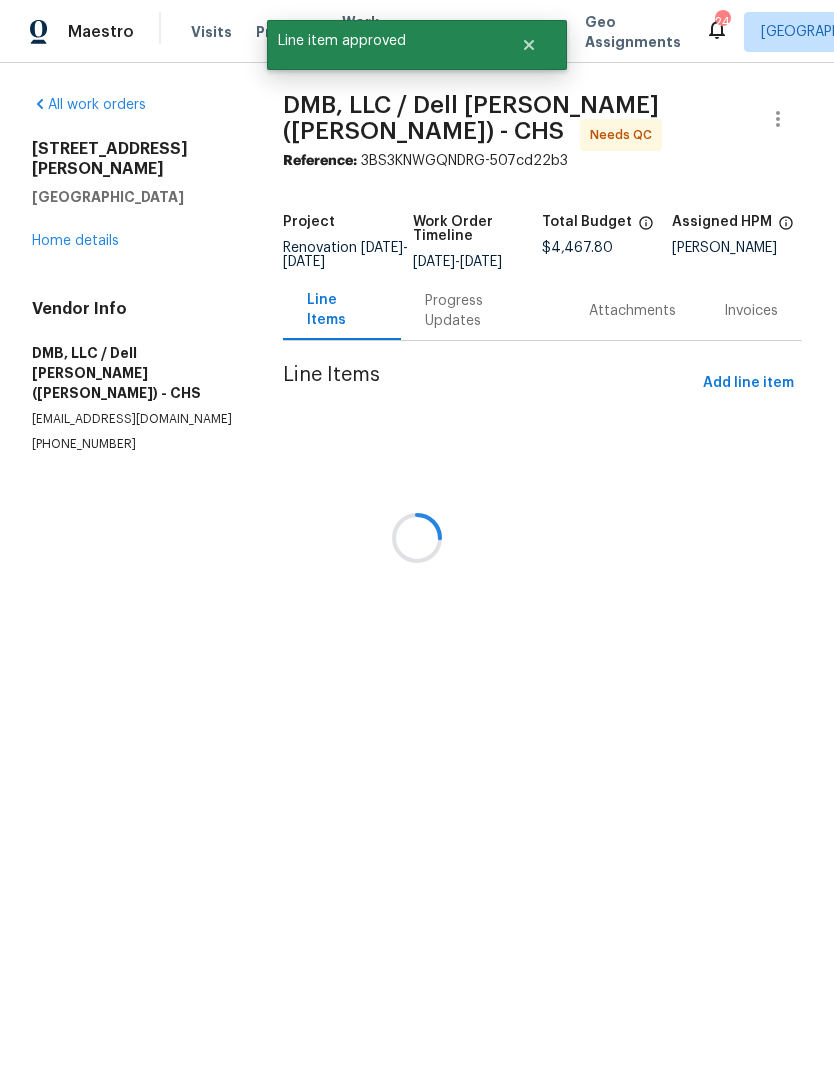 scroll, scrollTop: 0, scrollLeft: 0, axis: both 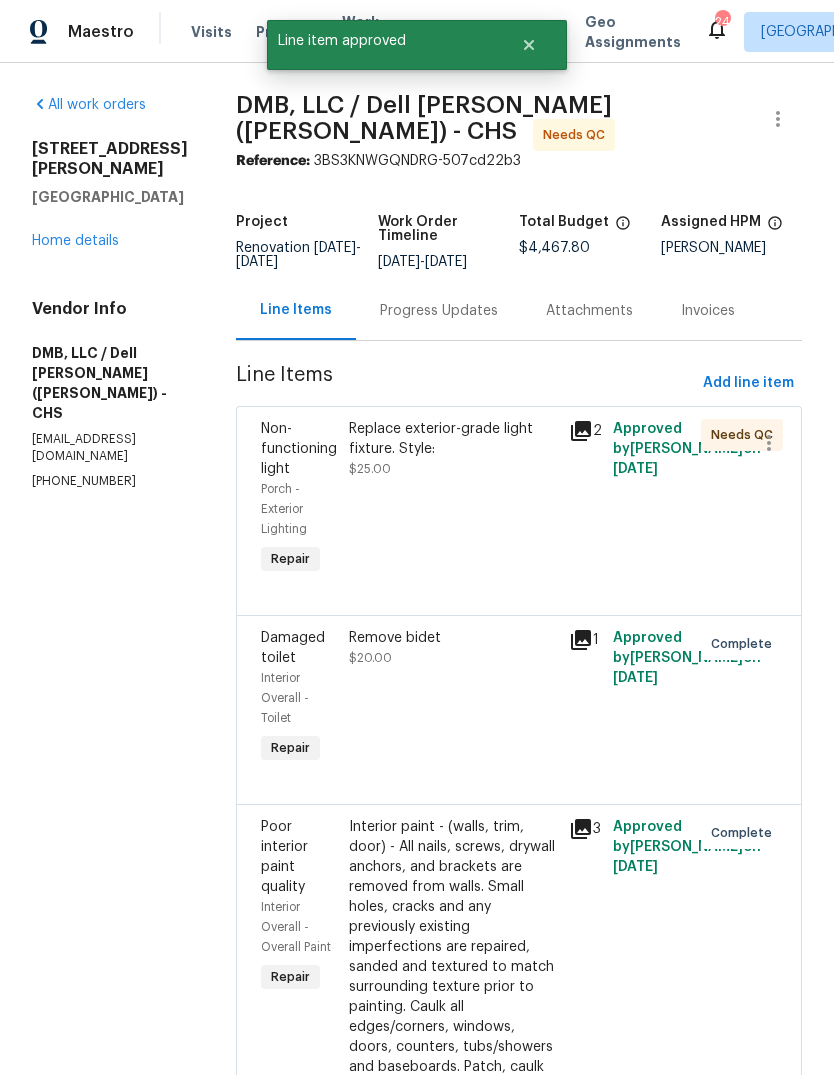 click on "Replace exterior-grade light fixture. Style: $25.00" at bounding box center (453, 449) 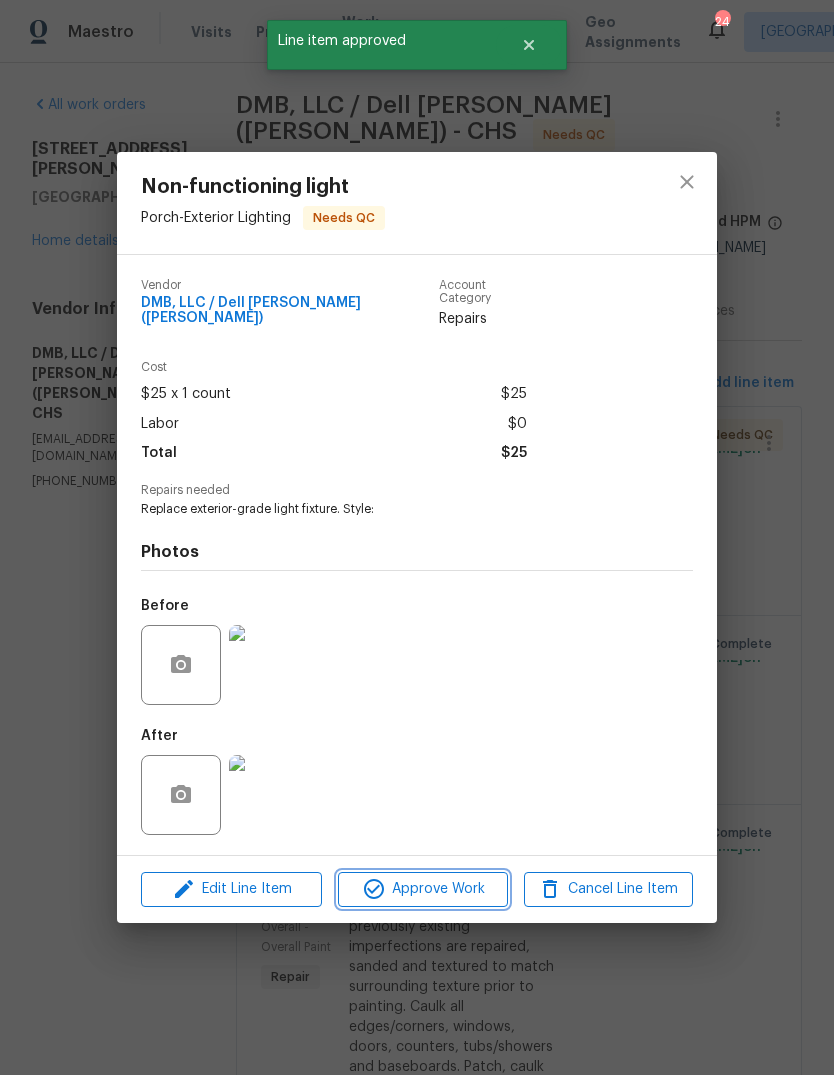 click on "Approve Work" at bounding box center [422, 889] 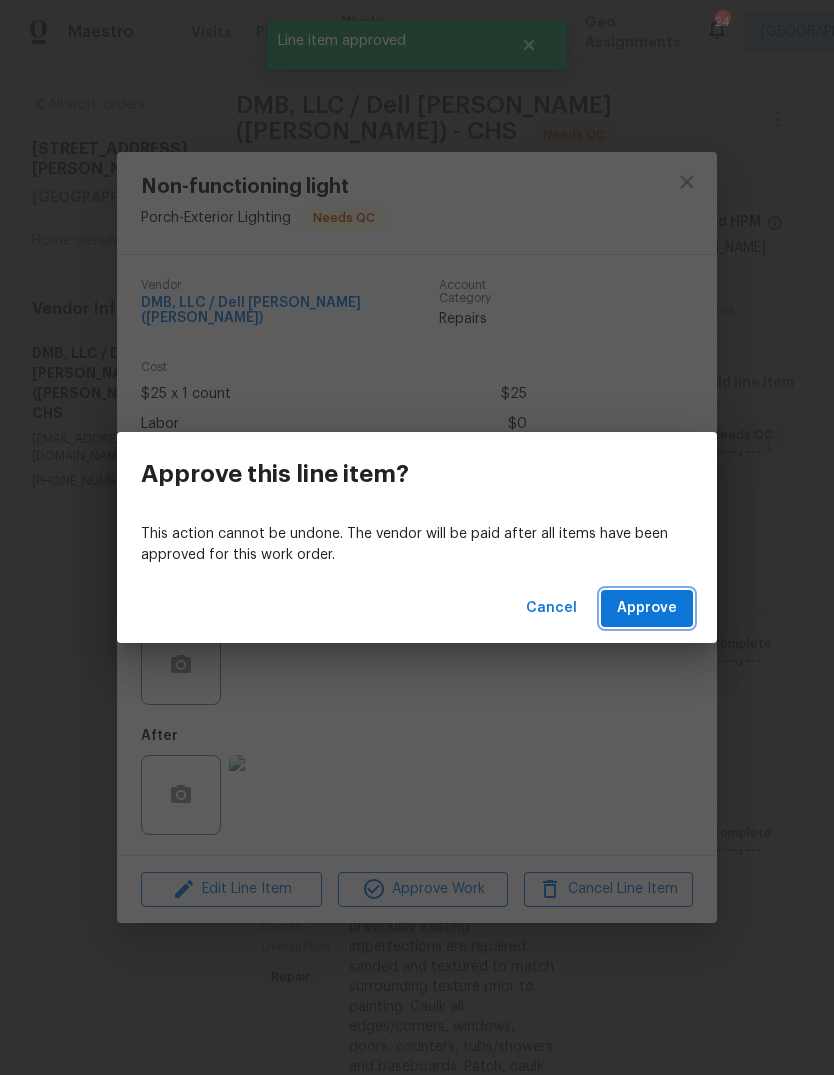 click on "Approve" at bounding box center (647, 608) 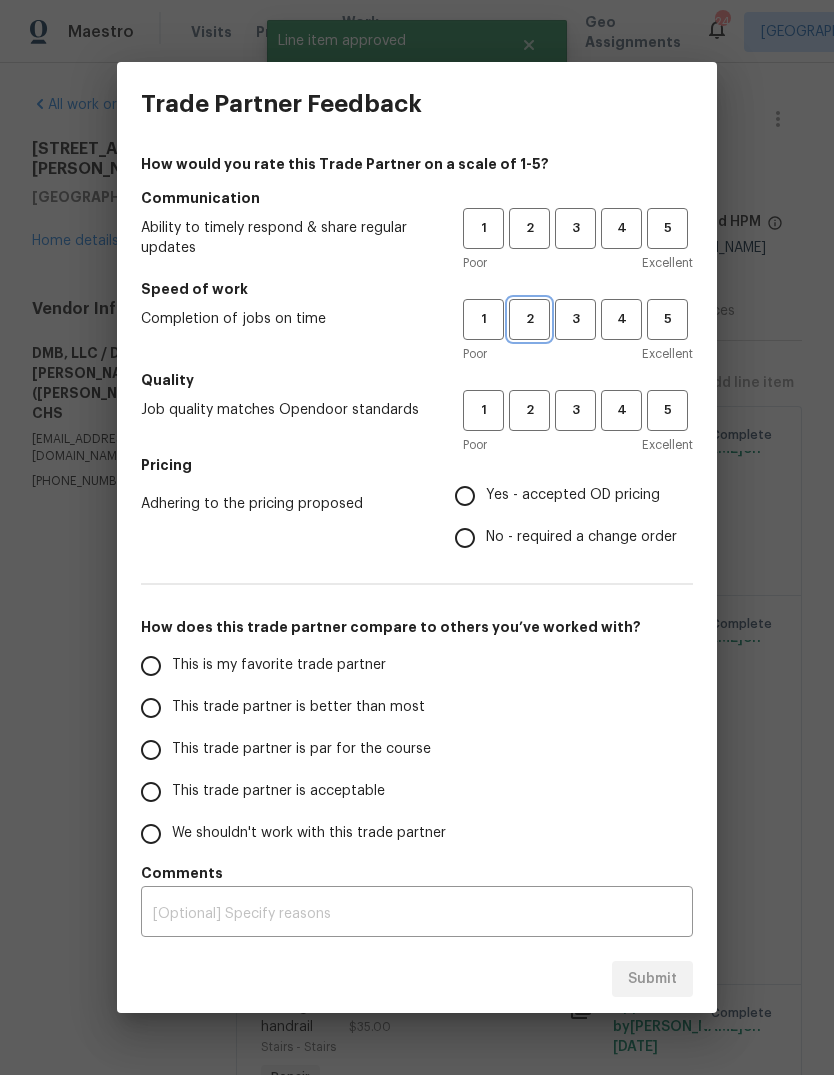click on "2" at bounding box center [529, 319] 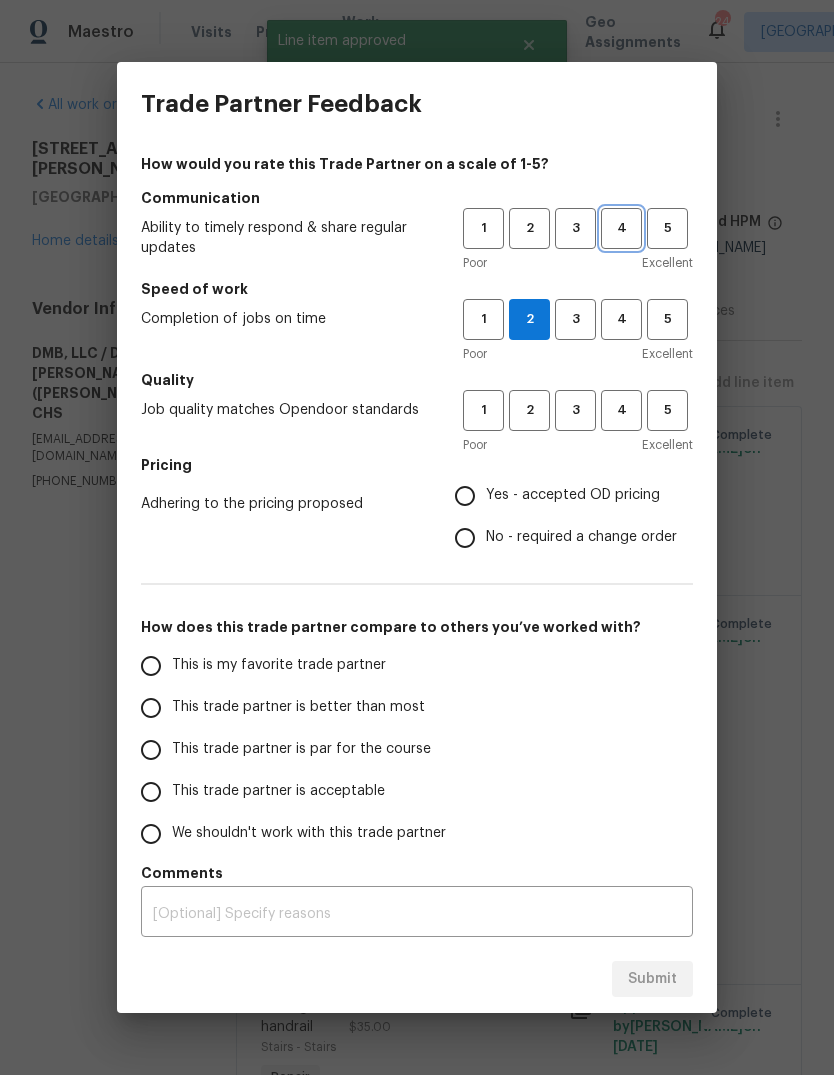 click on "4" at bounding box center [621, 228] 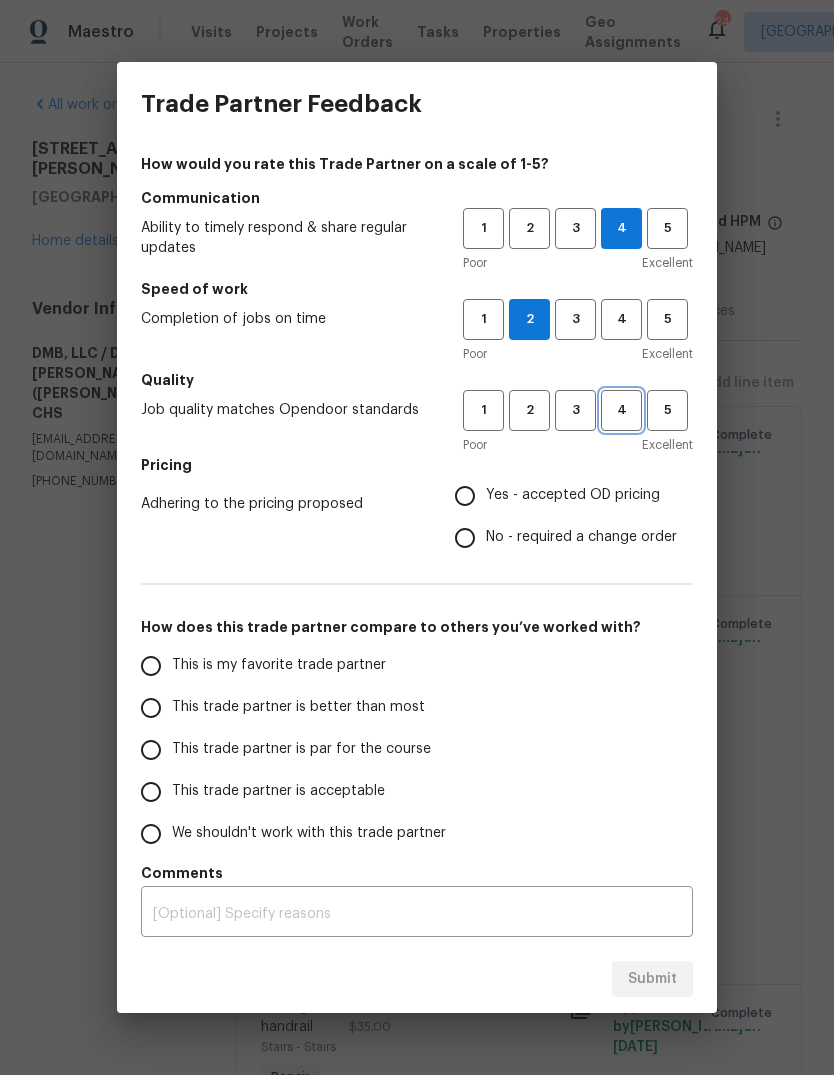 click on "4" at bounding box center (621, 410) 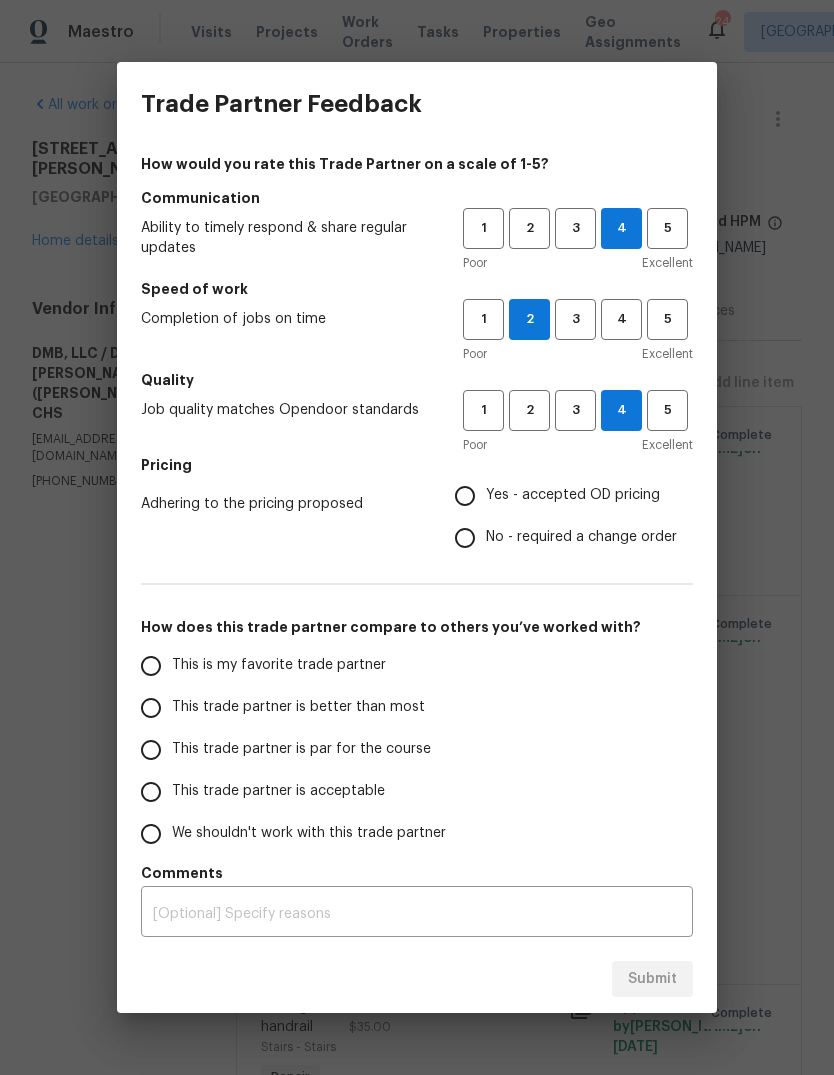 click on "Yes - accepted OD pricing" at bounding box center [465, 496] 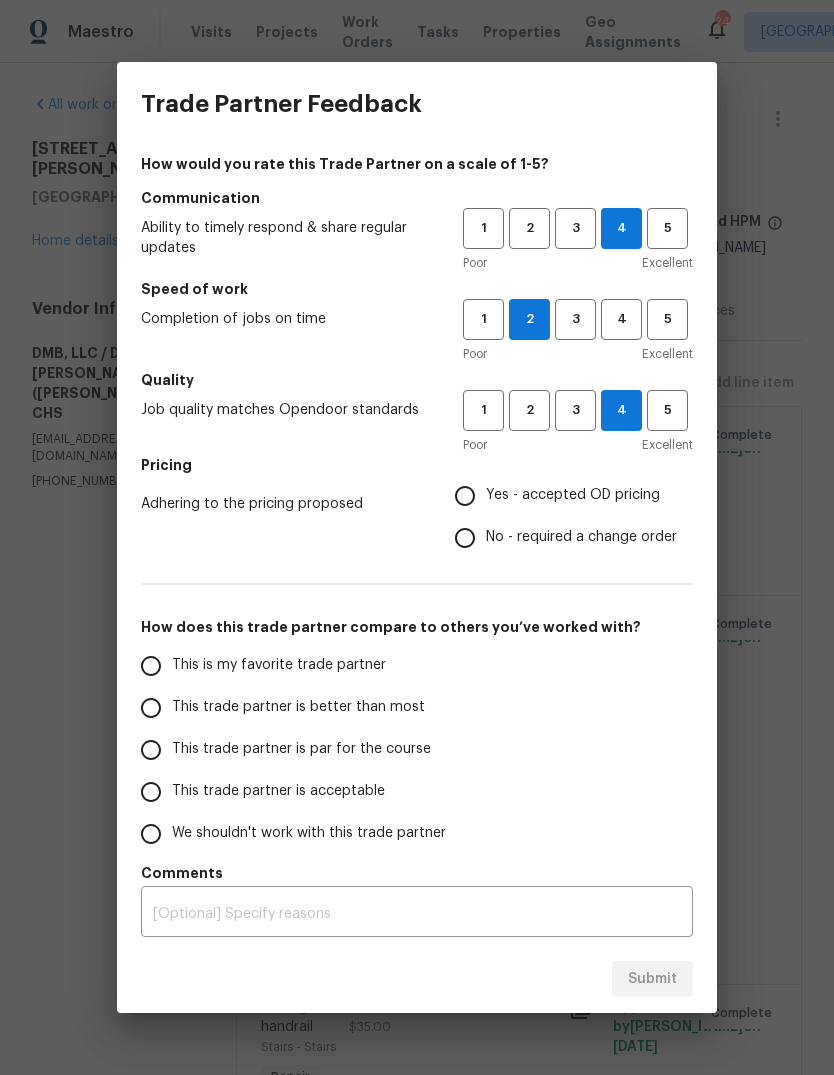 radio on "true" 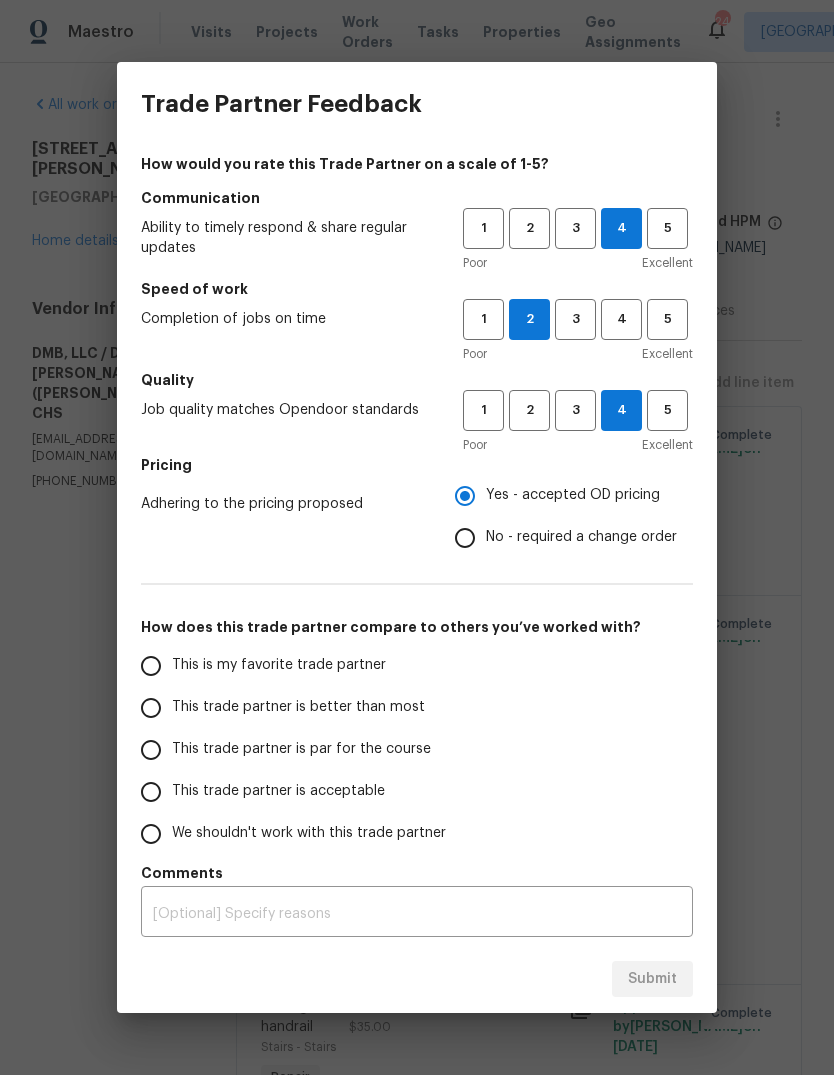 click on "This trade partner is par for the course" at bounding box center (151, 750) 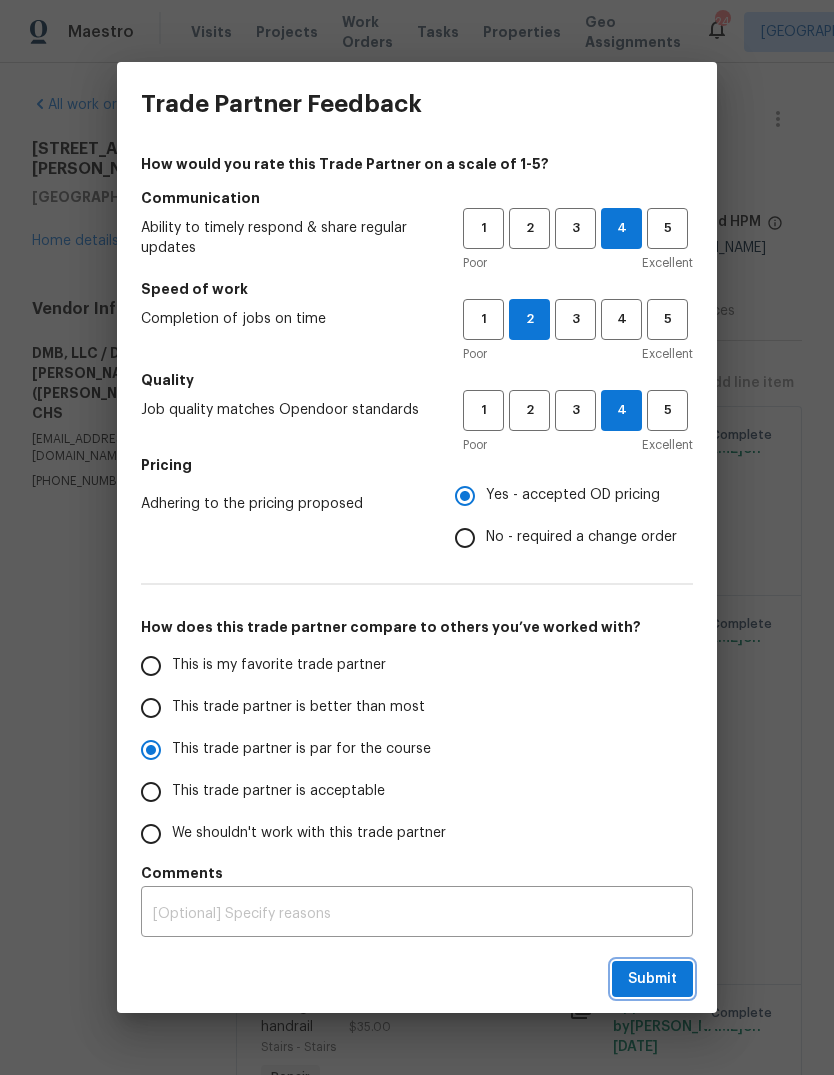 click on "Submit" at bounding box center (652, 979) 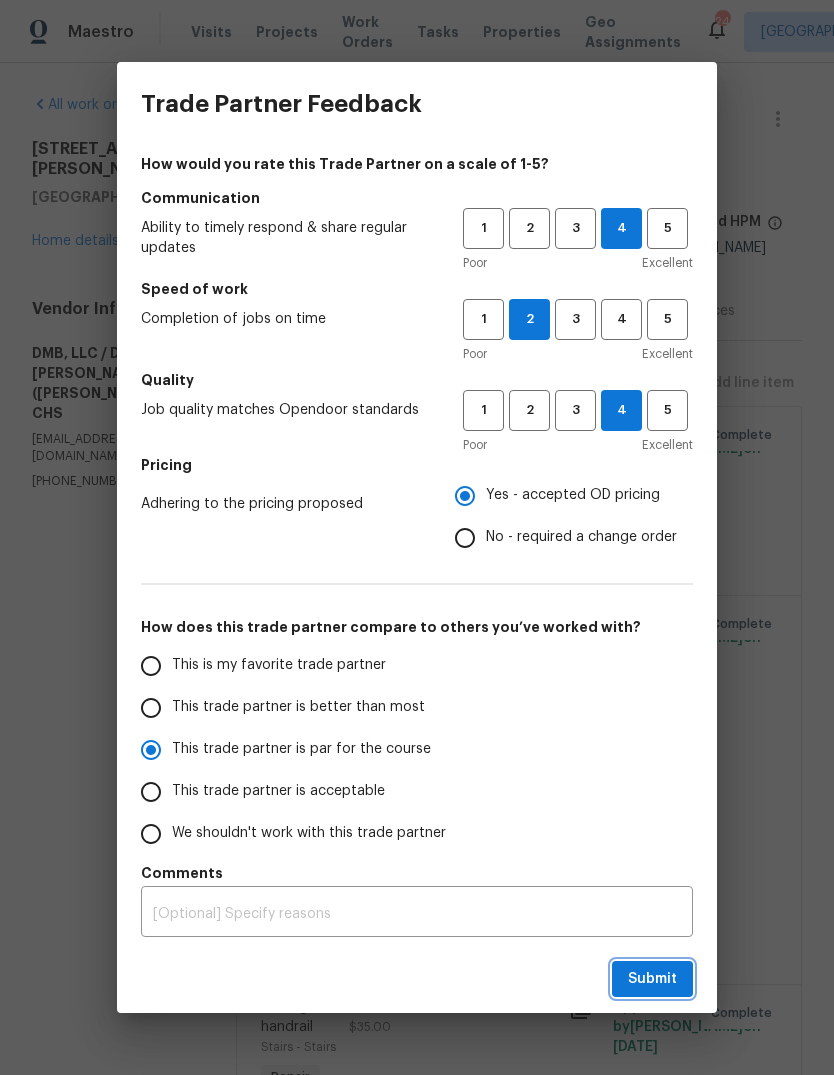 radio on "true" 